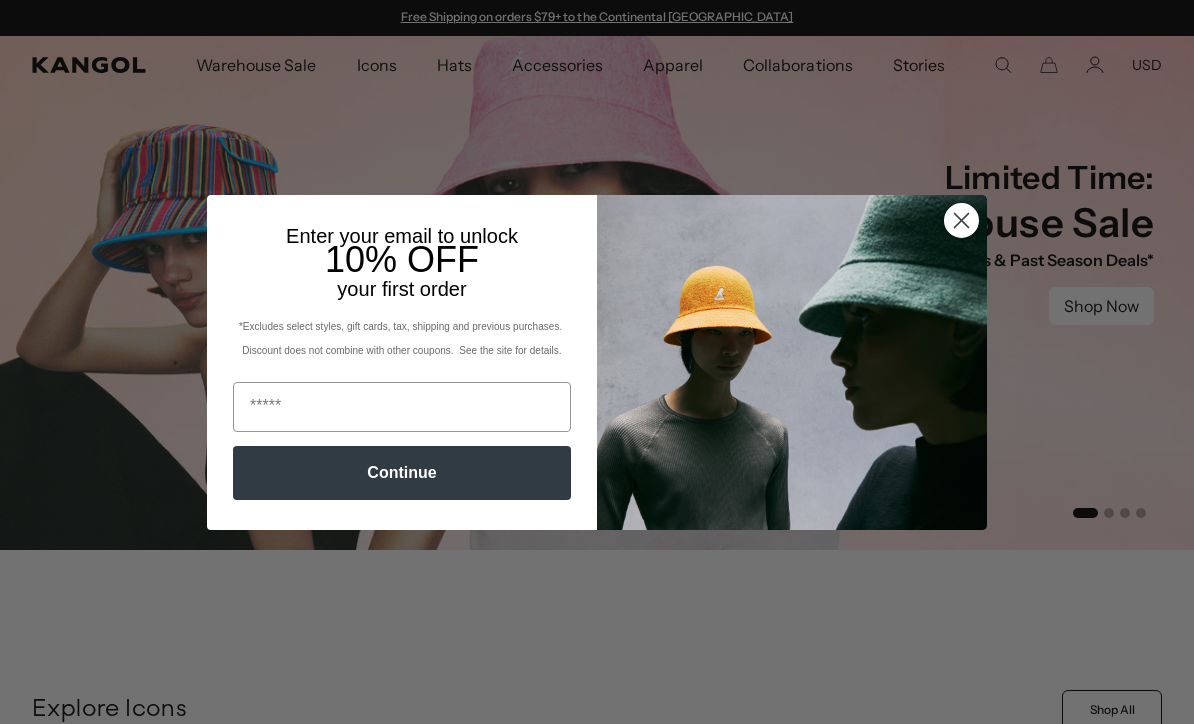 scroll, scrollTop: 0, scrollLeft: 0, axis: both 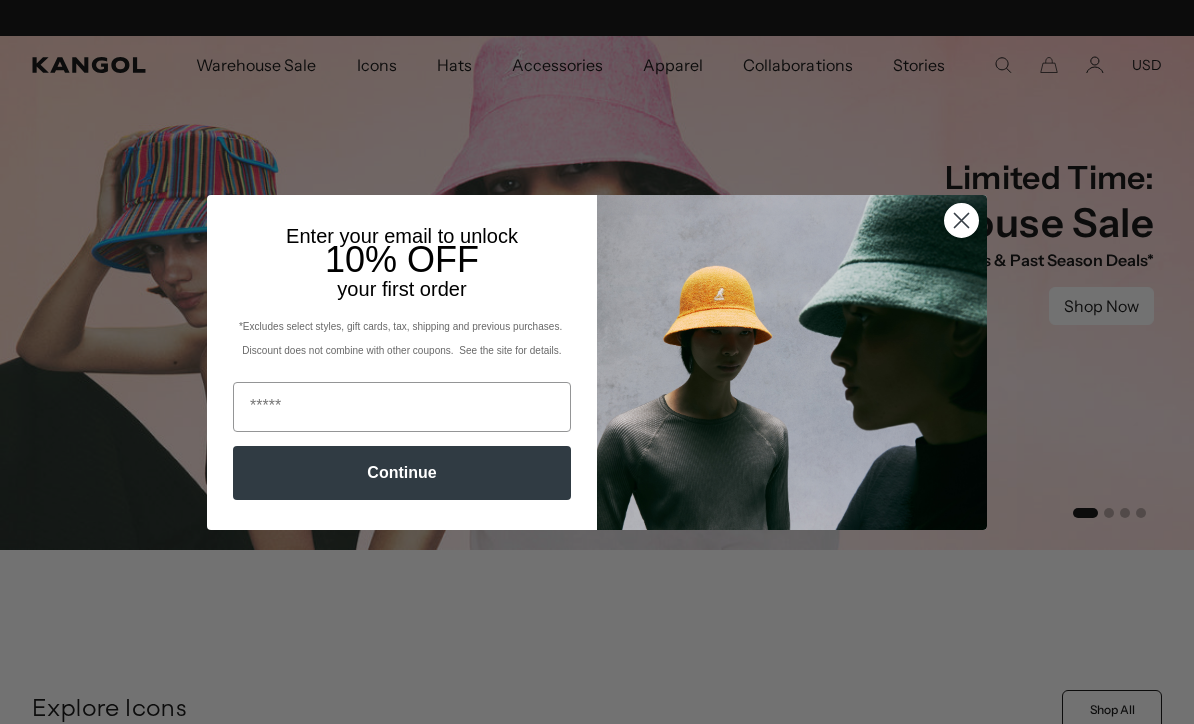 click 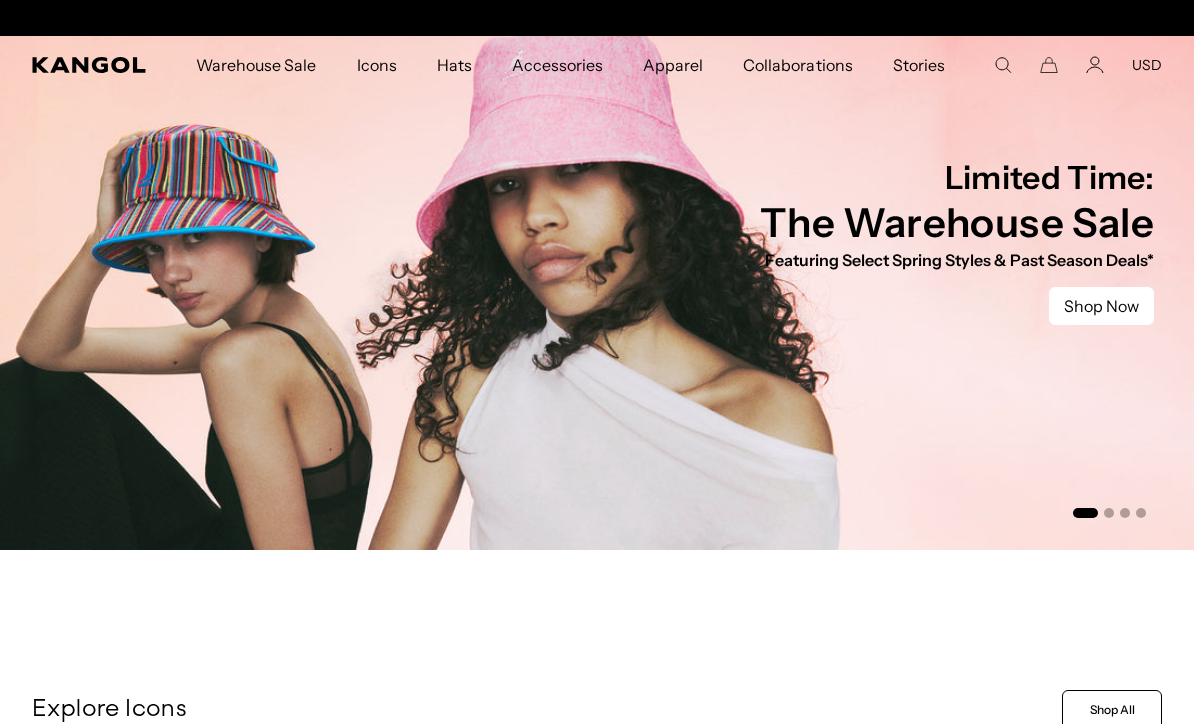 scroll, scrollTop: 0, scrollLeft: 0, axis: both 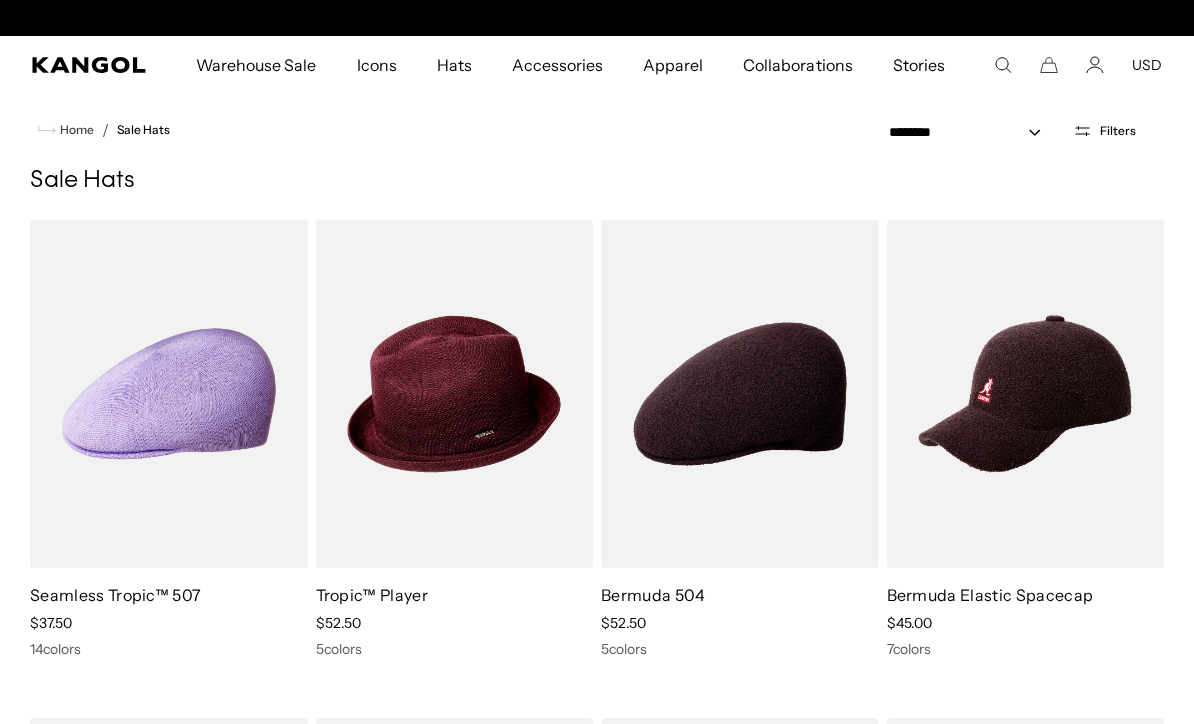 click at bounding box center [0, 0] 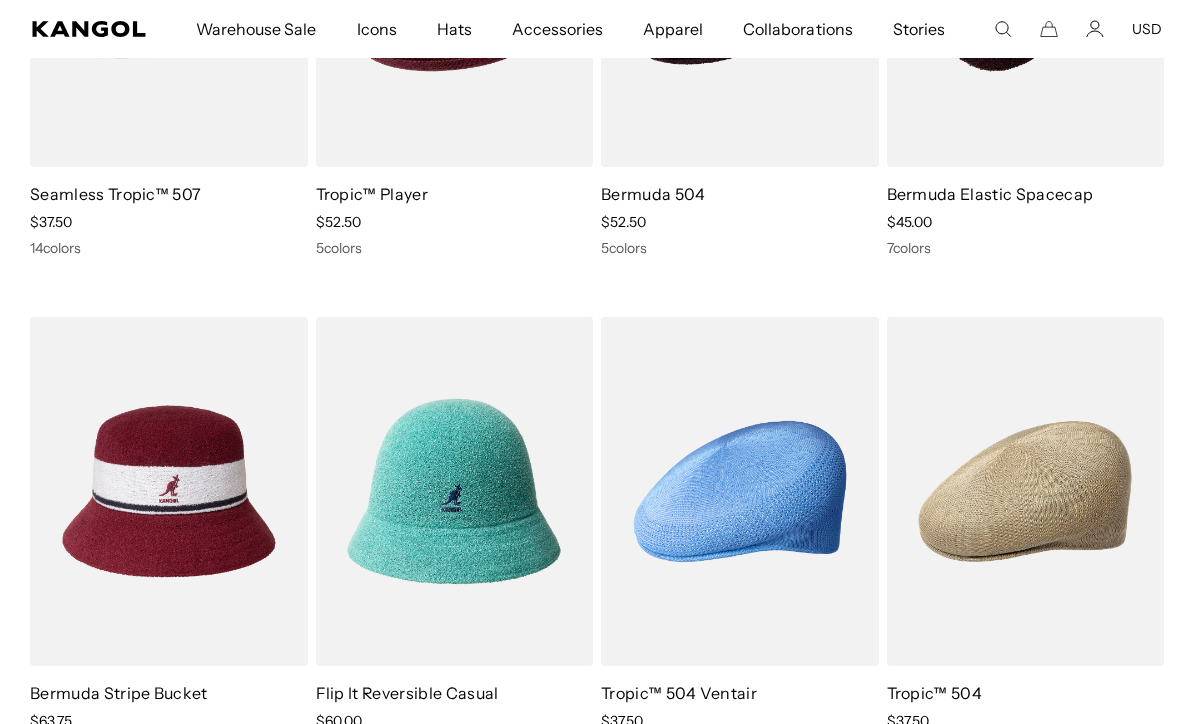 scroll, scrollTop: 404, scrollLeft: 0, axis: vertical 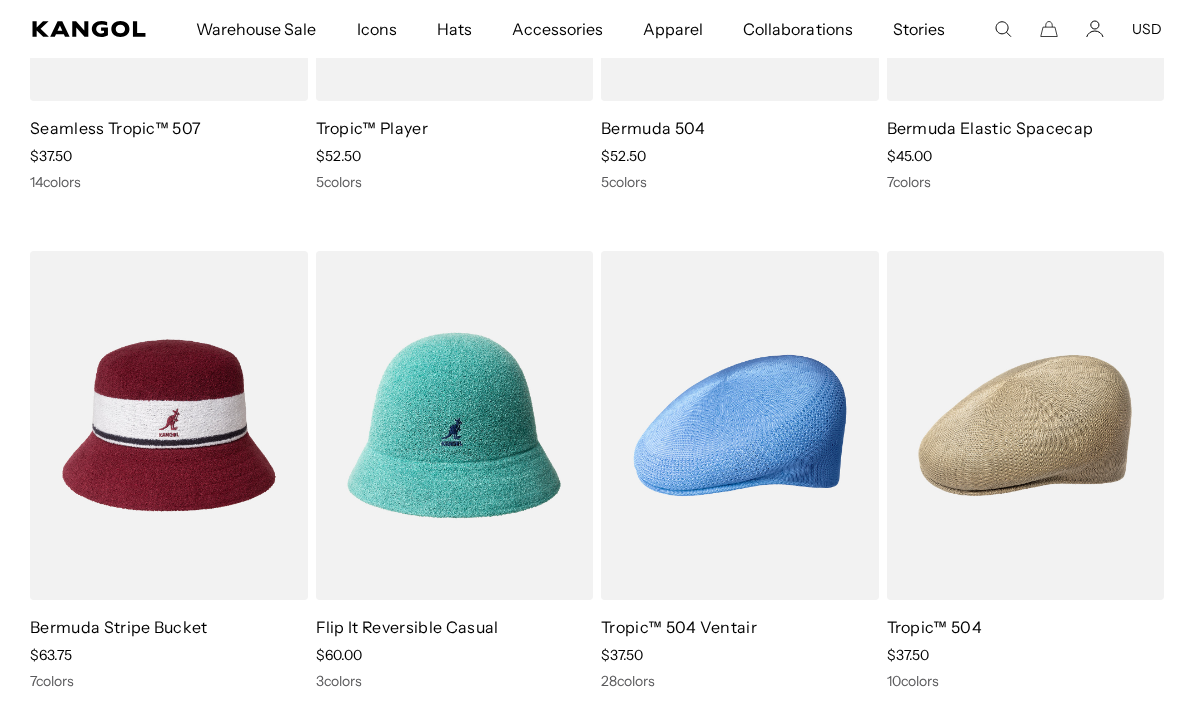 click at bounding box center (0, 0) 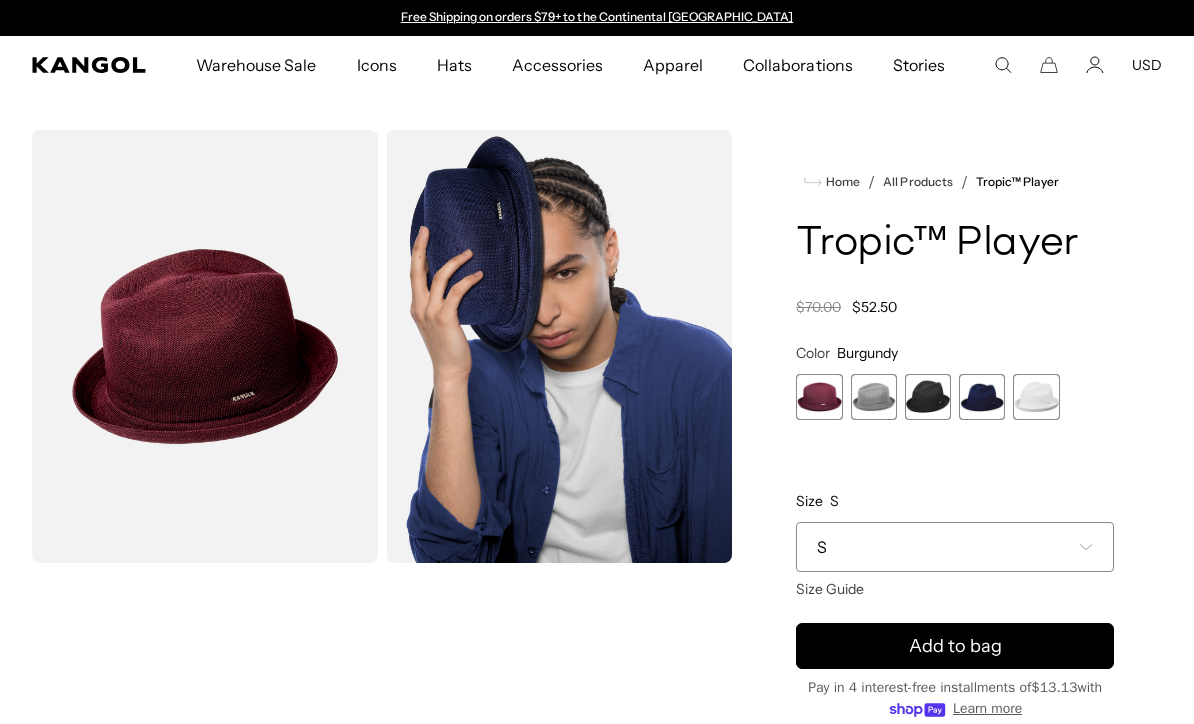 scroll, scrollTop: 0, scrollLeft: 0, axis: both 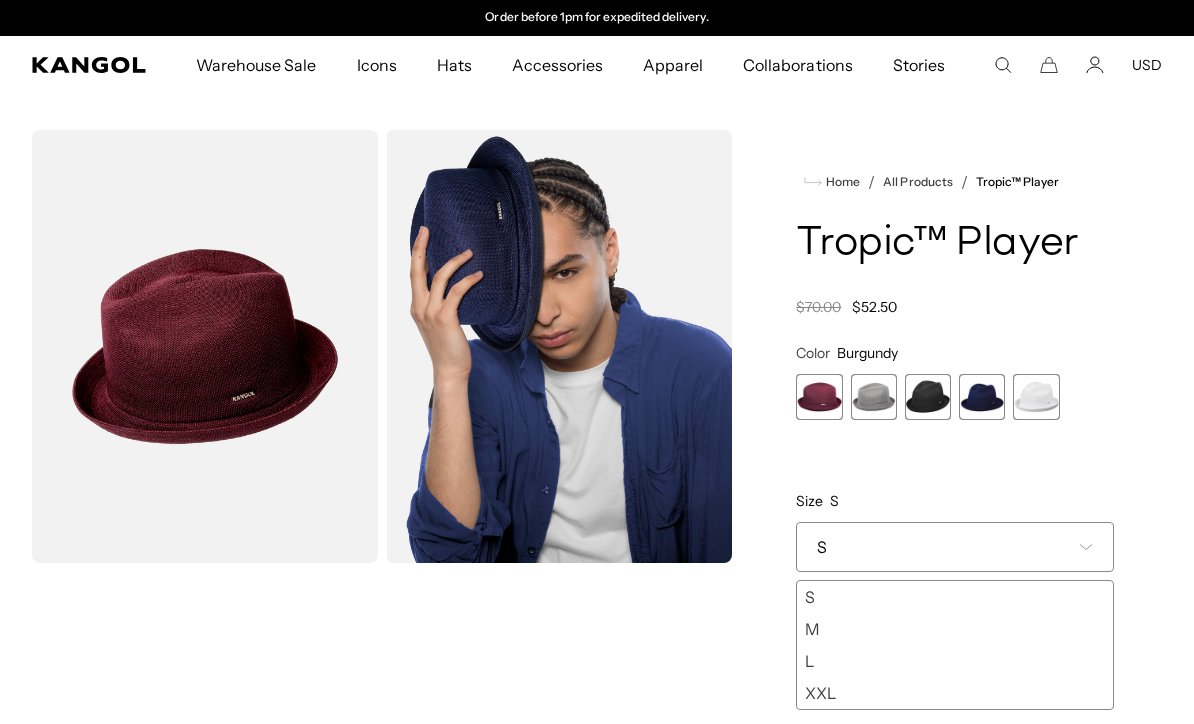 click on "XXL" at bounding box center (955, 693) 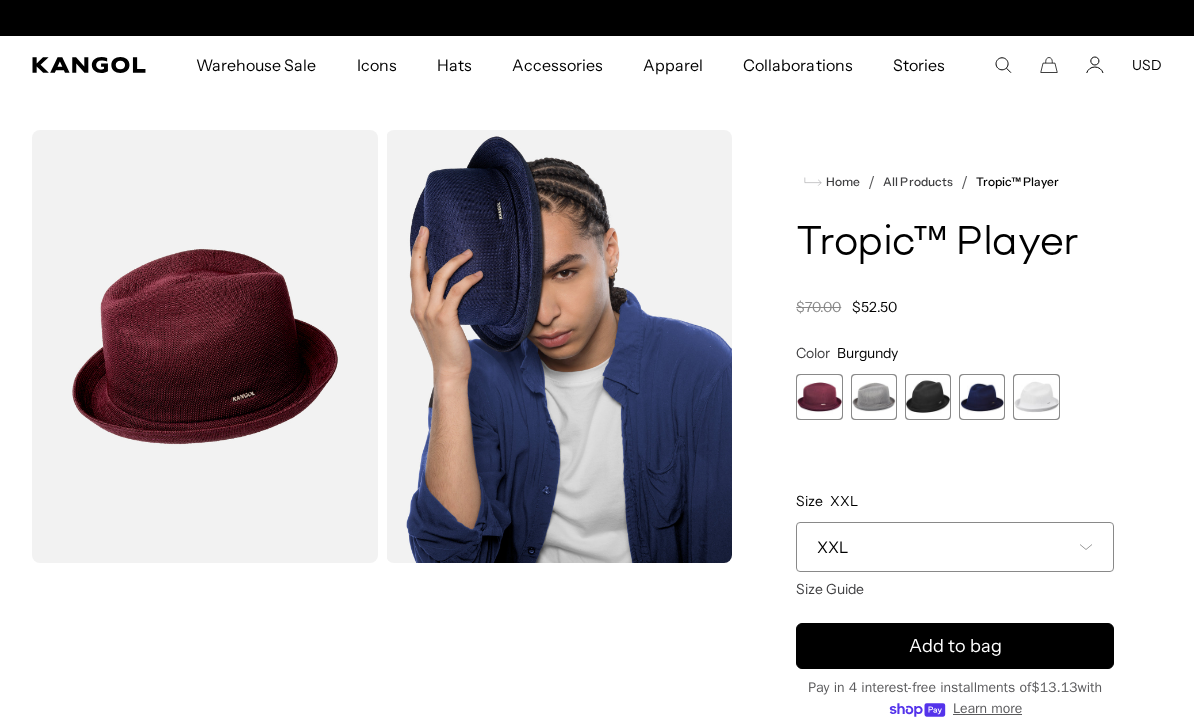 scroll, scrollTop: 0, scrollLeft: 0, axis: both 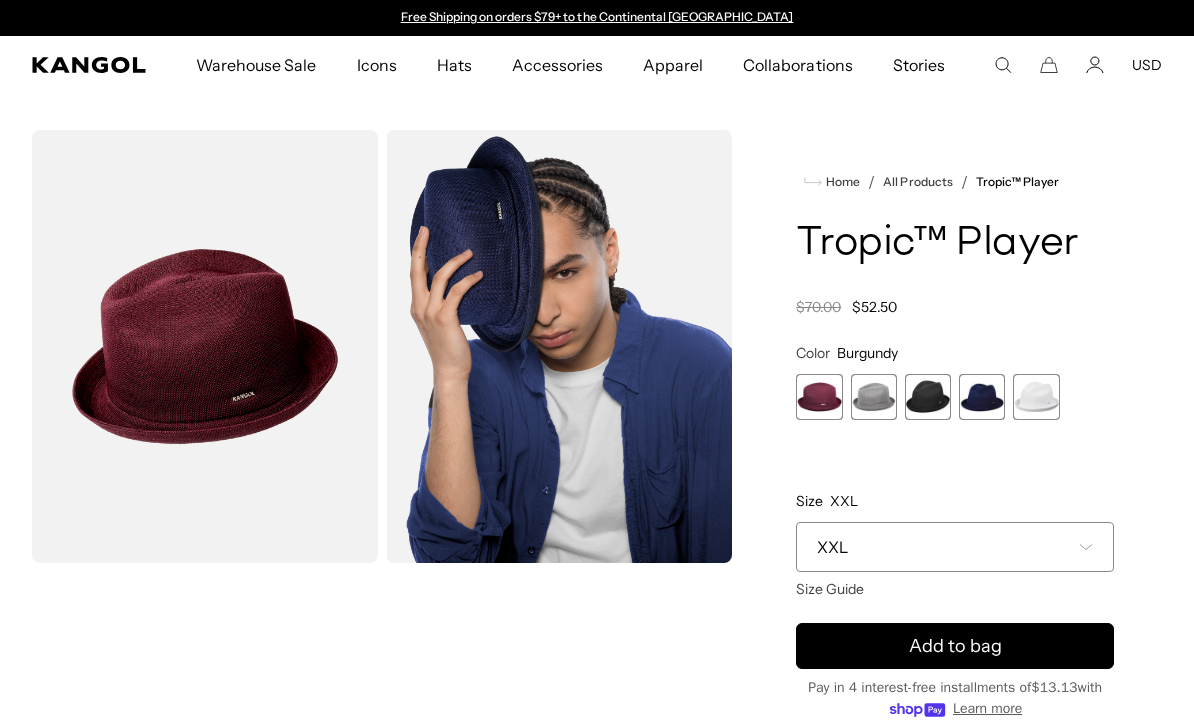 click on "Size Guide" at bounding box center [830, 589] 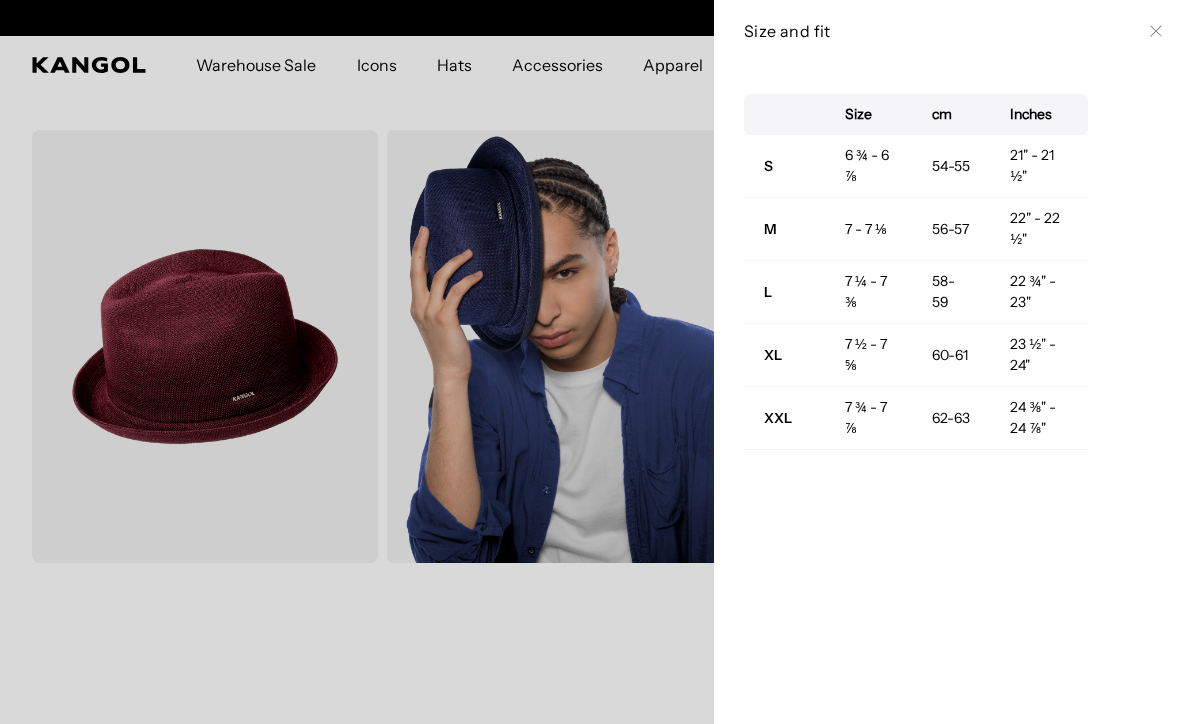 scroll, scrollTop: 0, scrollLeft: 412, axis: horizontal 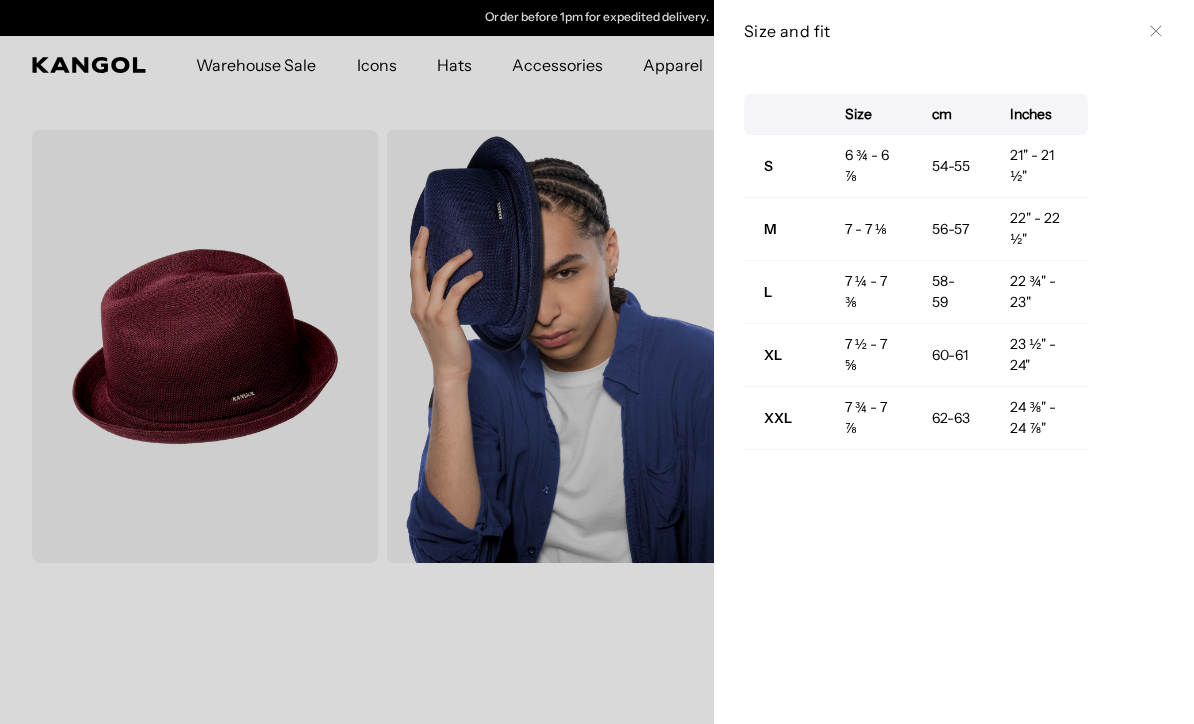 click on "Close" at bounding box center (1156, 31) 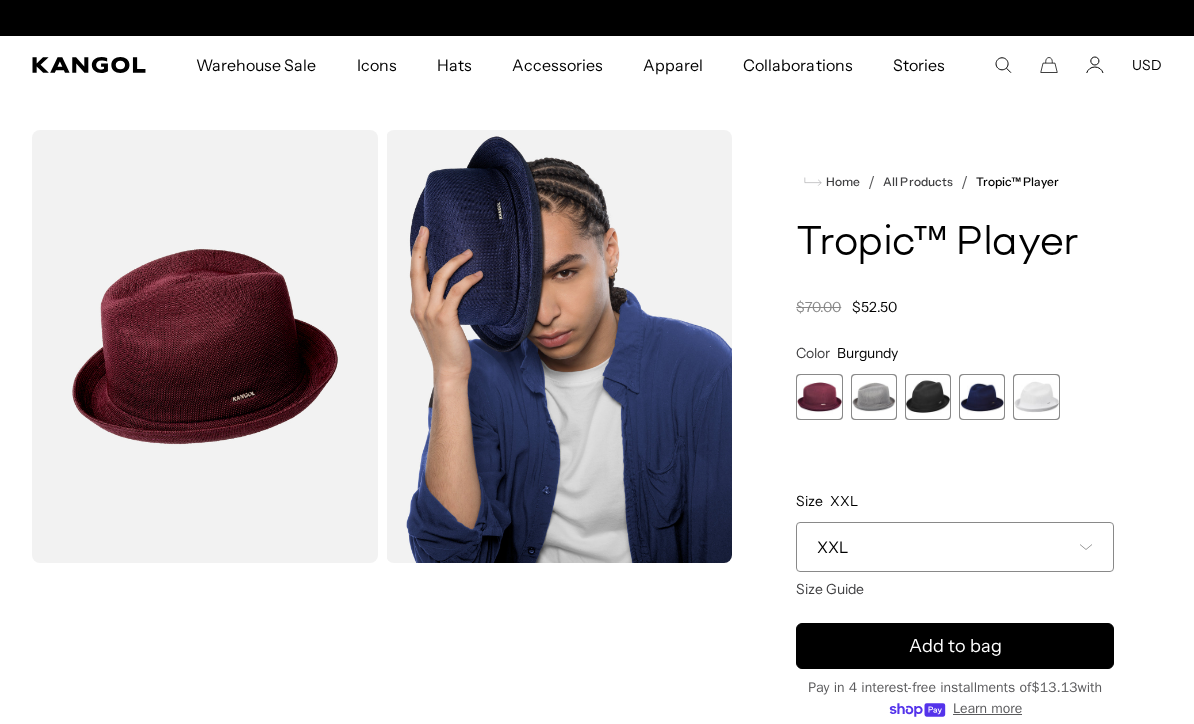 scroll, scrollTop: 0, scrollLeft: 0, axis: both 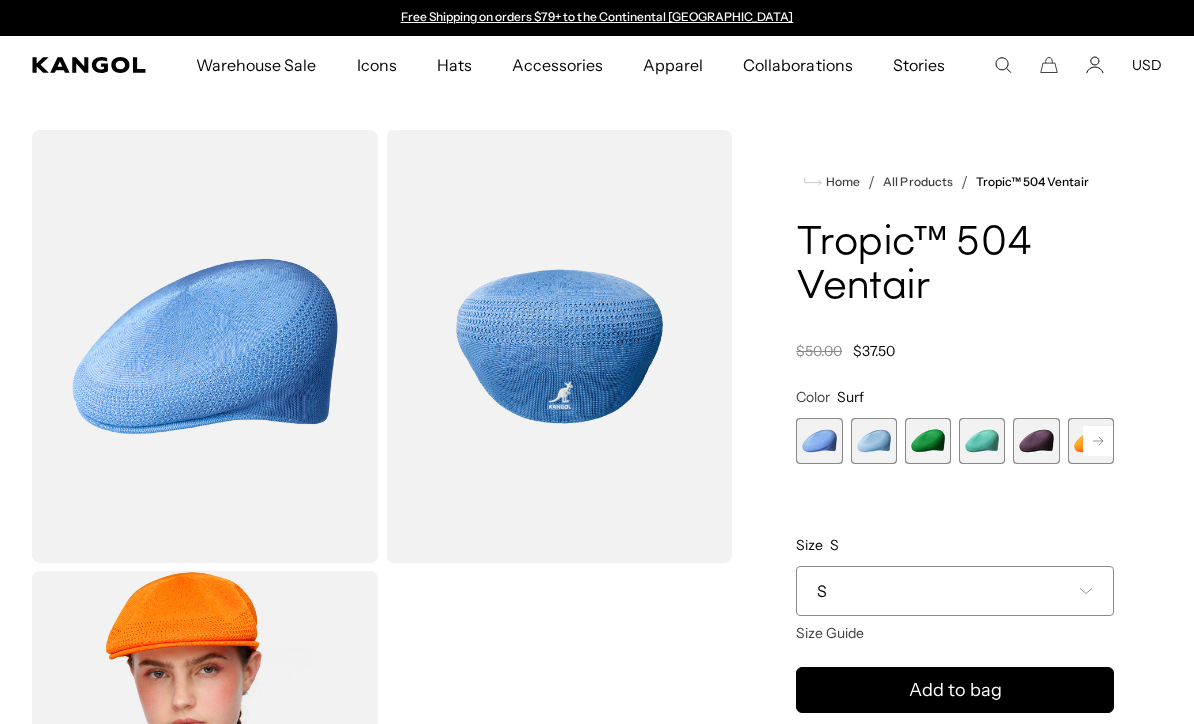 click on "S" at bounding box center (955, 591) 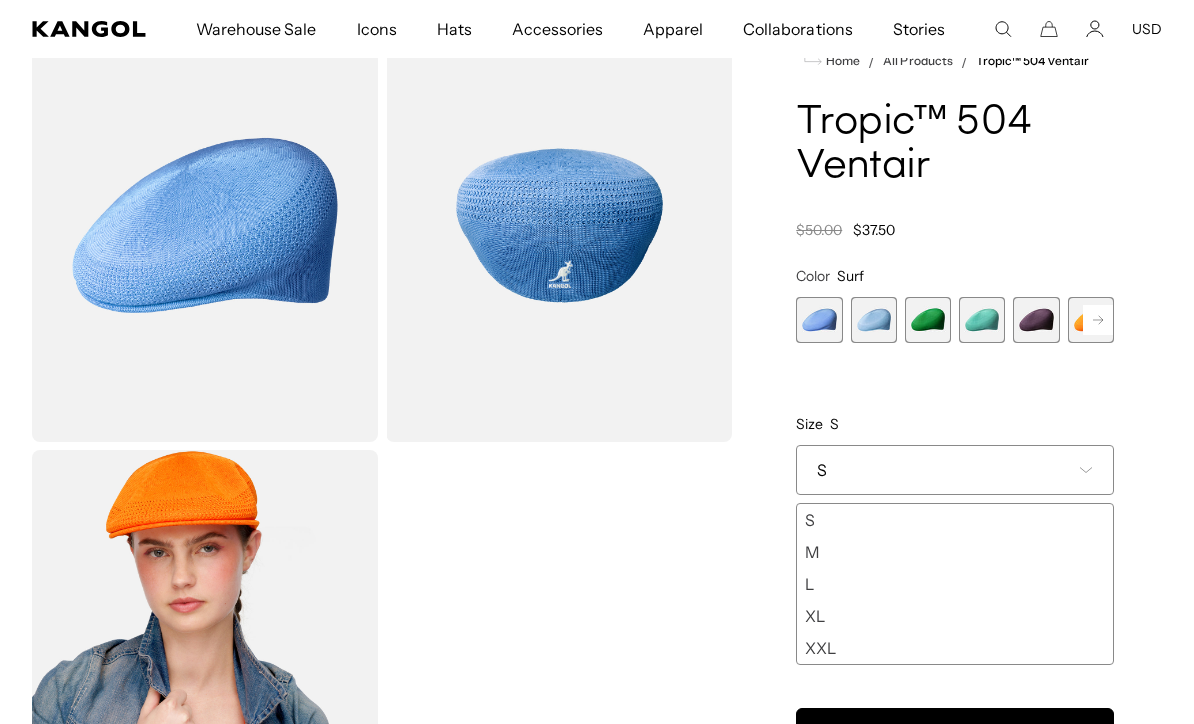 scroll, scrollTop: 122, scrollLeft: 0, axis: vertical 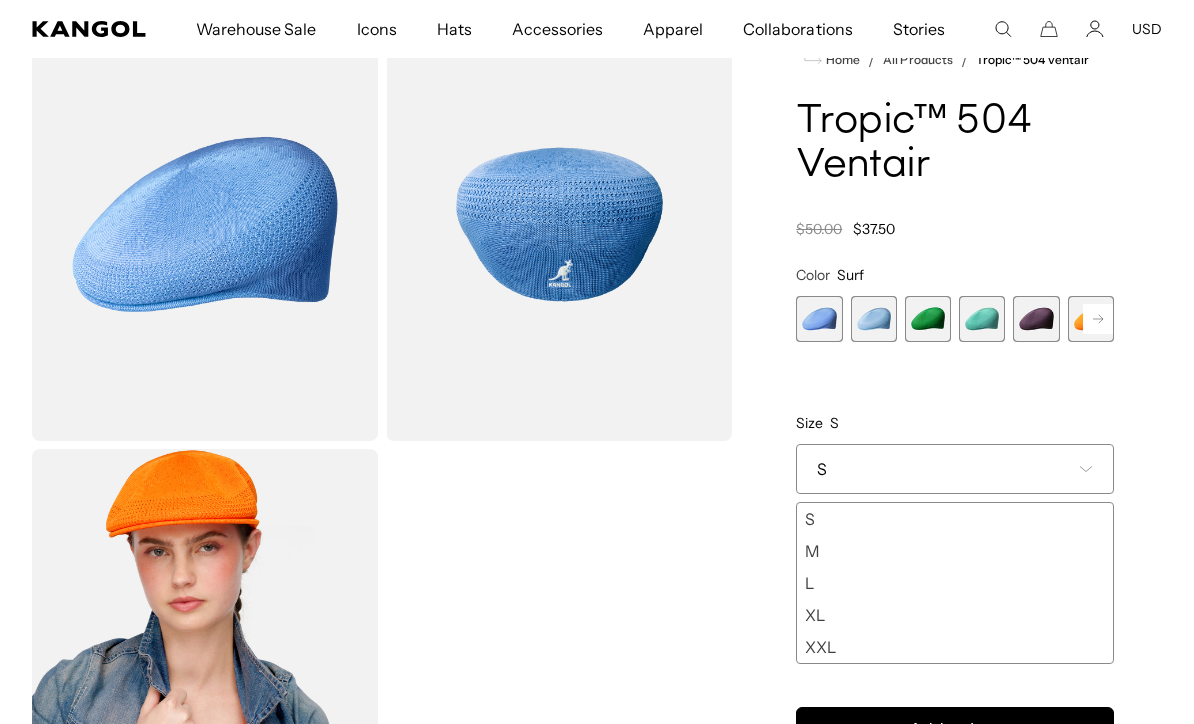 click on "XL" at bounding box center [955, 615] 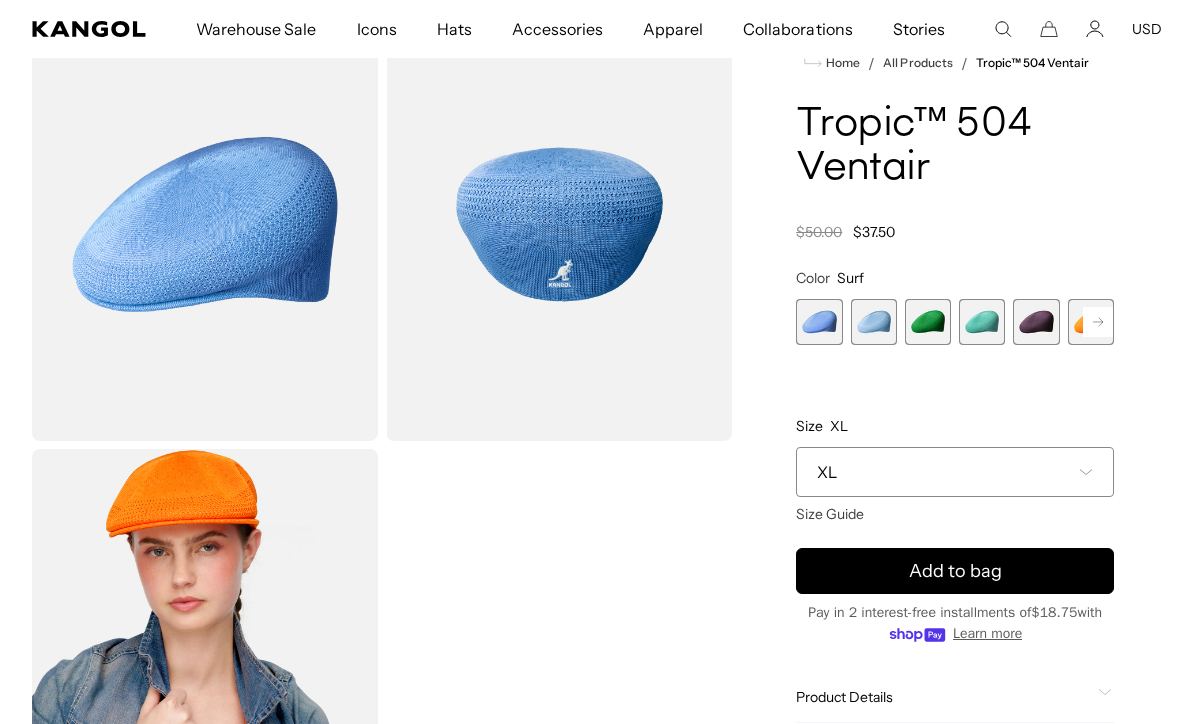 scroll, scrollTop: 0, scrollLeft: 0, axis: both 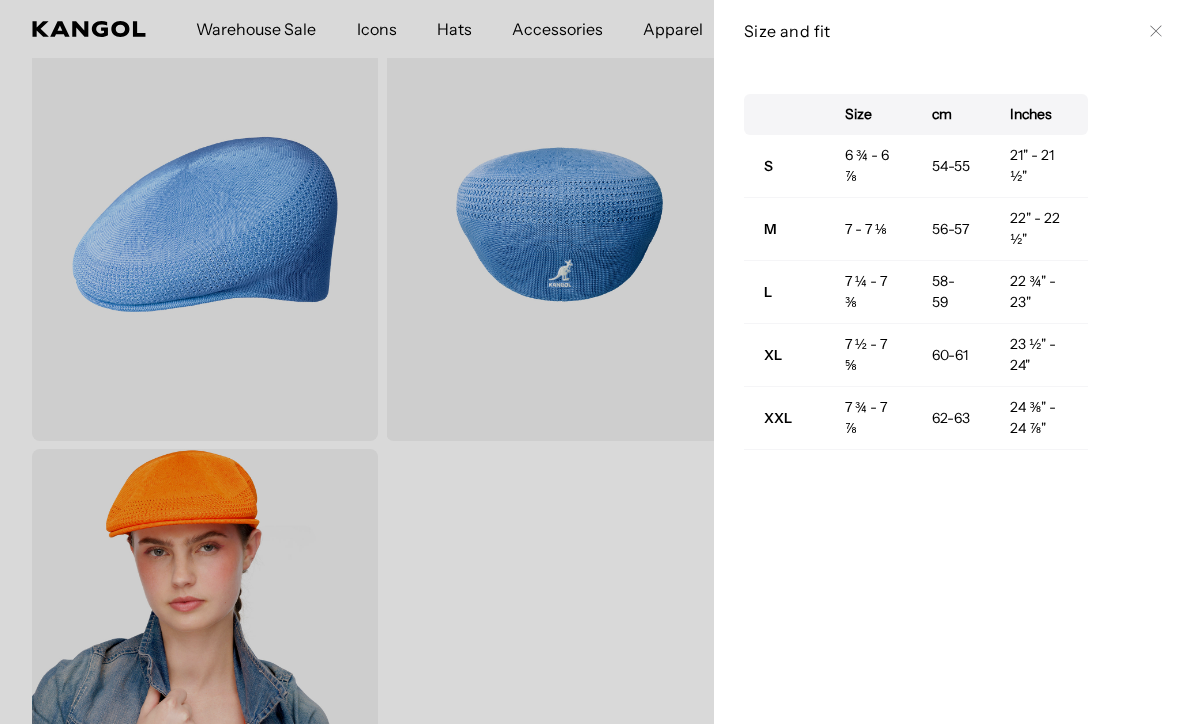 click 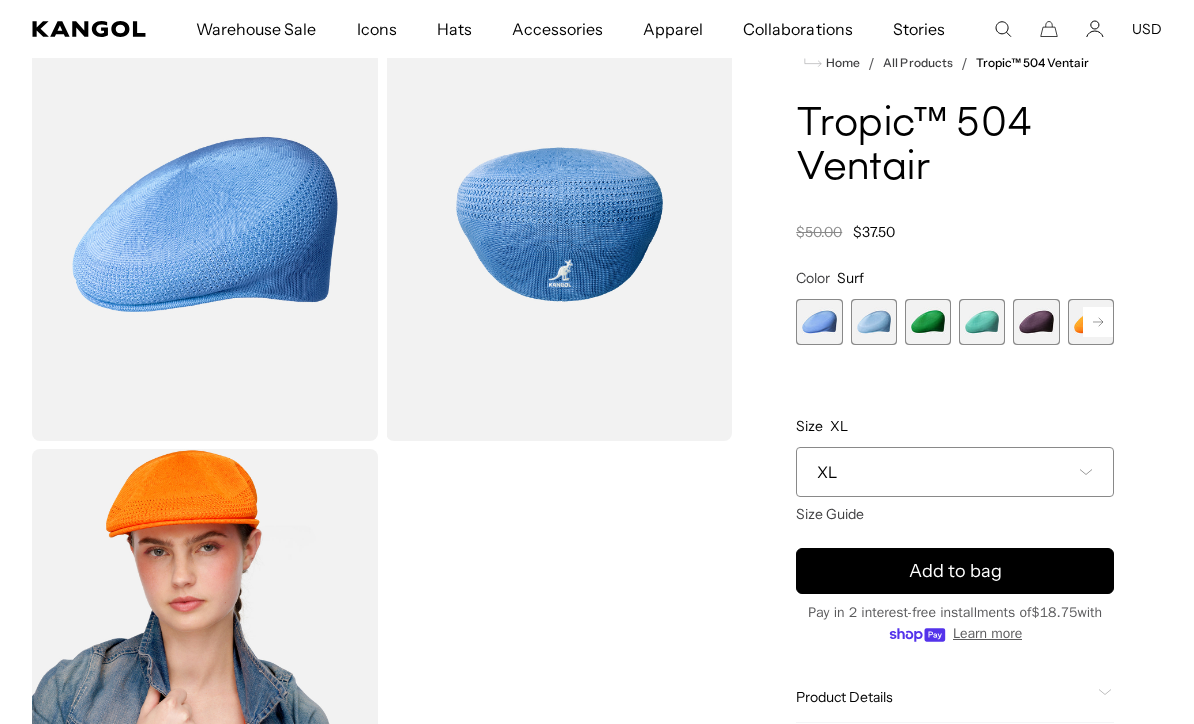 scroll, scrollTop: 0, scrollLeft: 0, axis: both 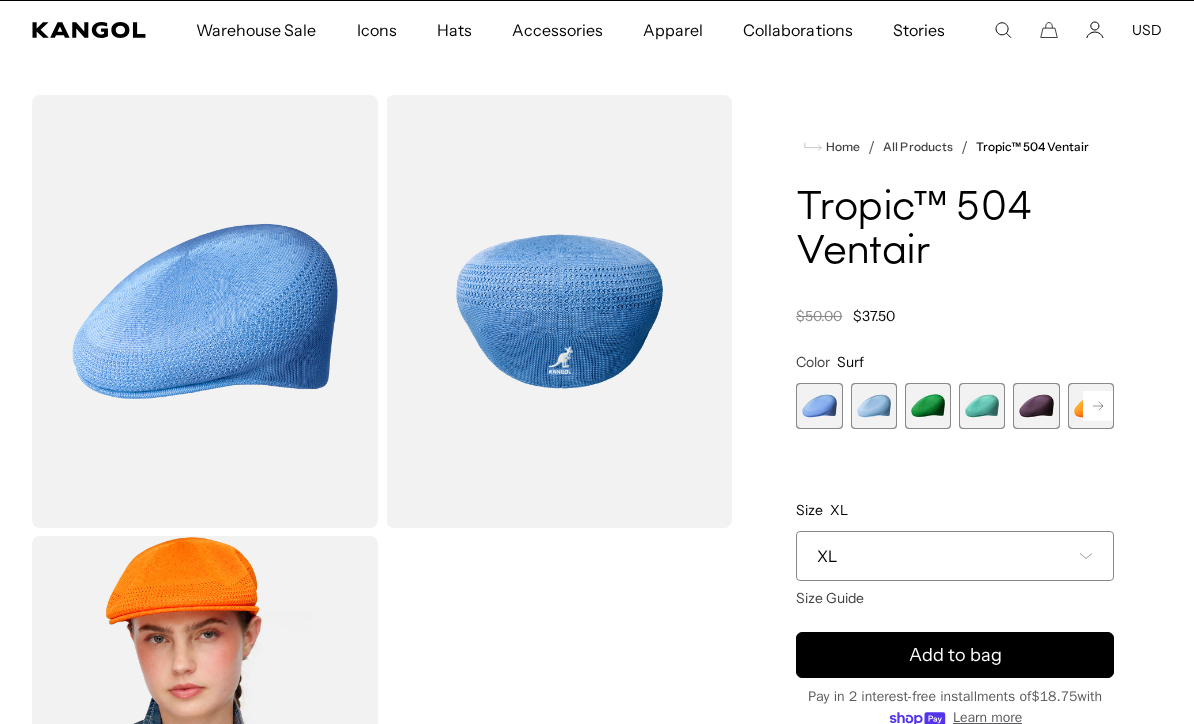 click at bounding box center [819, 406] 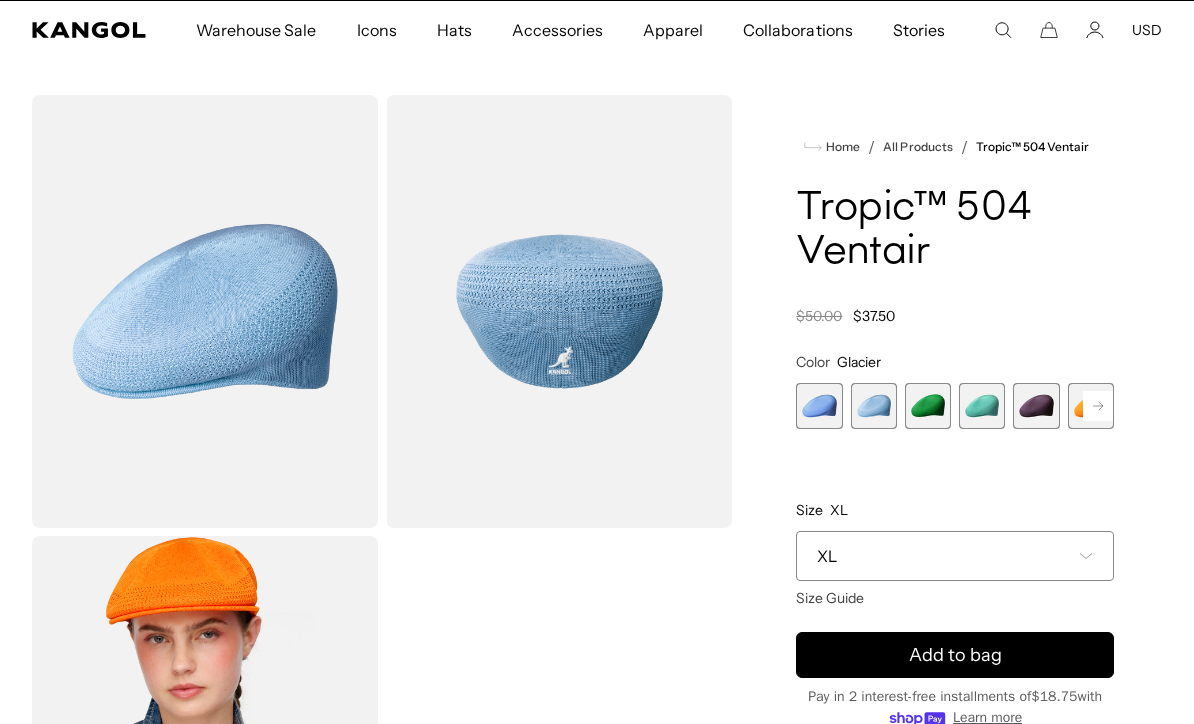 scroll, scrollTop: 0, scrollLeft: 412, axis: horizontal 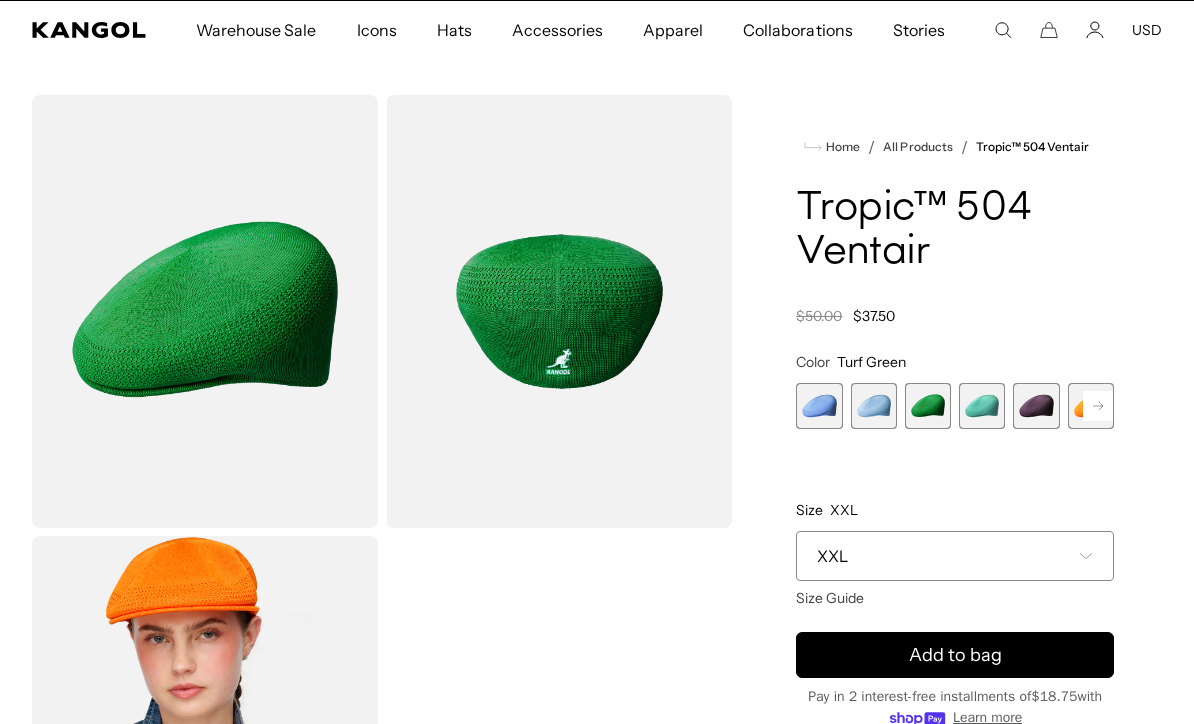 click at bounding box center [982, 406] 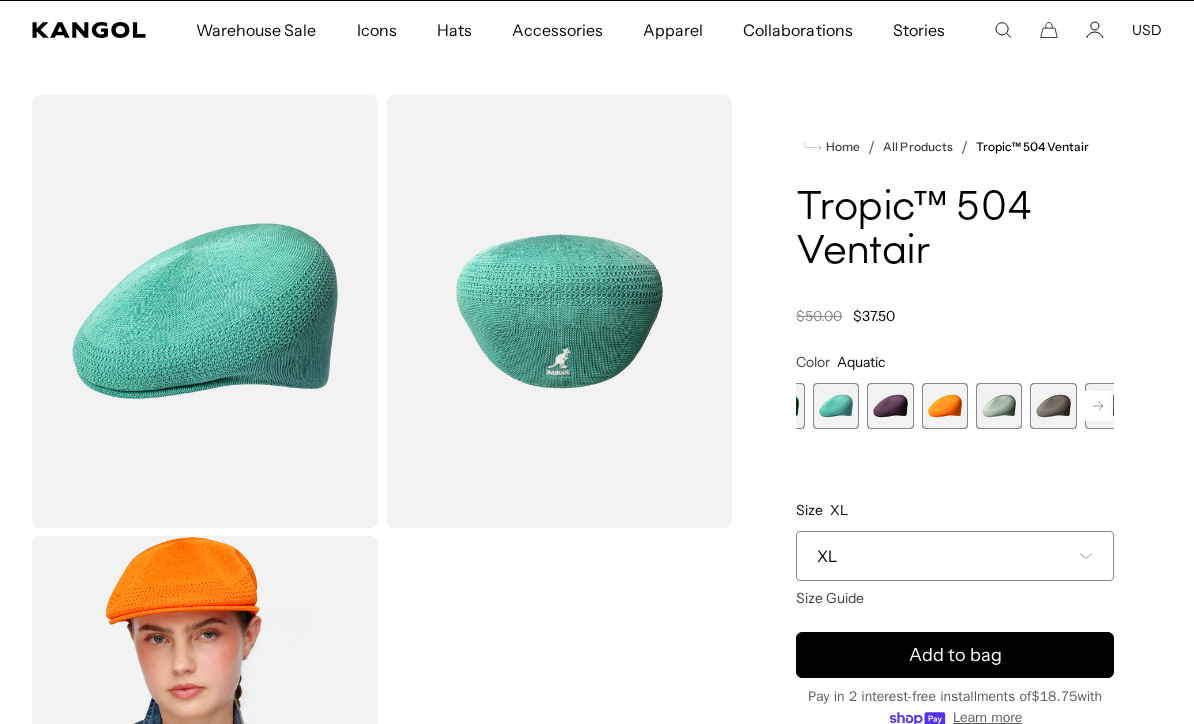 scroll, scrollTop: 0, scrollLeft: 412, axis: horizontal 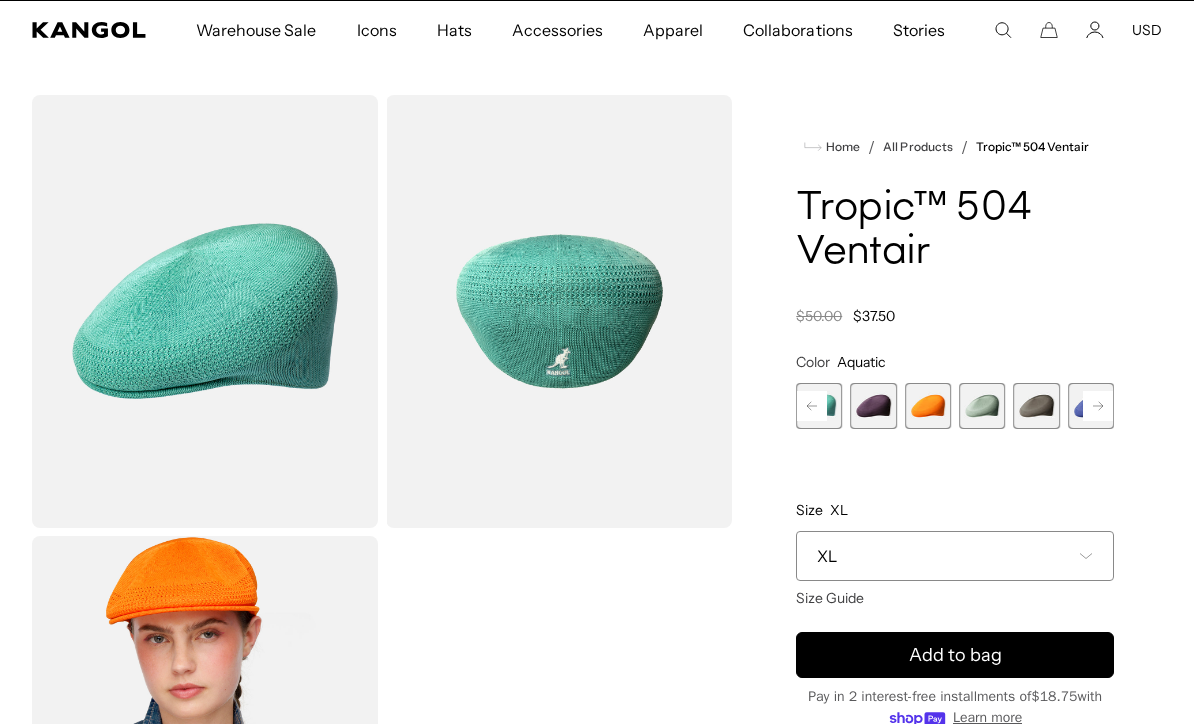 click at bounding box center (874, 406) 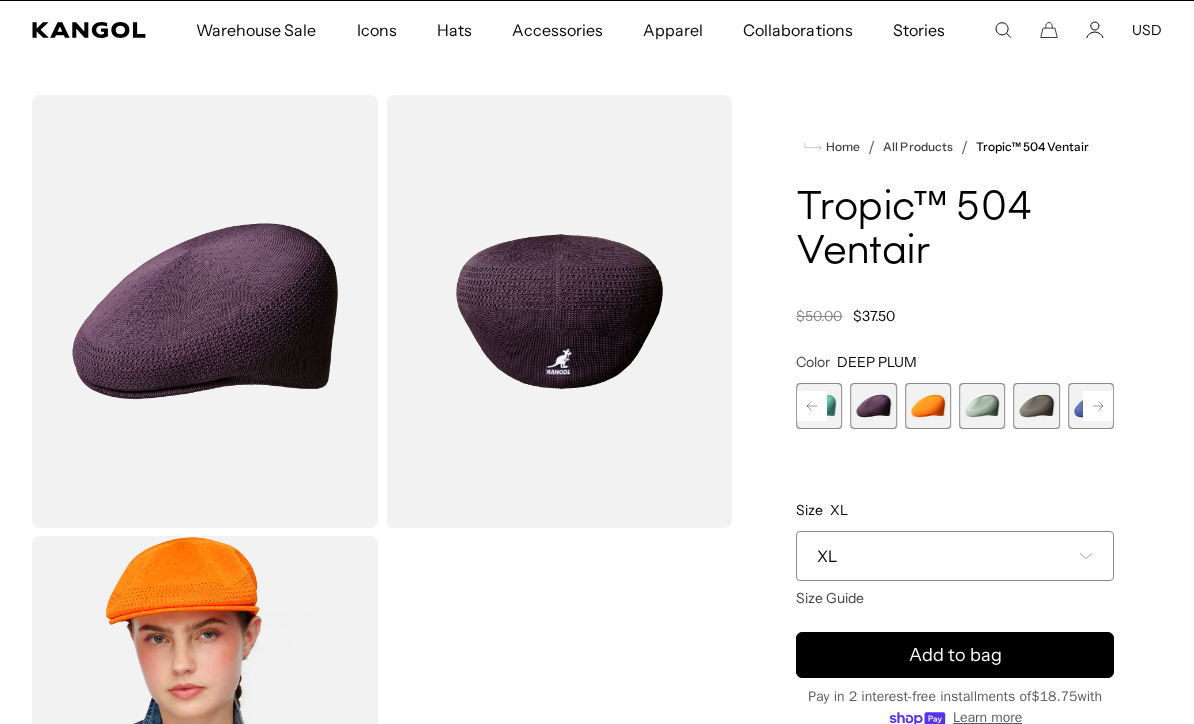 scroll, scrollTop: 0, scrollLeft: 0, axis: both 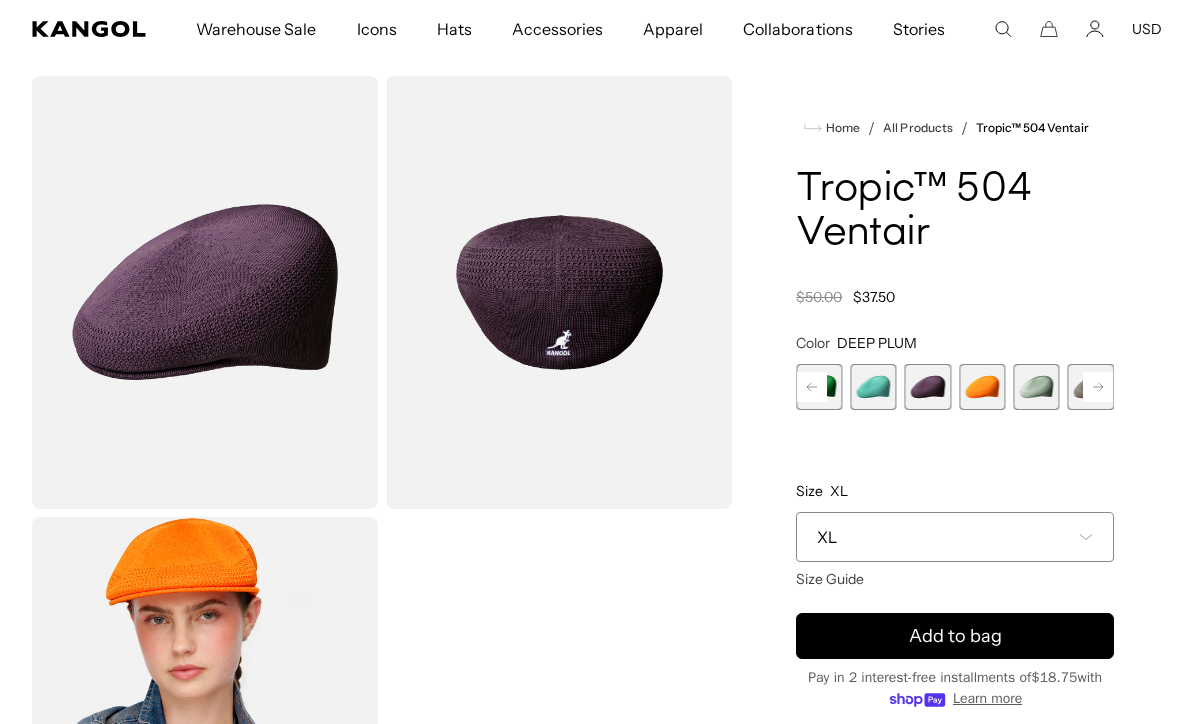 click at bounding box center (928, 387) 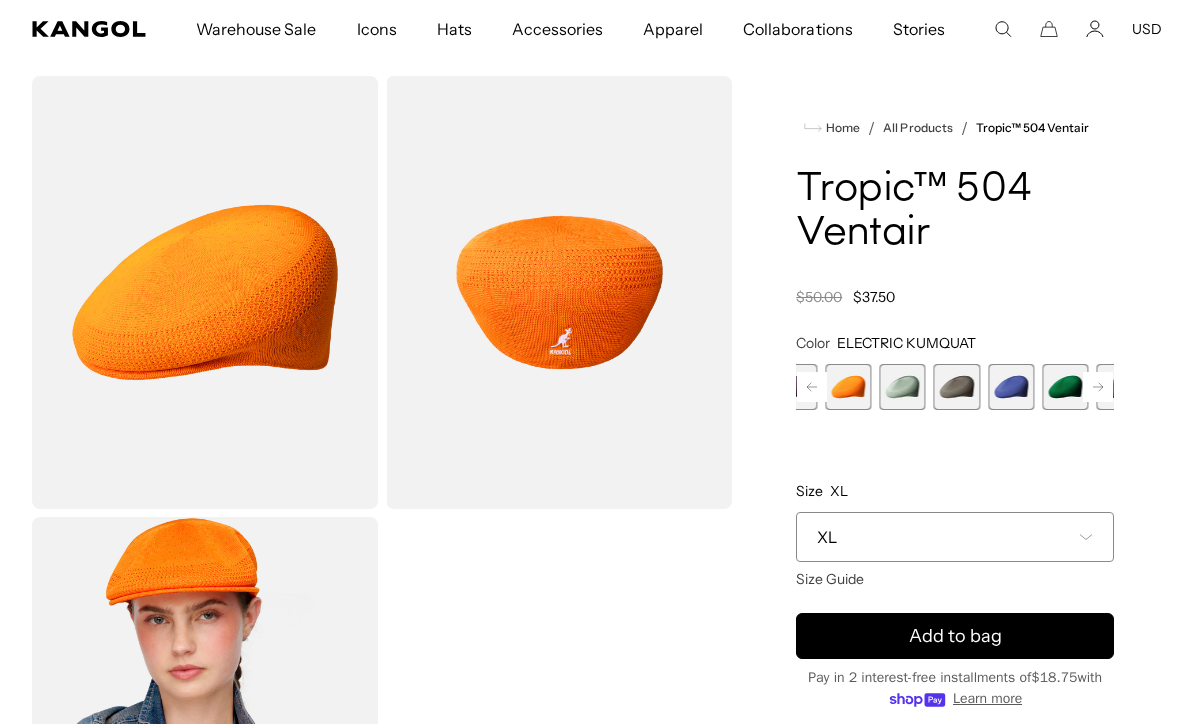 scroll, scrollTop: 0, scrollLeft: 412, axis: horizontal 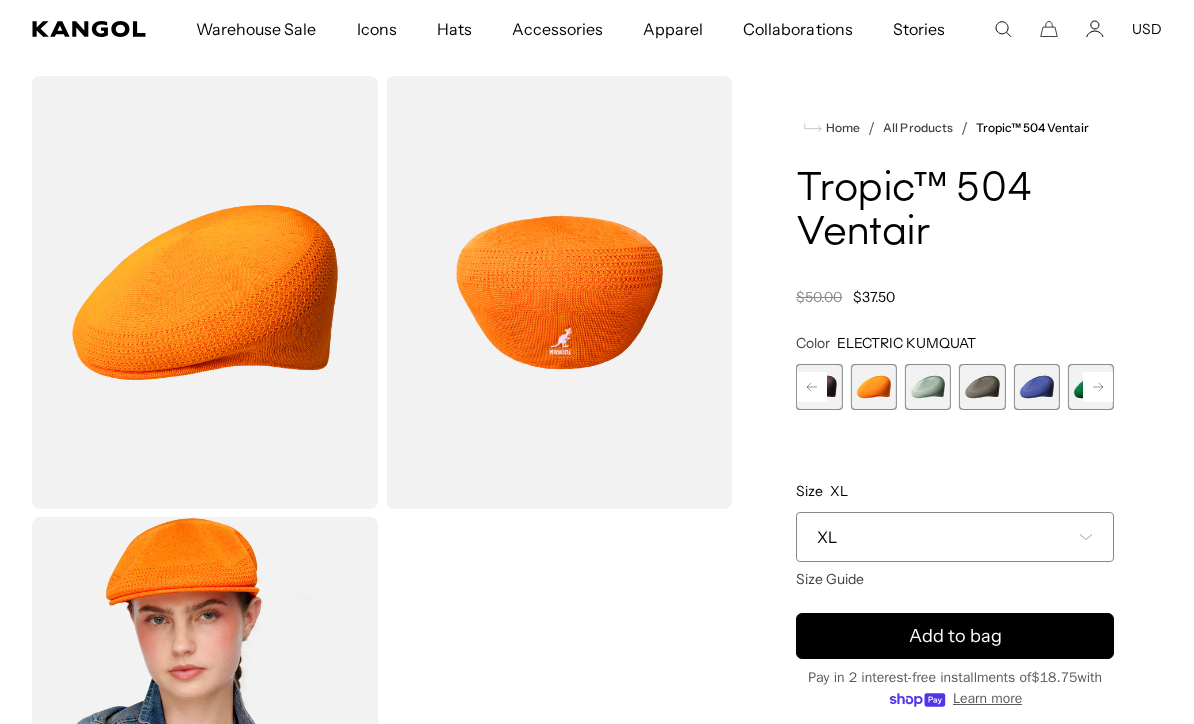 click at bounding box center [928, 387] 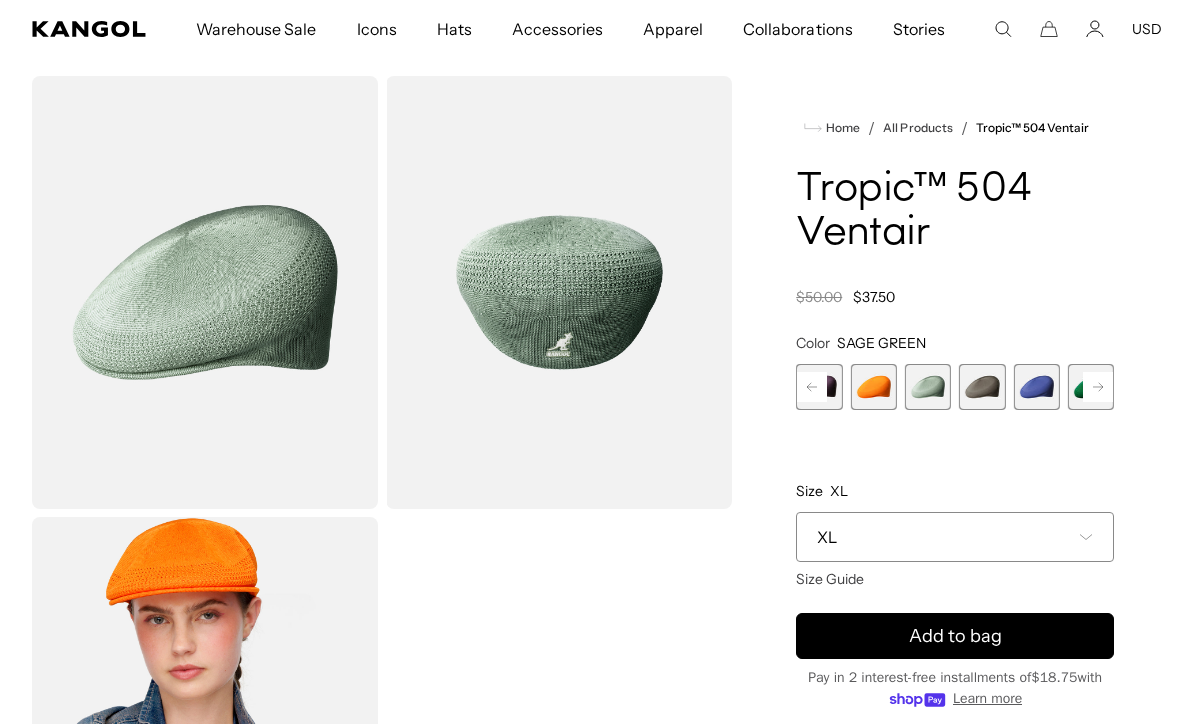 scroll, scrollTop: 0, scrollLeft: 0, axis: both 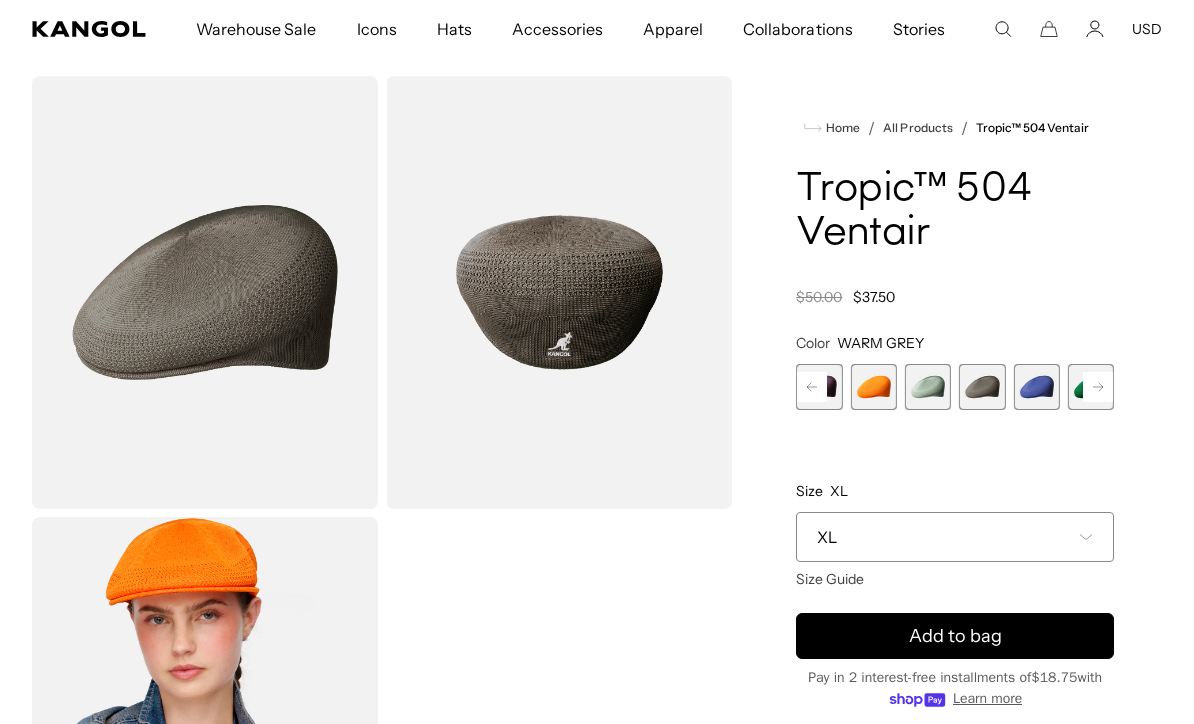click at bounding box center [874, 387] 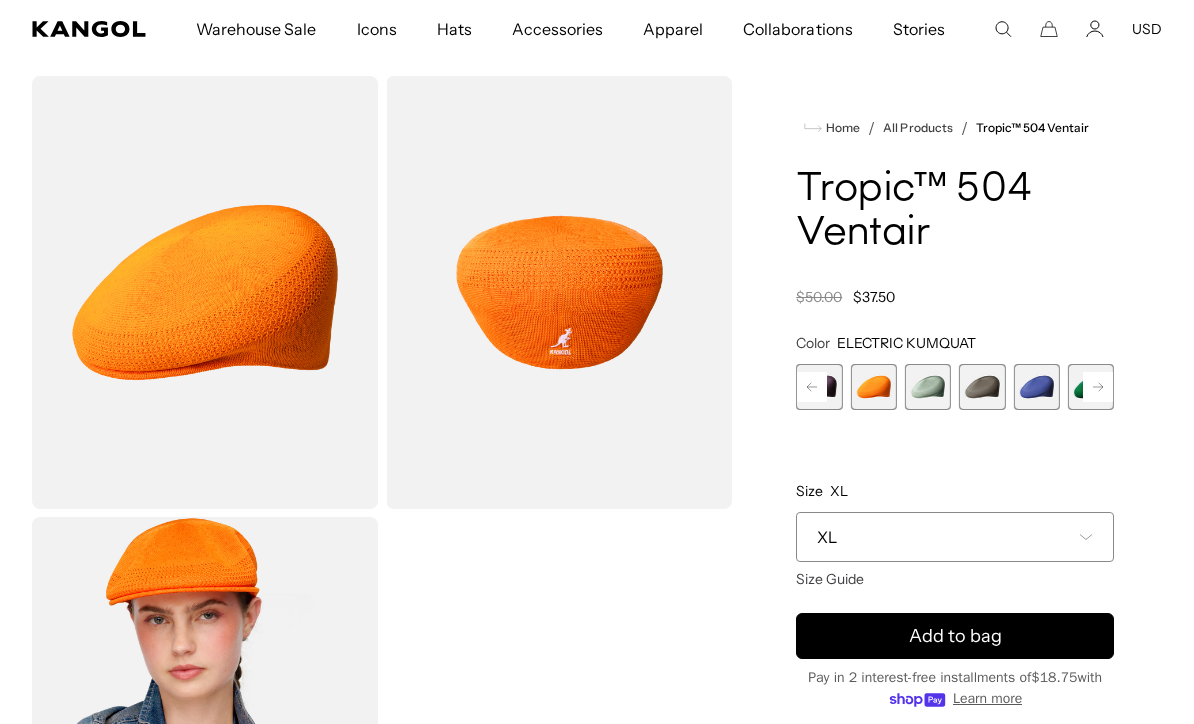 scroll, scrollTop: 0, scrollLeft: 412, axis: horizontal 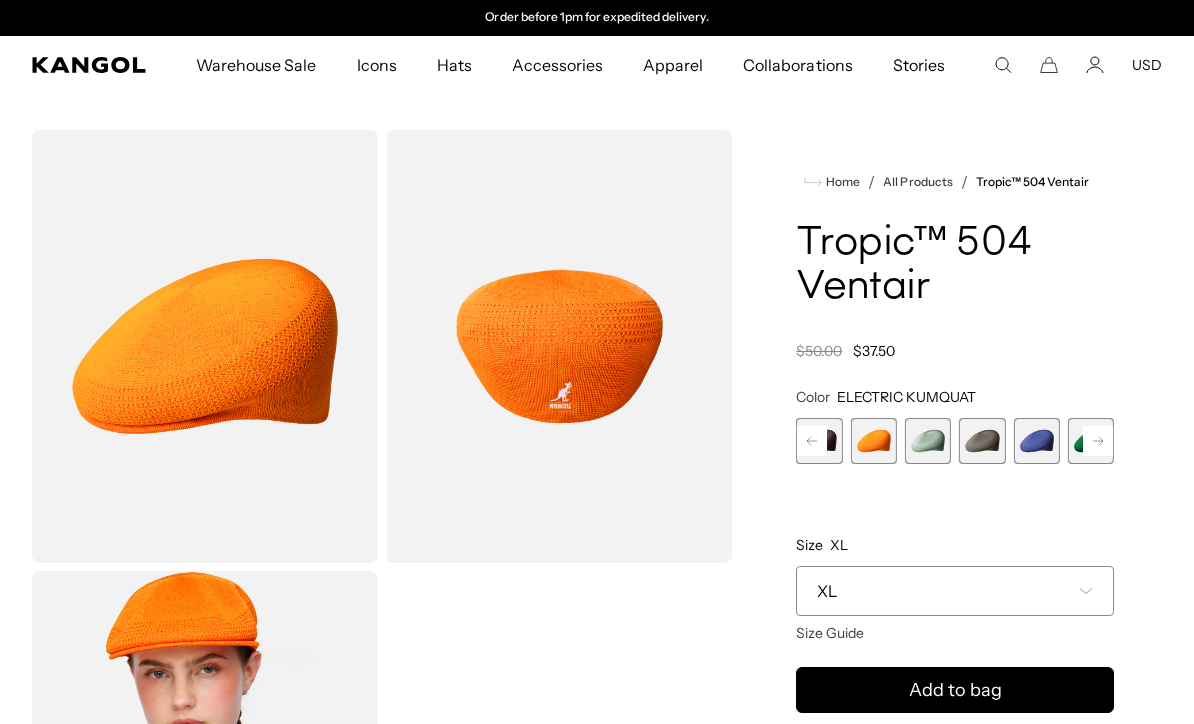 click at bounding box center (205, 346) 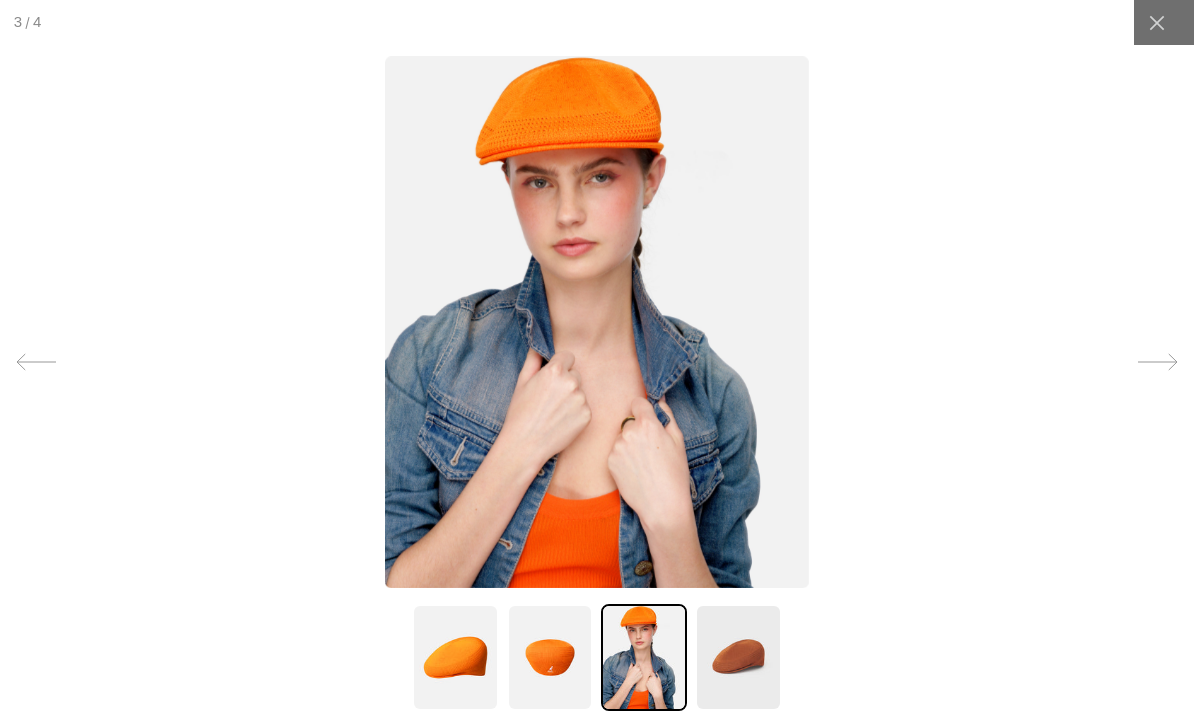scroll, scrollTop: 0, scrollLeft: 0, axis: both 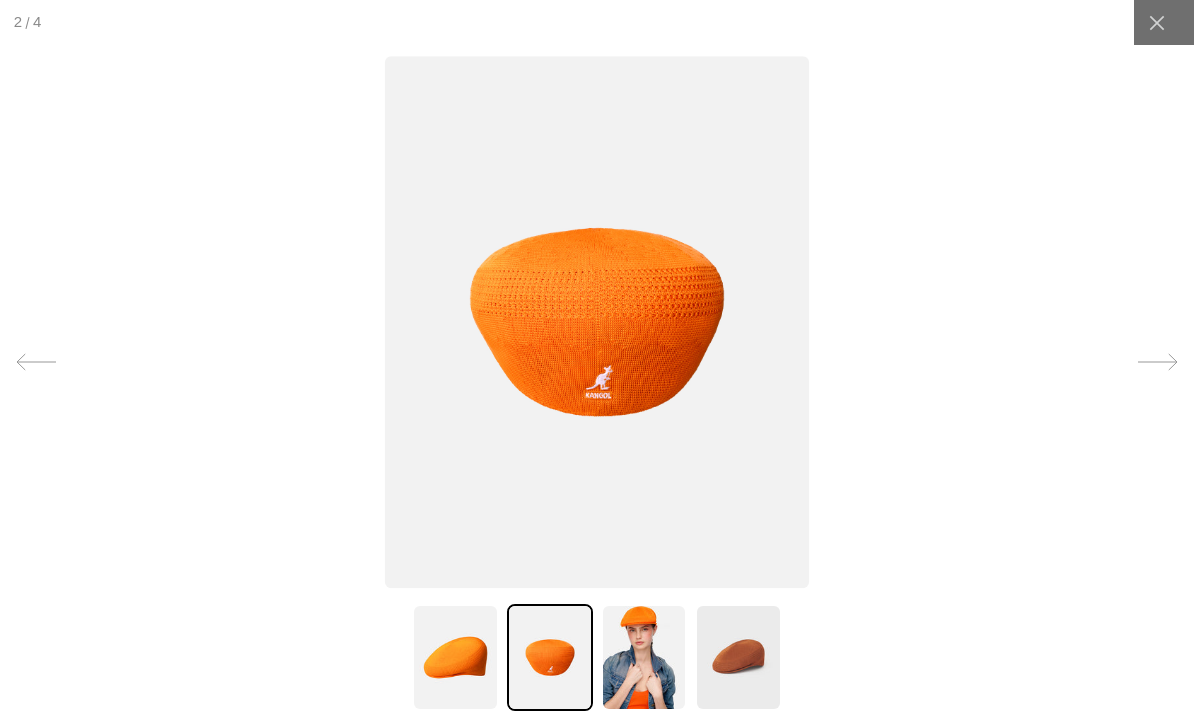 click at bounding box center [597, 322] 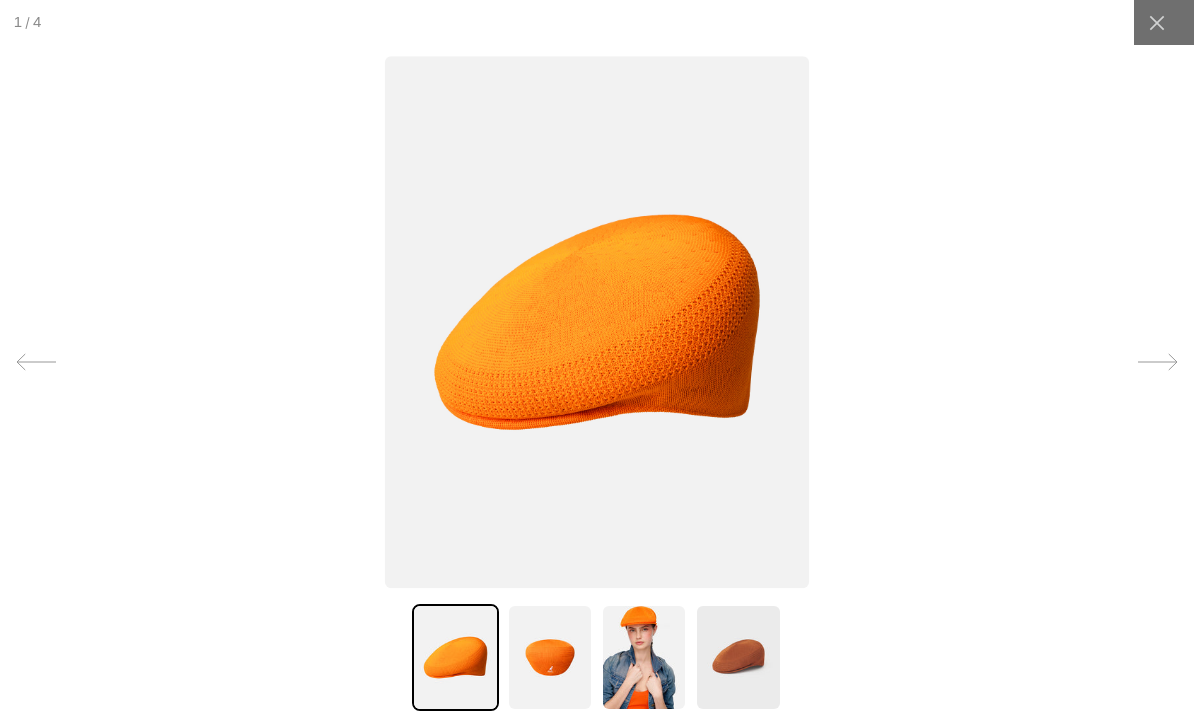 scroll, scrollTop: 0, scrollLeft: 0, axis: both 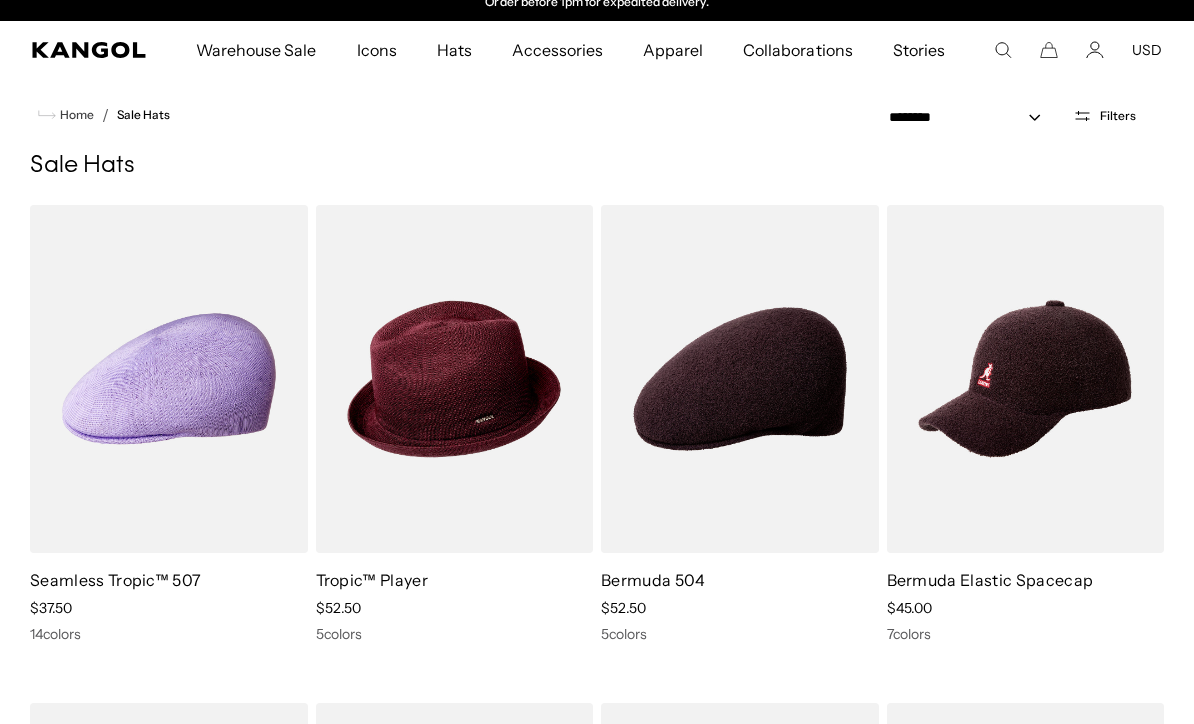 click at bounding box center (0, 0) 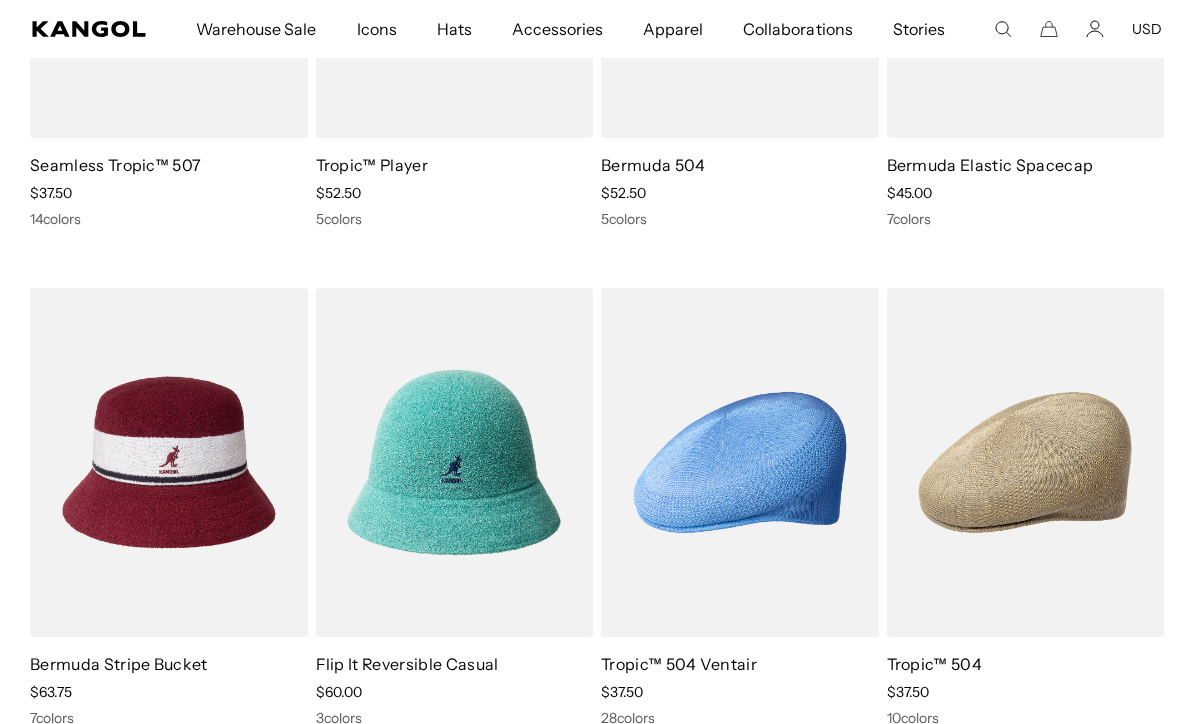 scroll, scrollTop: 460, scrollLeft: 0, axis: vertical 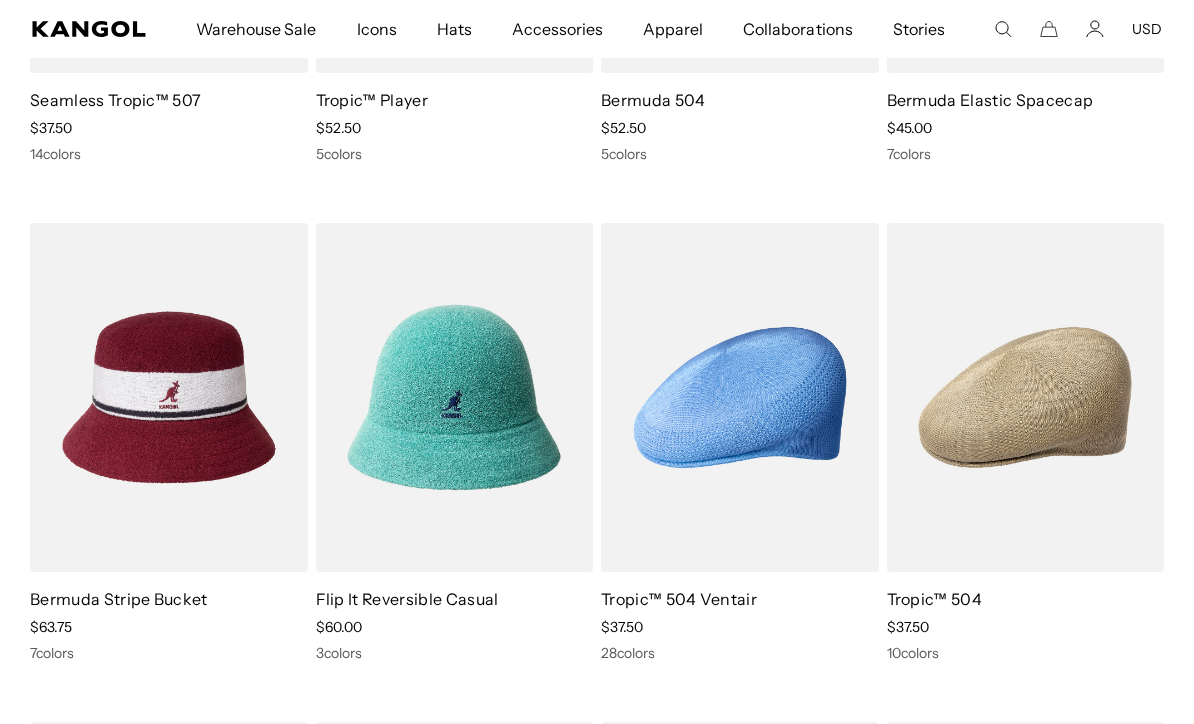click at bounding box center [0, 0] 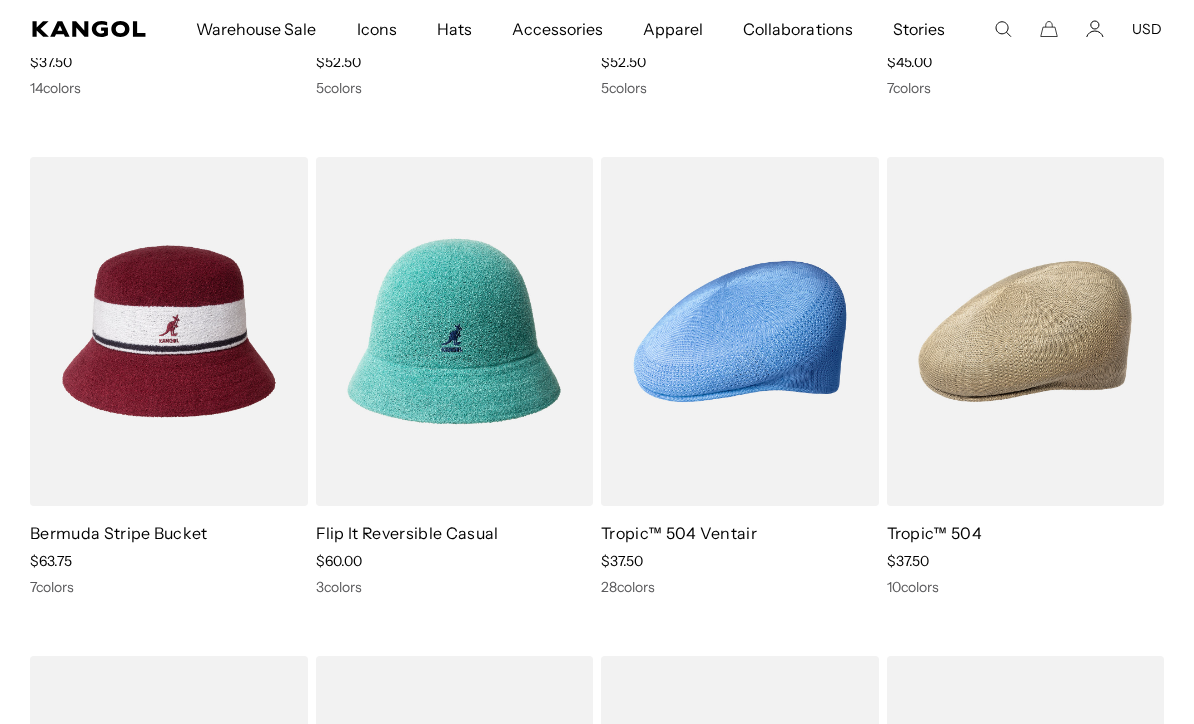 scroll, scrollTop: 0, scrollLeft: 412, axis: horizontal 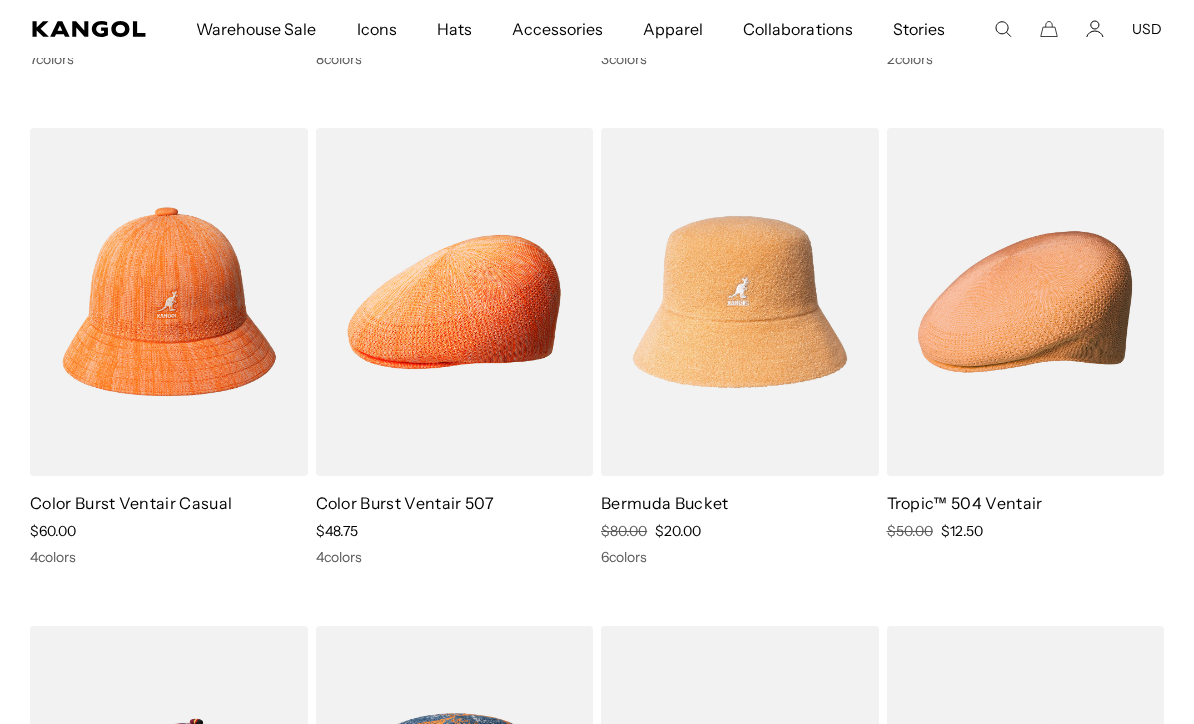 click at bounding box center (0, 0) 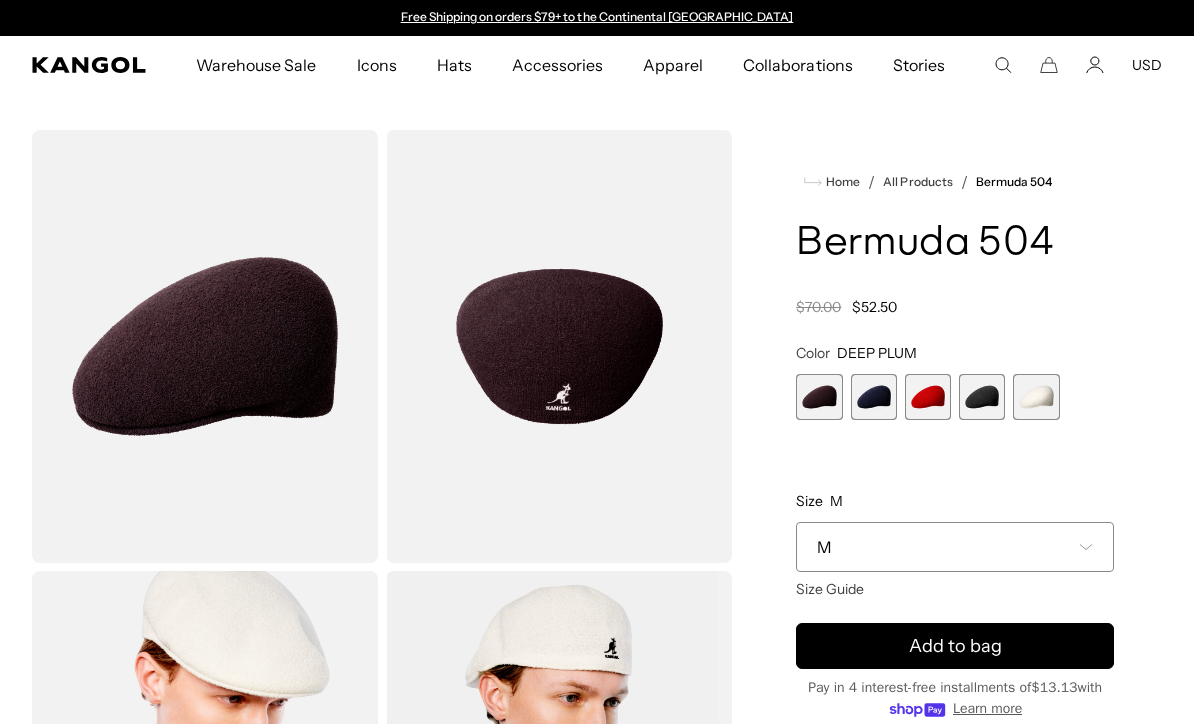 scroll, scrollTop: 0, scrollLeft: 0, axis: both 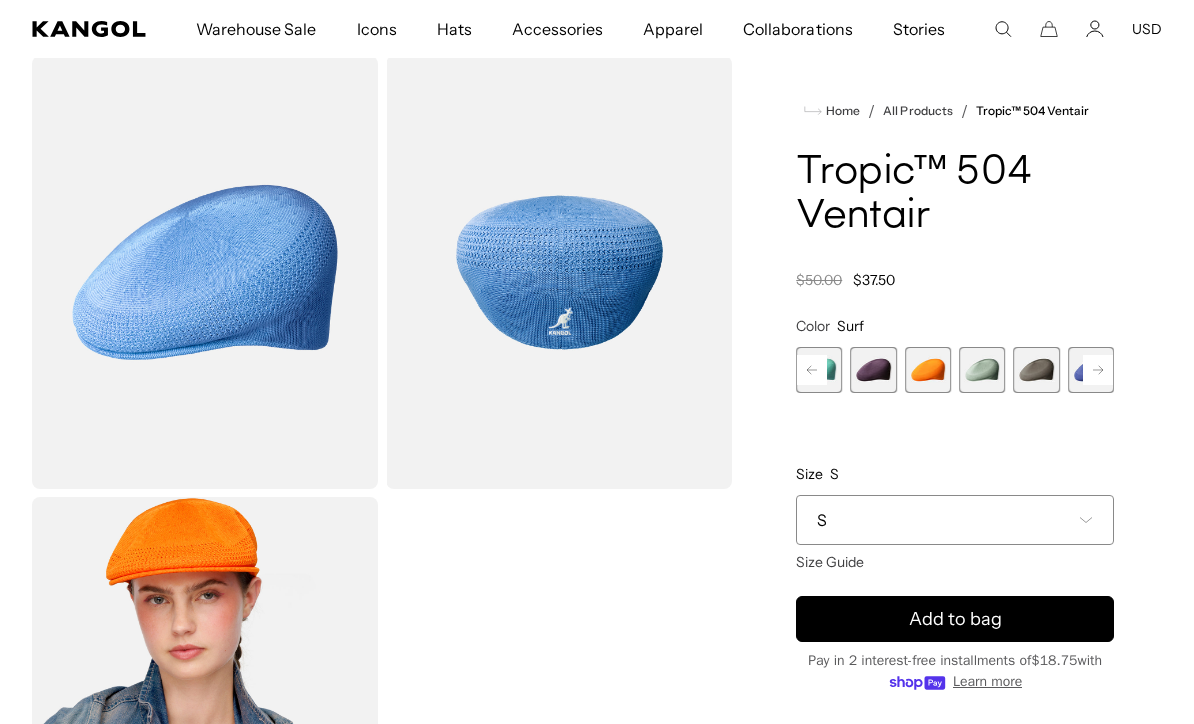 click at bounding box center [928, 370] 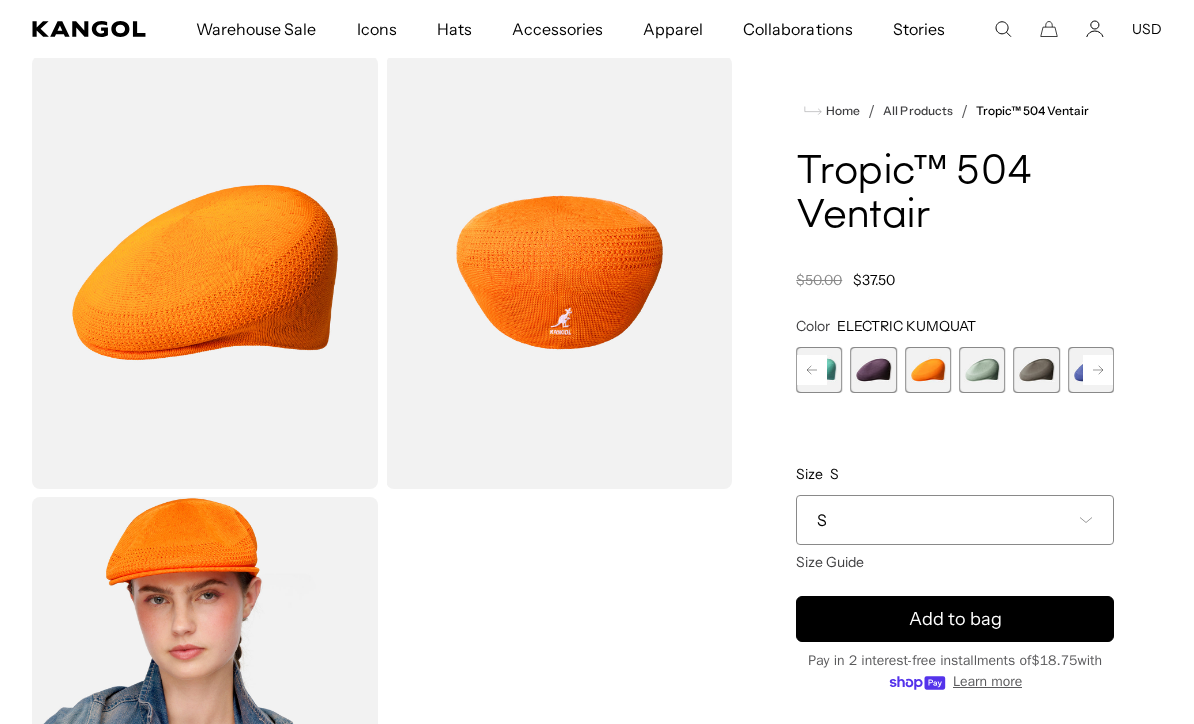 click 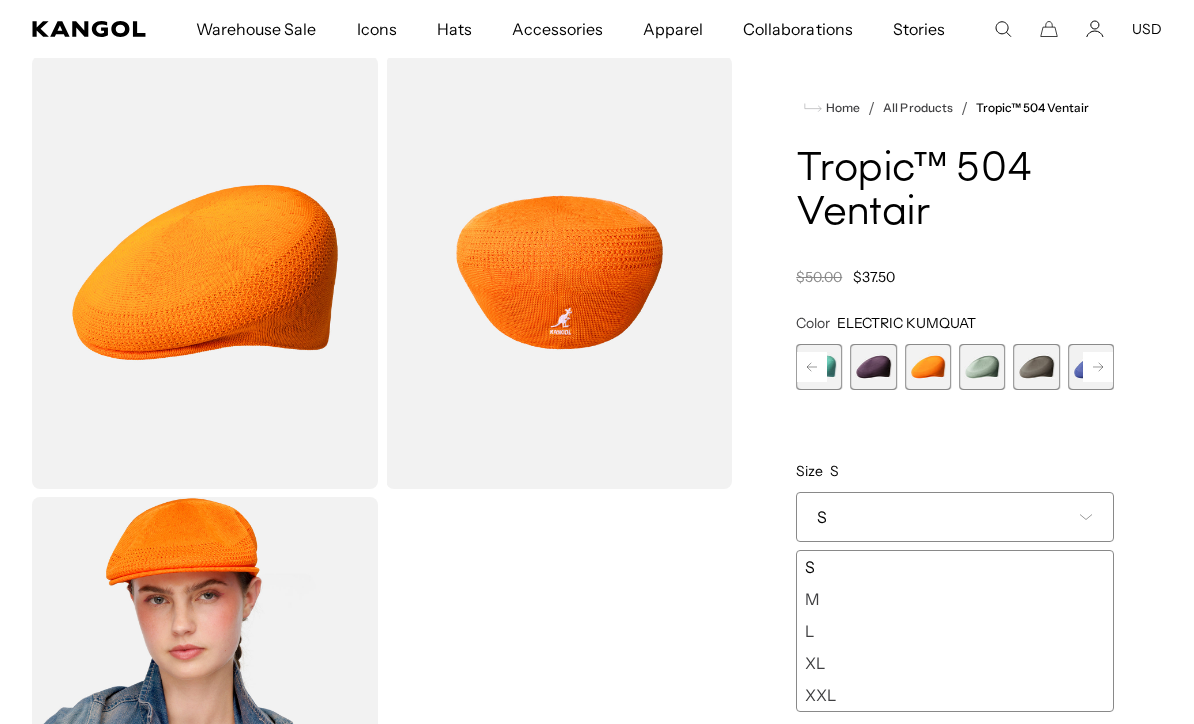 scroll, scrollTop: 0, scrollLeft: 0, axis: both 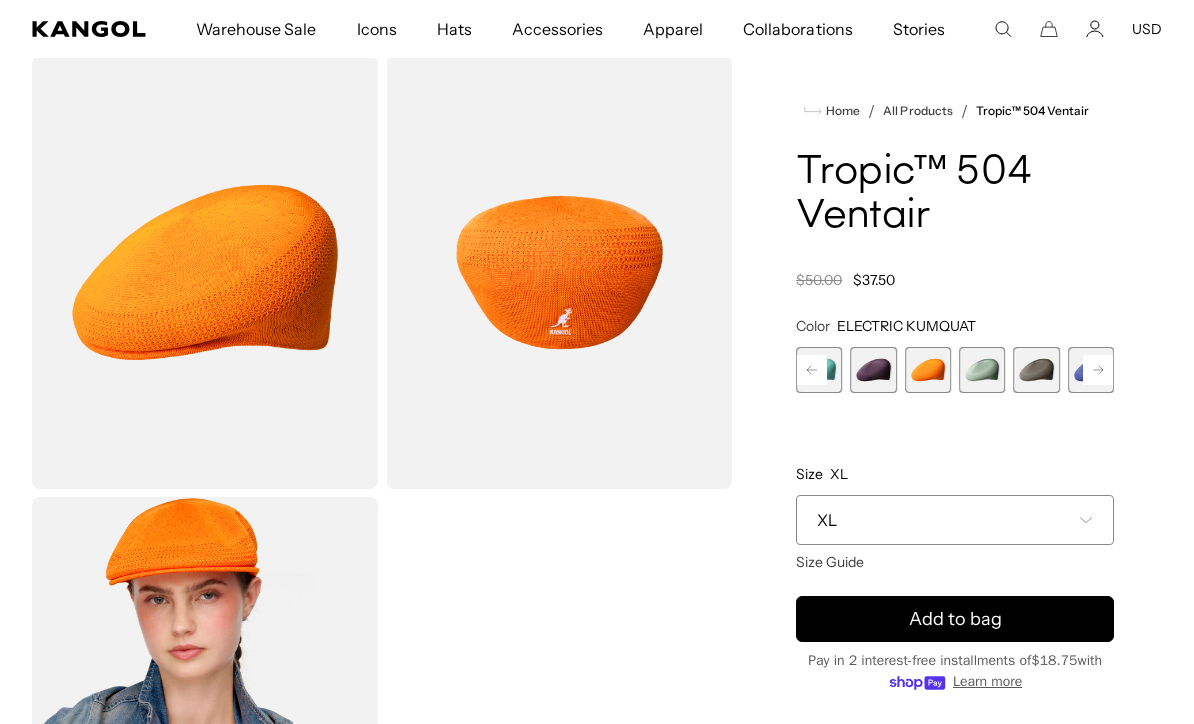 click on "Add to bag" at bounding box center [955, 619] 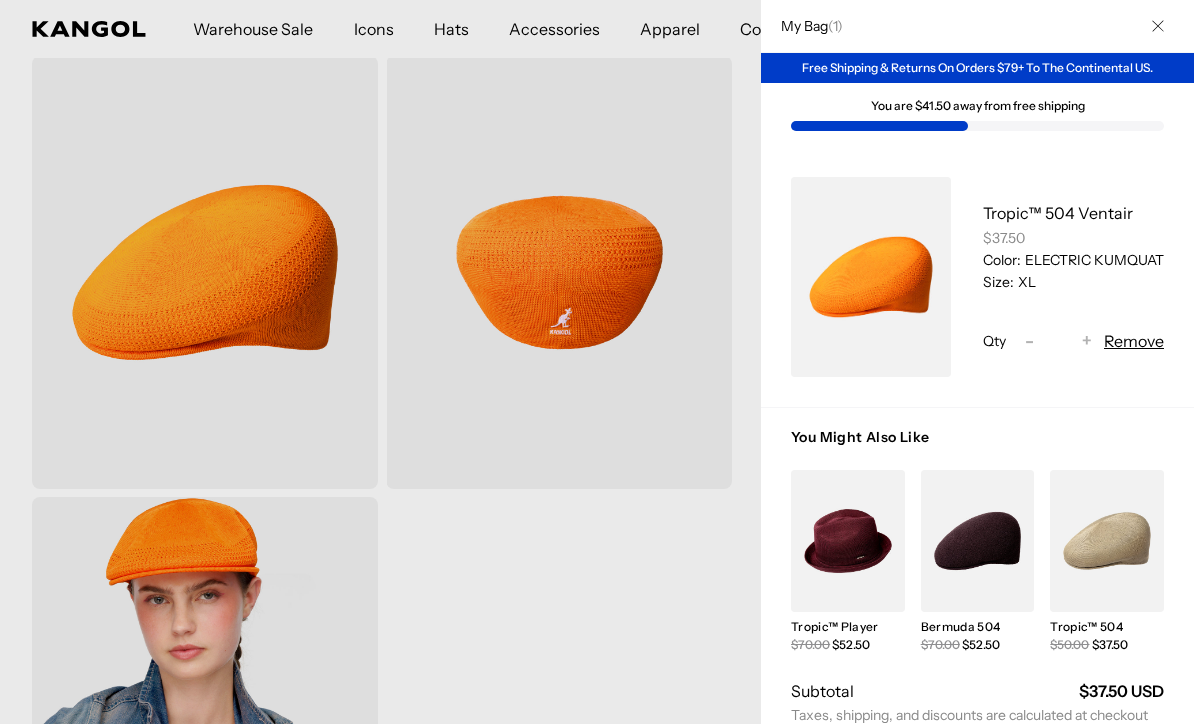 scroll, scrollTop: 0, scrollLeft: 0, axis: both 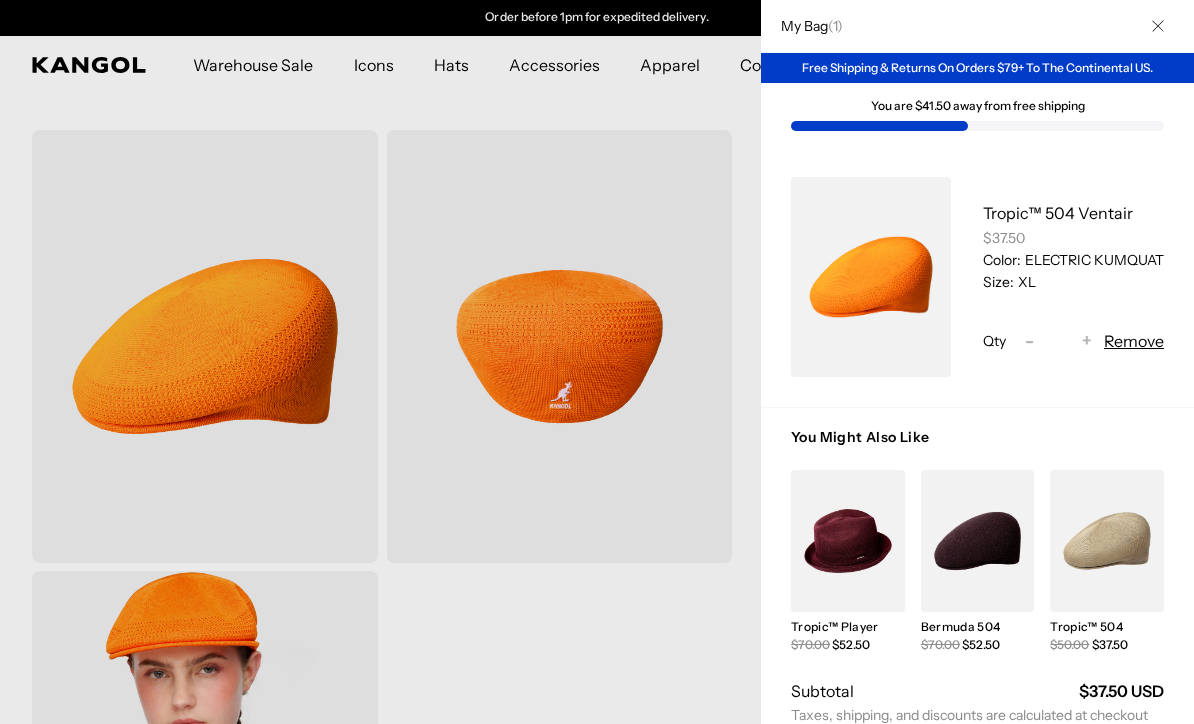 click at bounding box center (1158, 26) 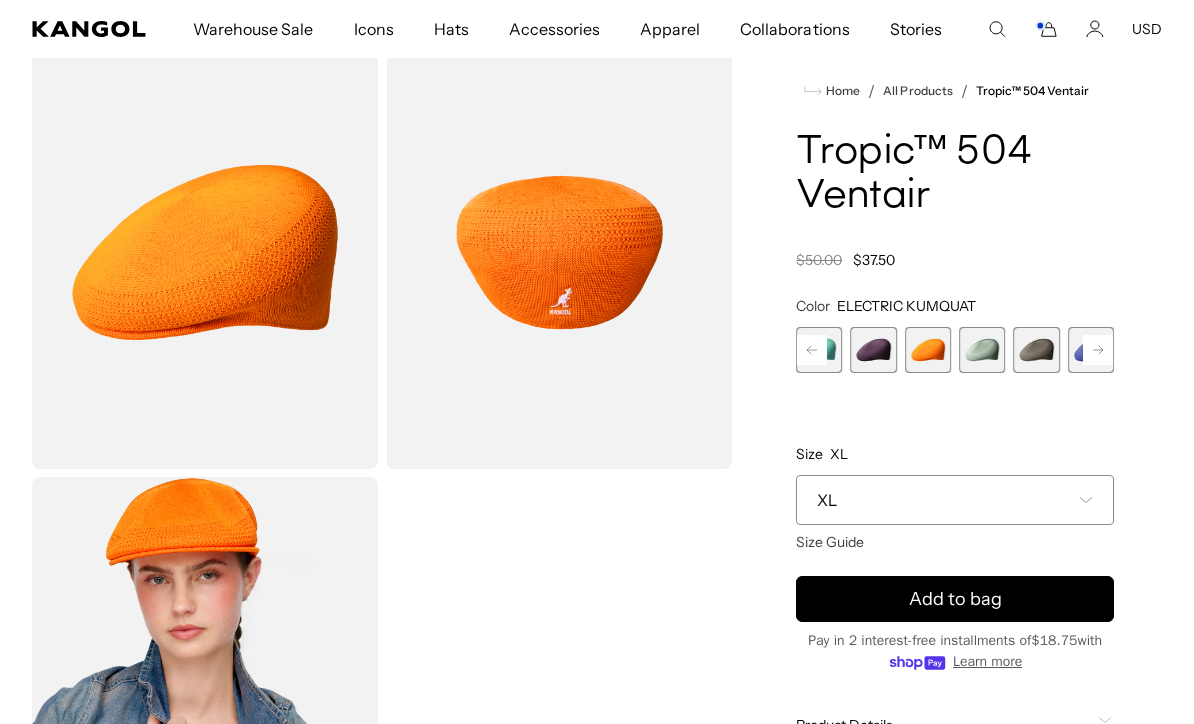 scroll, scrollTop: 0, scrollLeft: 0, axis: both 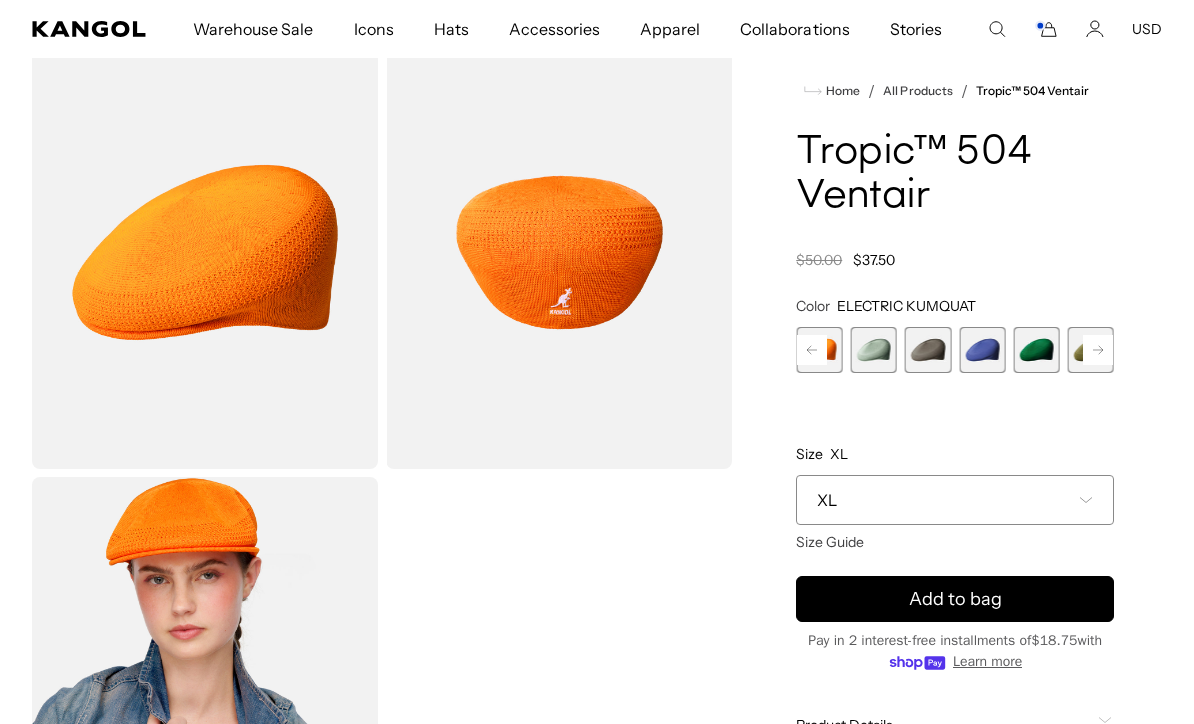 click at bounding box center (874, 350) 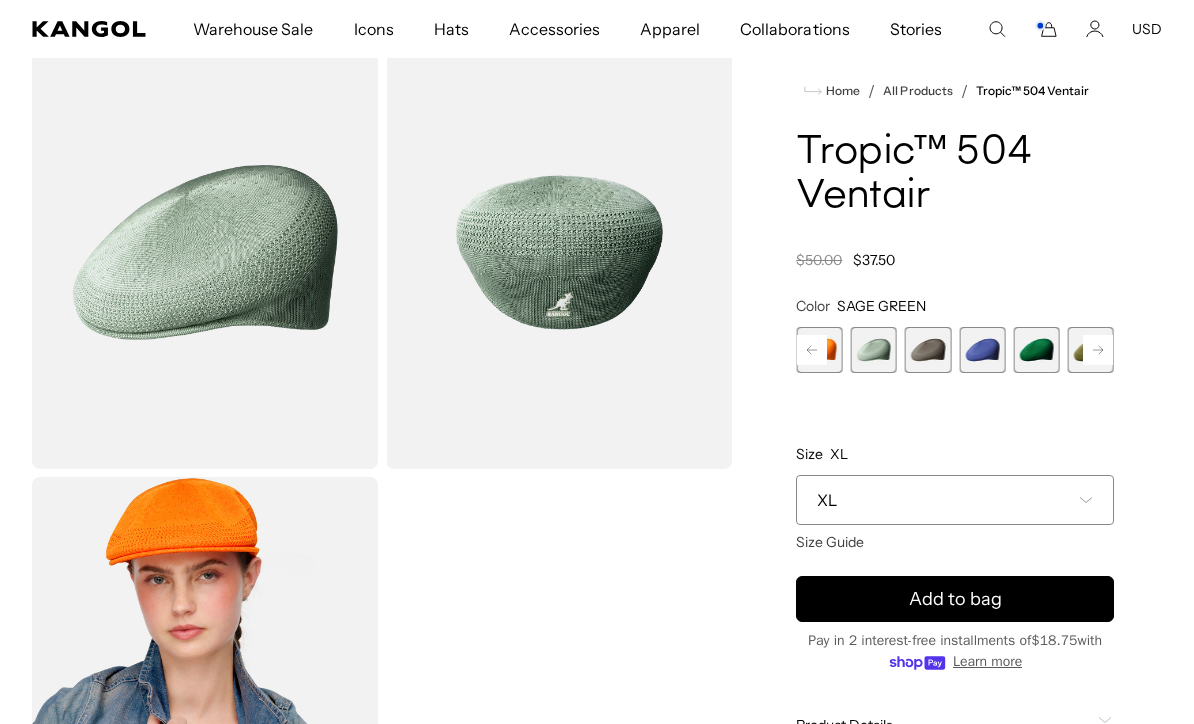 scroll, scrollTop: 0, scrollLeft: 412, axis: horizontal 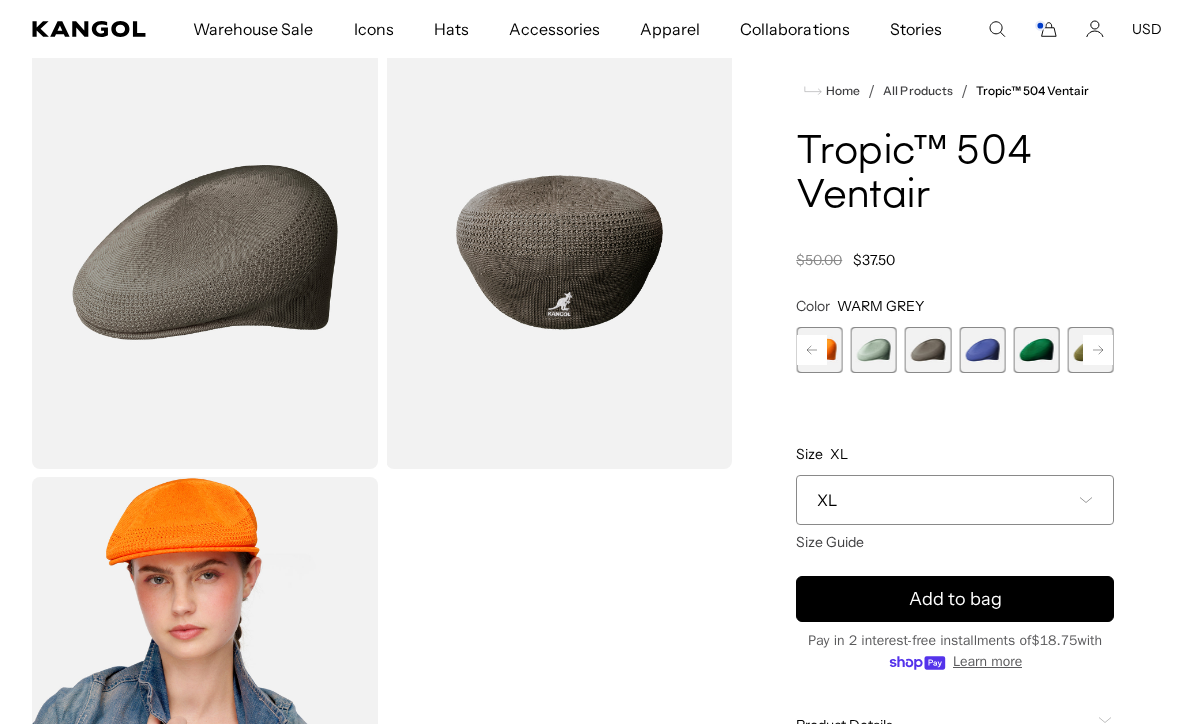 click at bounding box center (982, 350) 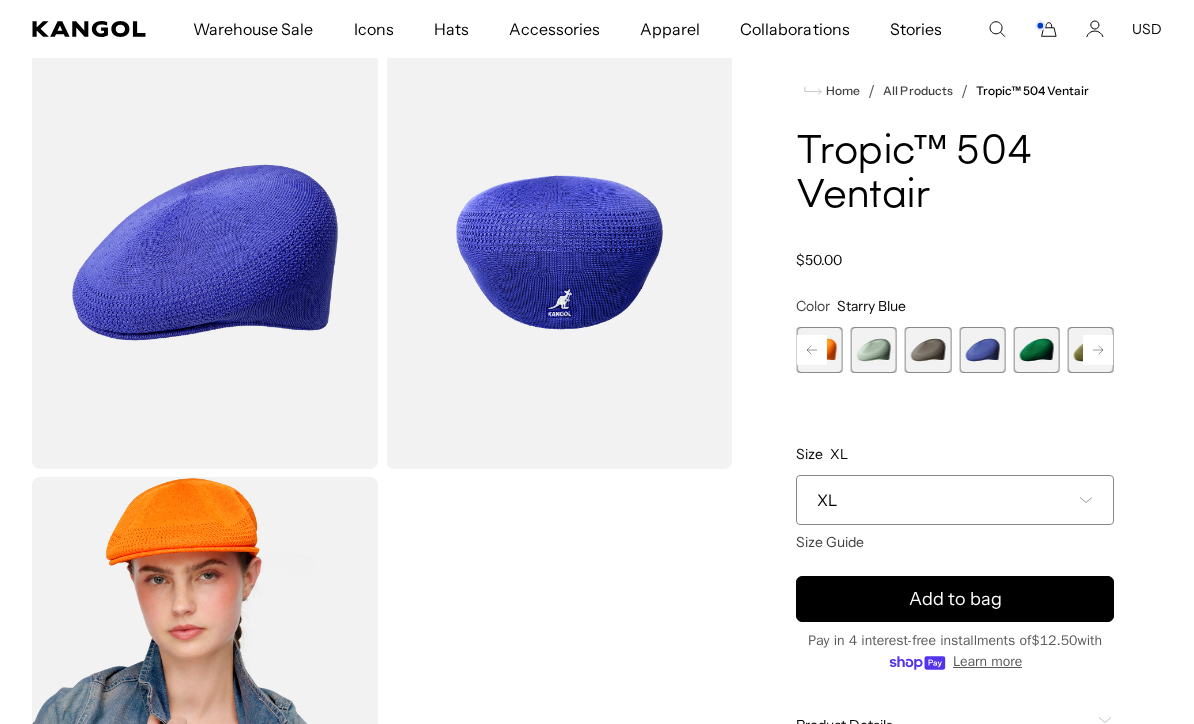 scroll, scrollTop: 0, scrollLeft: 412, axis: horizontal 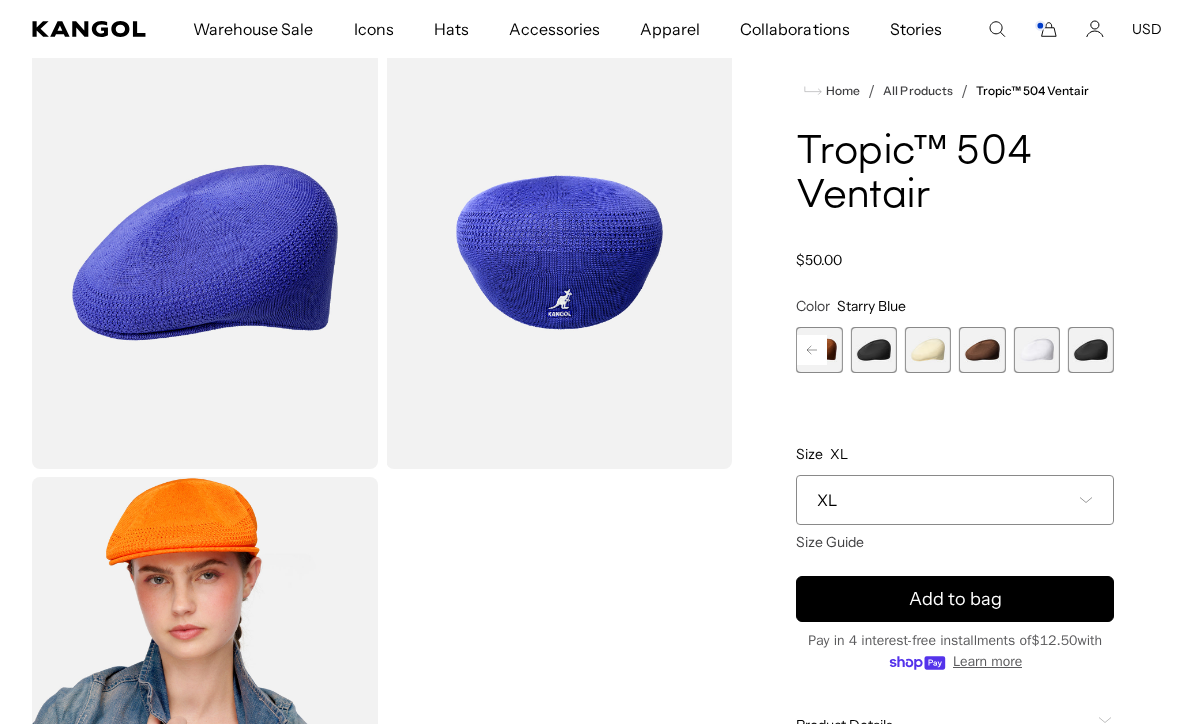 click at bounding box center (1091, 350) 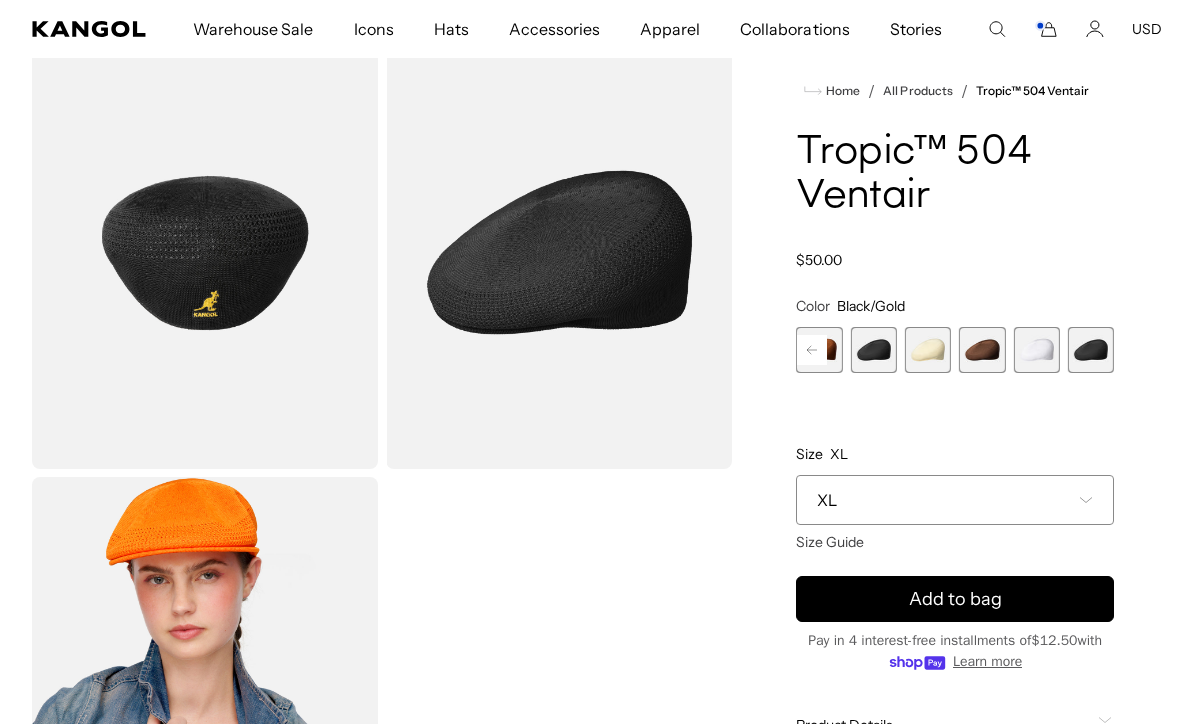scroll, scrollTop: 0, scrollLeft: 412, axis: horizontal 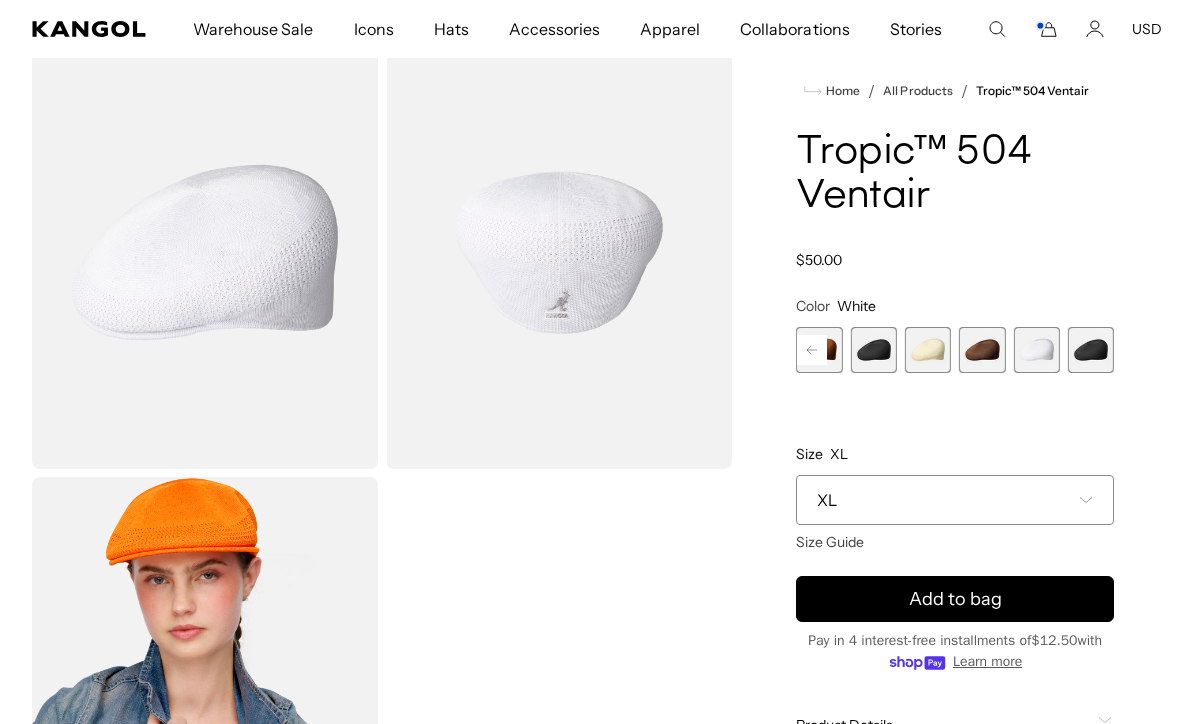 click at bounding box center [982, 350] 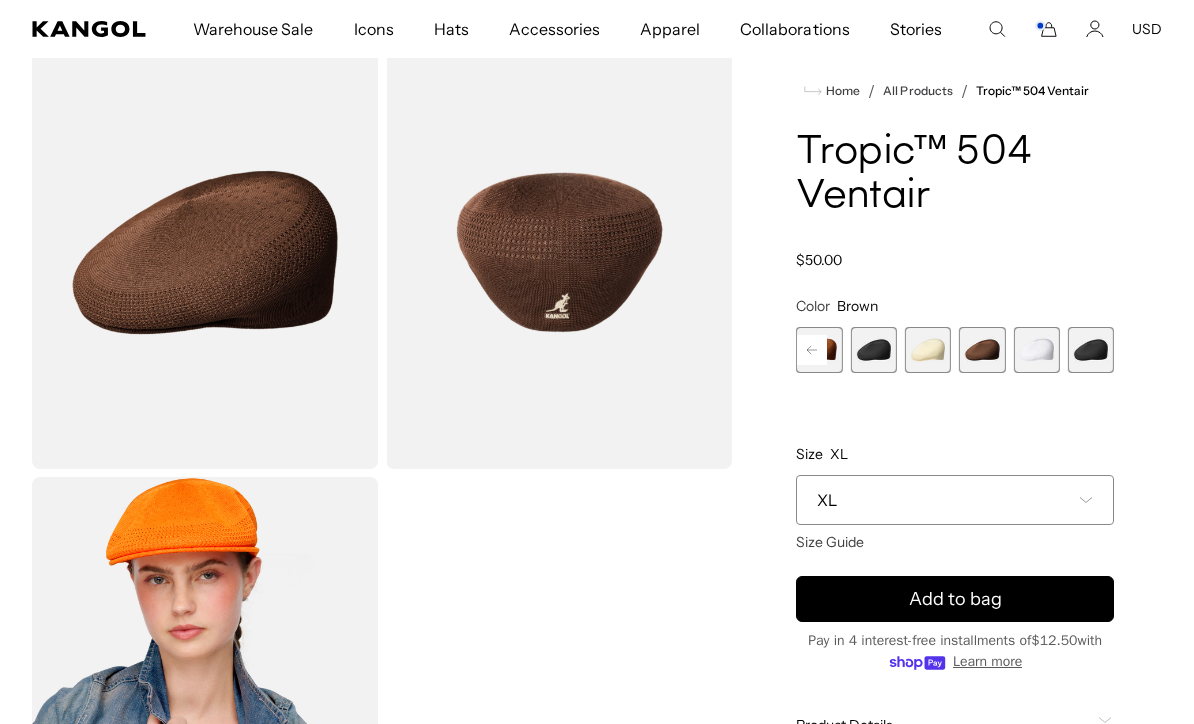scroll, scrollTop: 0, scrollLeft: 412, axis: horizontal 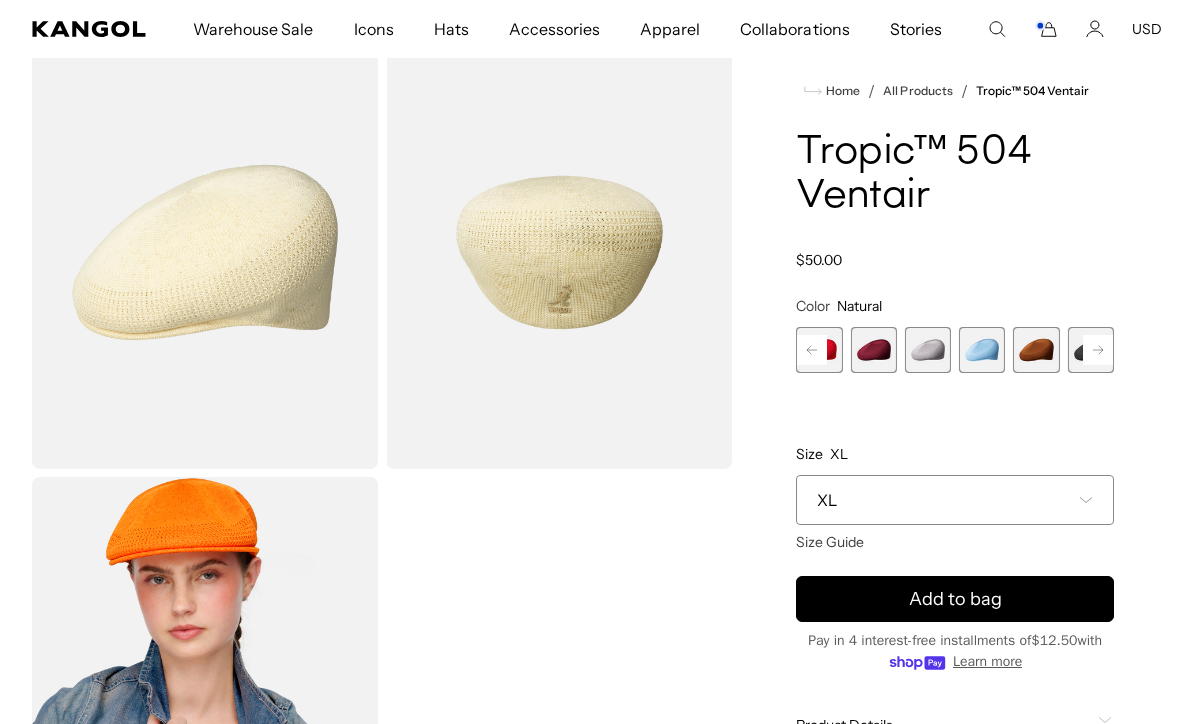 click at bounding box center (982, 350) 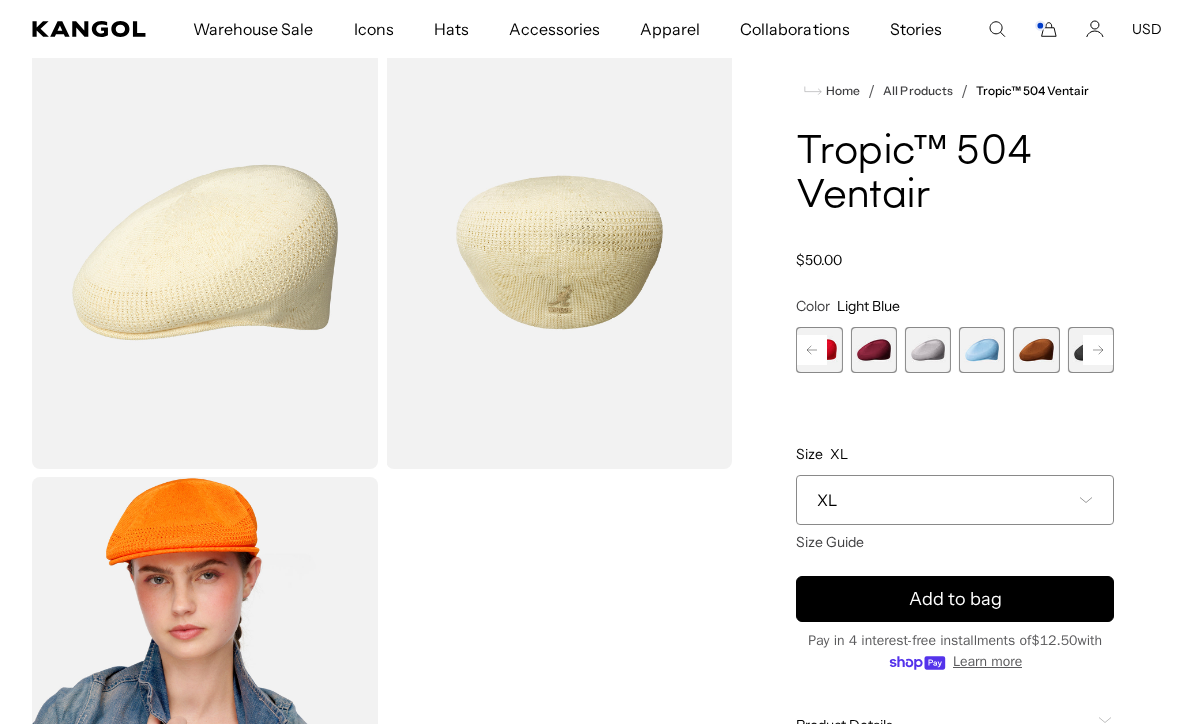 scroll, scrollTop: 0, scrollLeft: 412, axis: horizontal 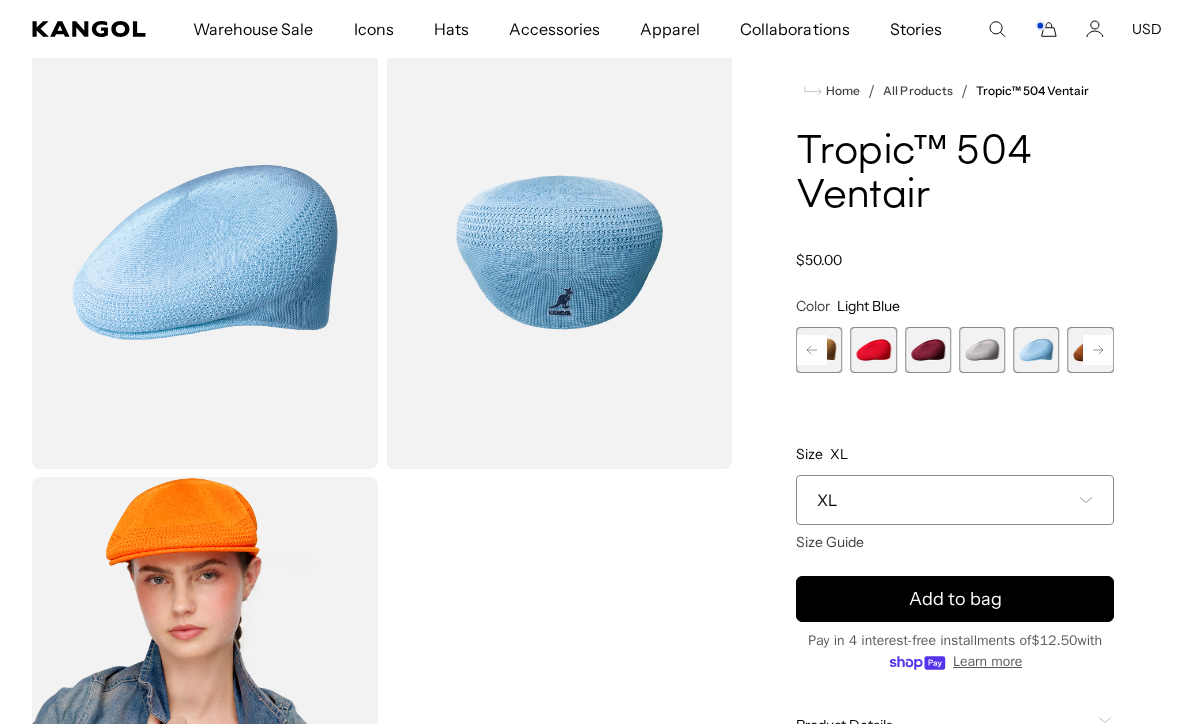 click at bounding box center [982, 350] 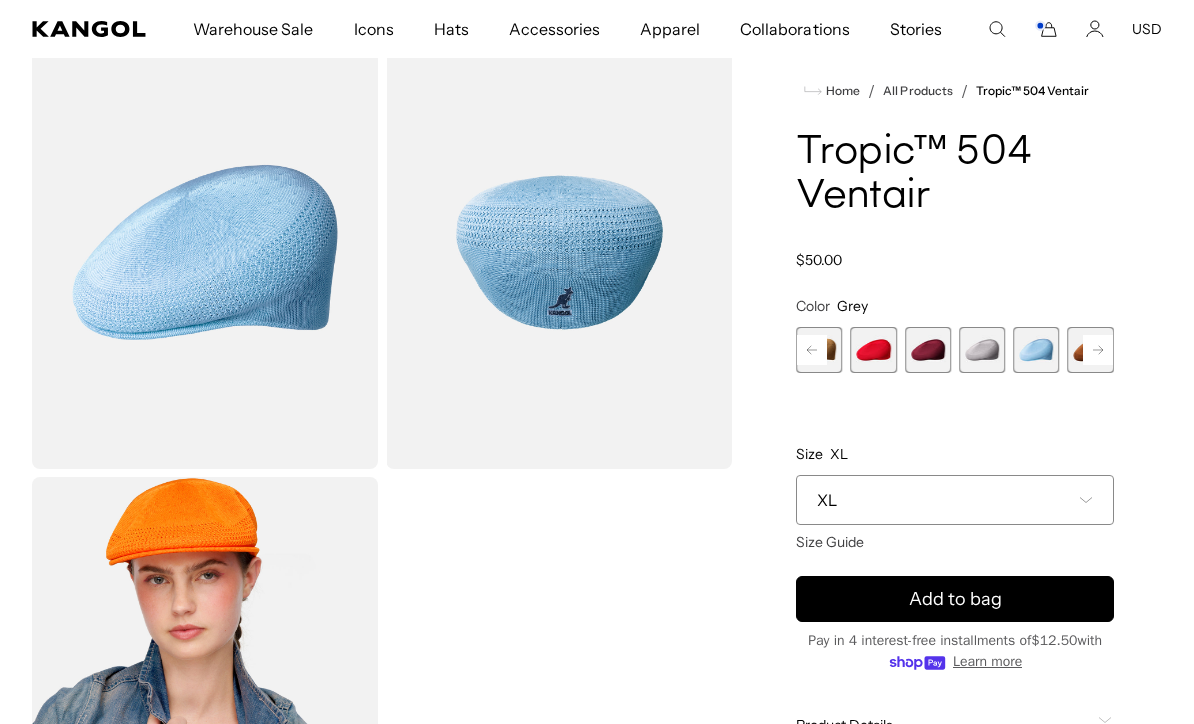 scroll, scrollTop: 0, scrollLeft: 0, axis: both 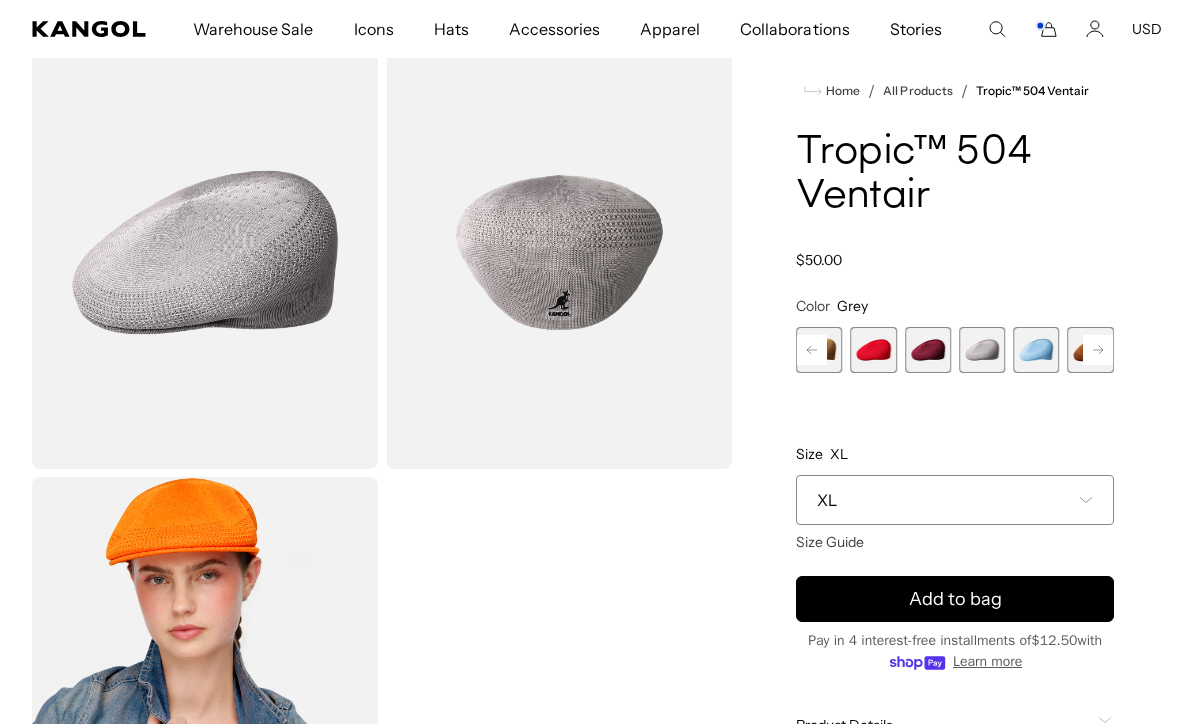 click at bounding box center (928, 350) 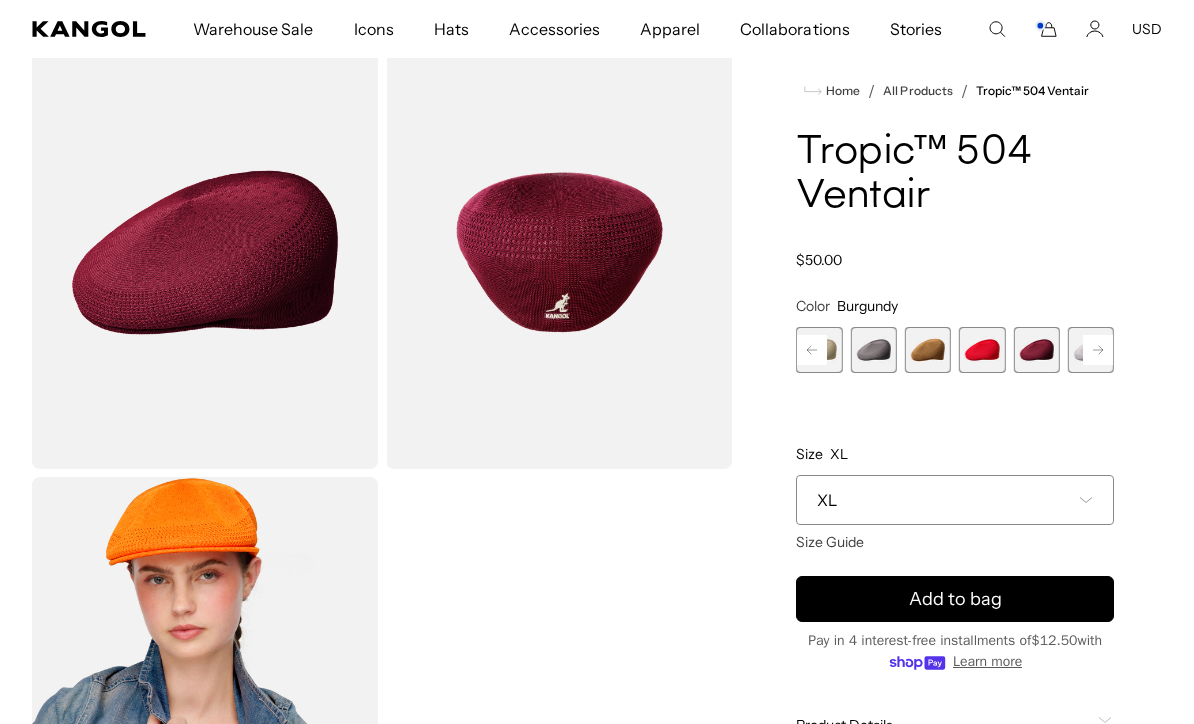 scroll, scrollTop: 0, scrollLeft: 0, axis: both 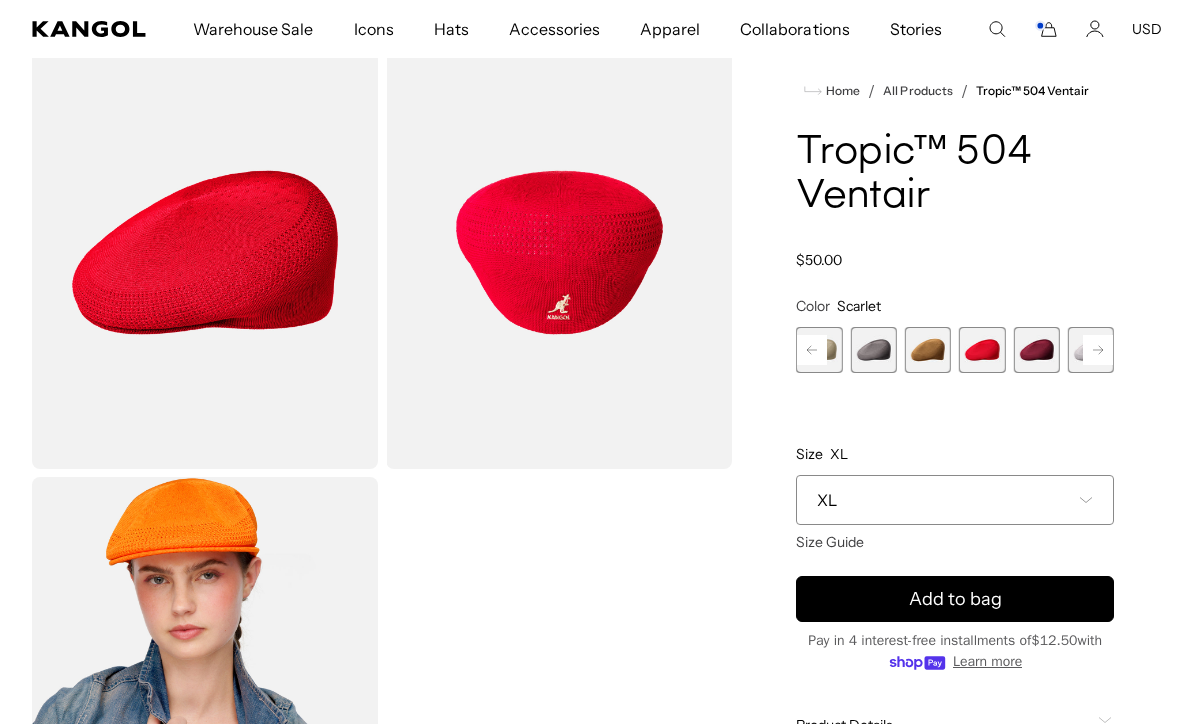 click at bounding box center [928, 350] 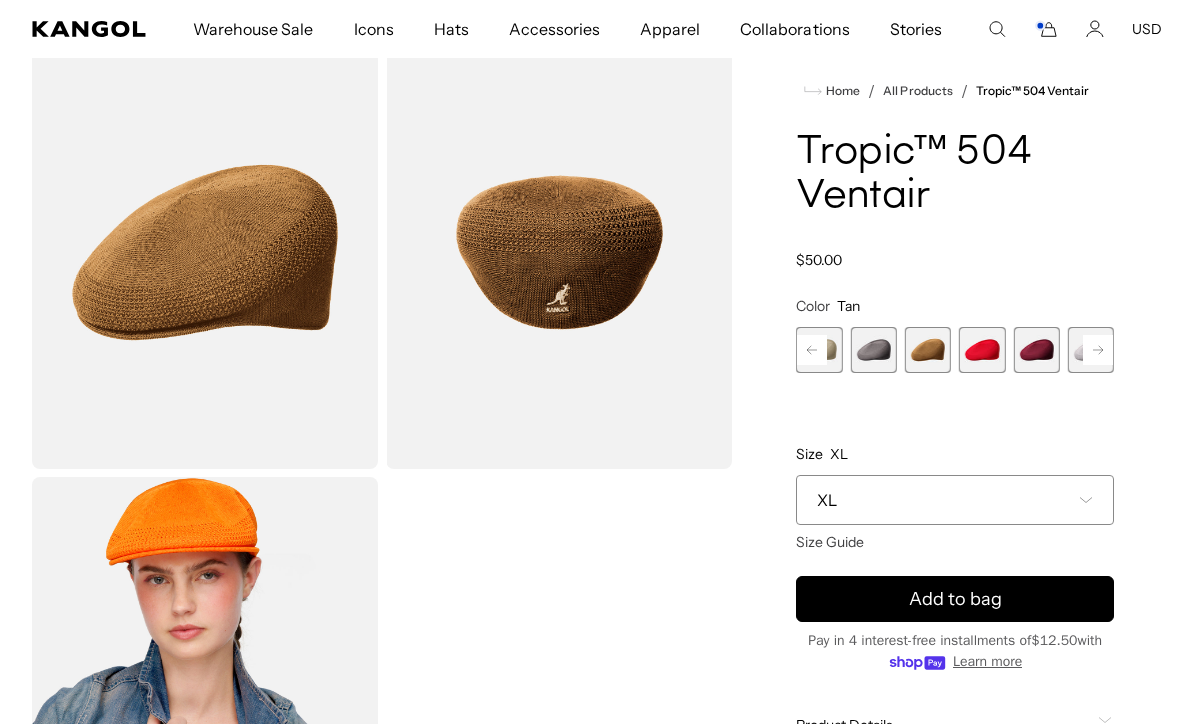 click at bounding box center [982, 350] 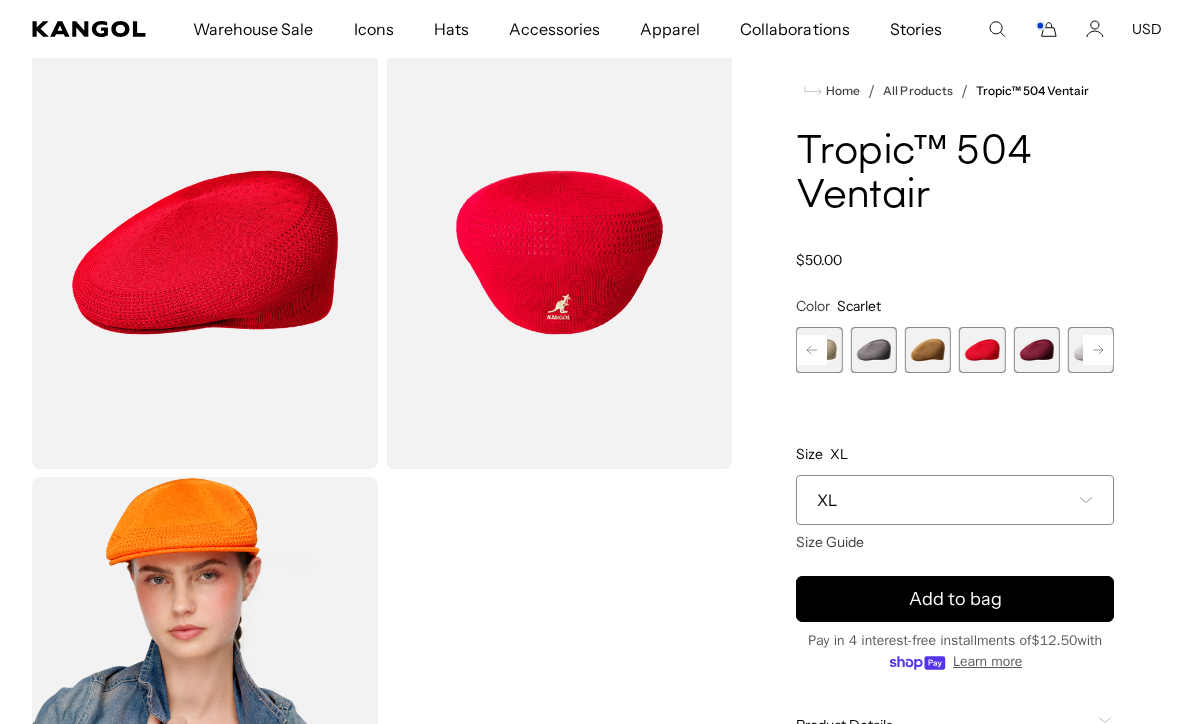 scroll, scrollTop: 0, scrollLeft: 0, axis: both 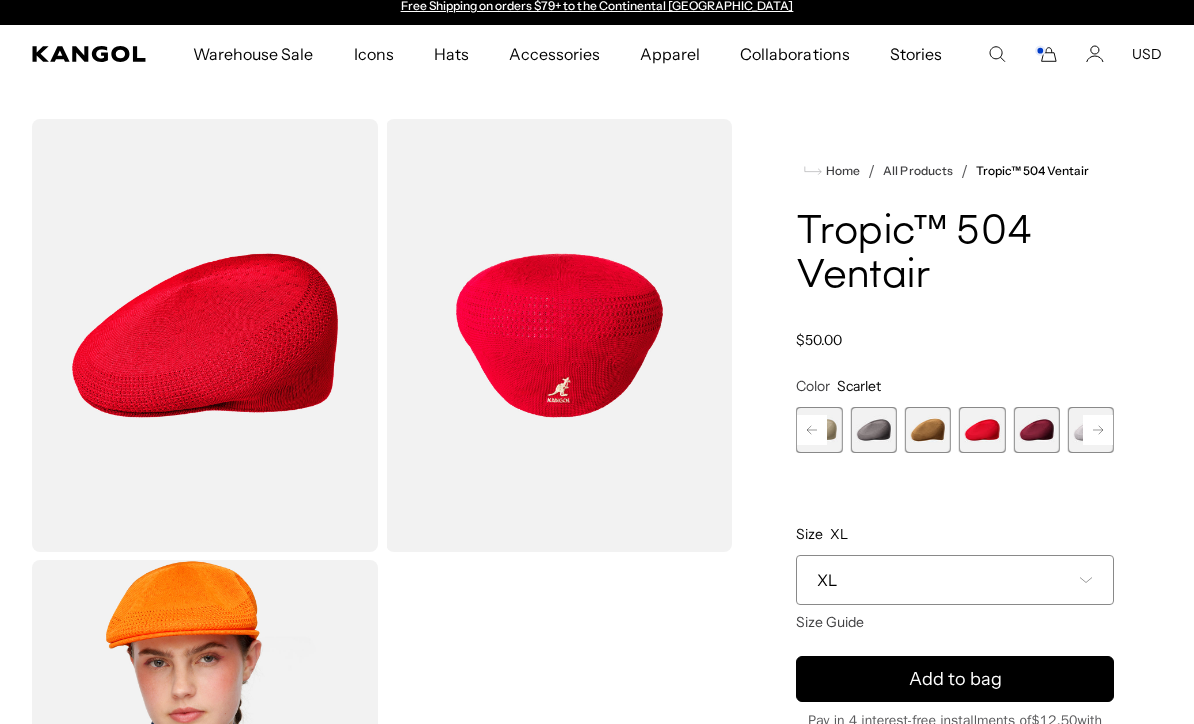 click at bounding box center (928, 430) 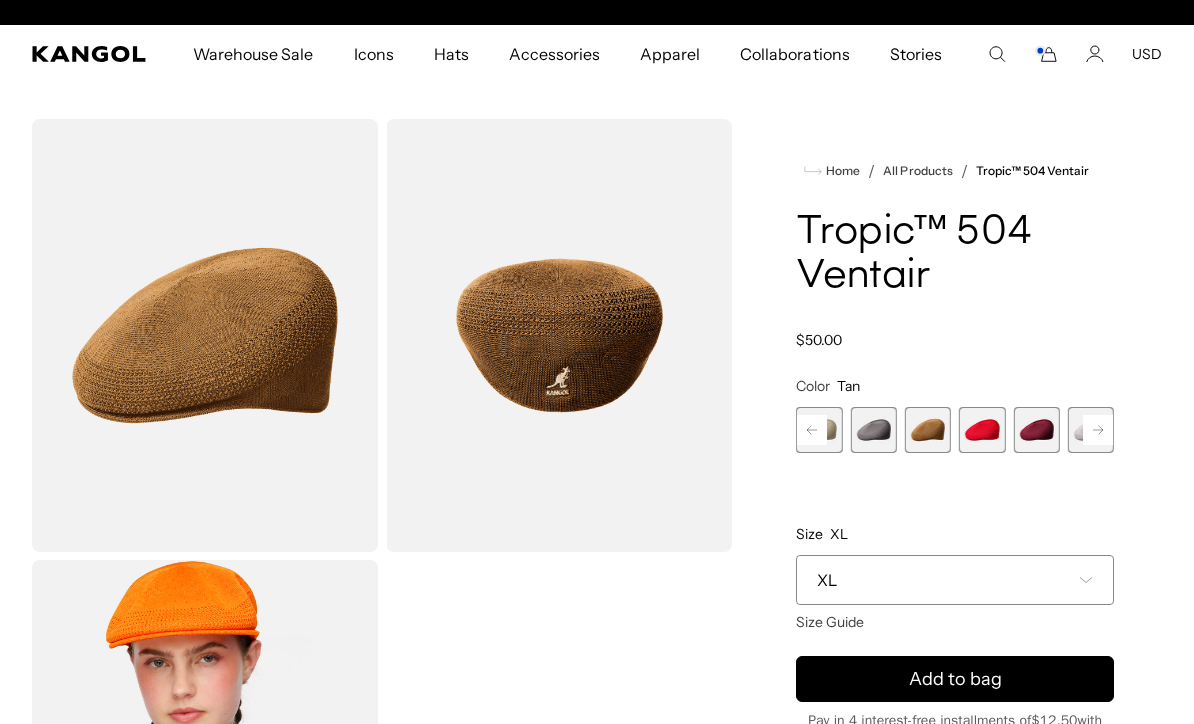 scroll, scrollTop: 0, scrollLeft: 412, axis: horizontal 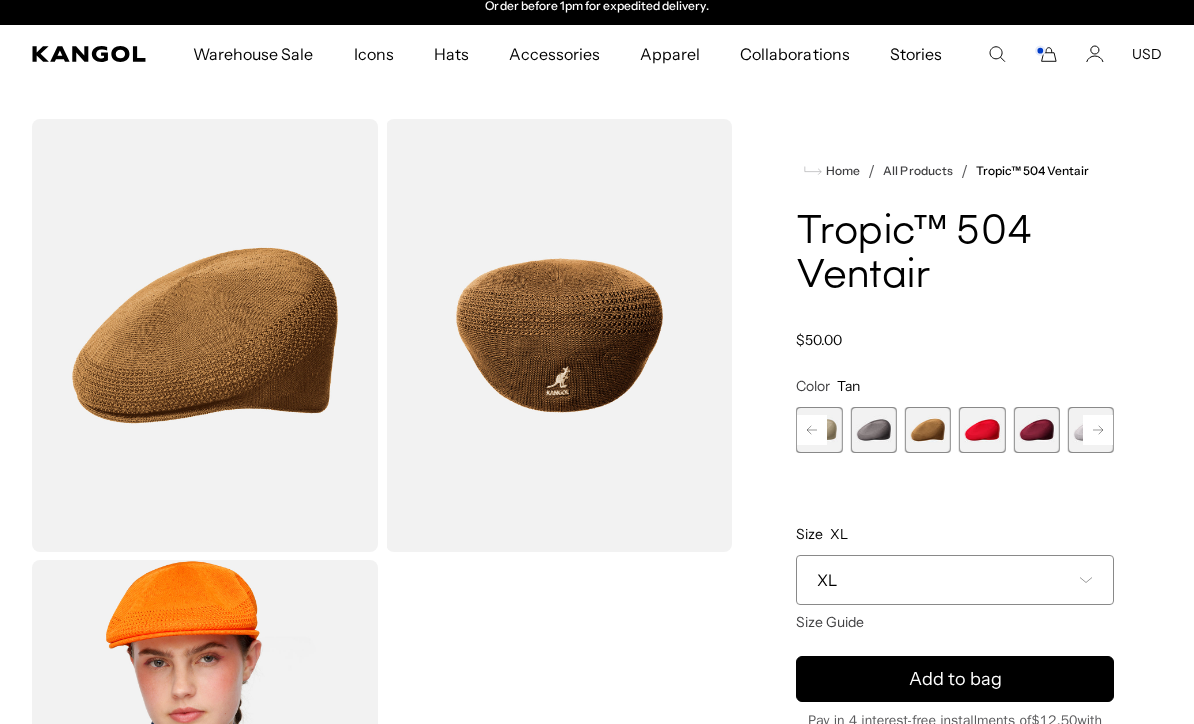 click at bounding box center (874, 430) 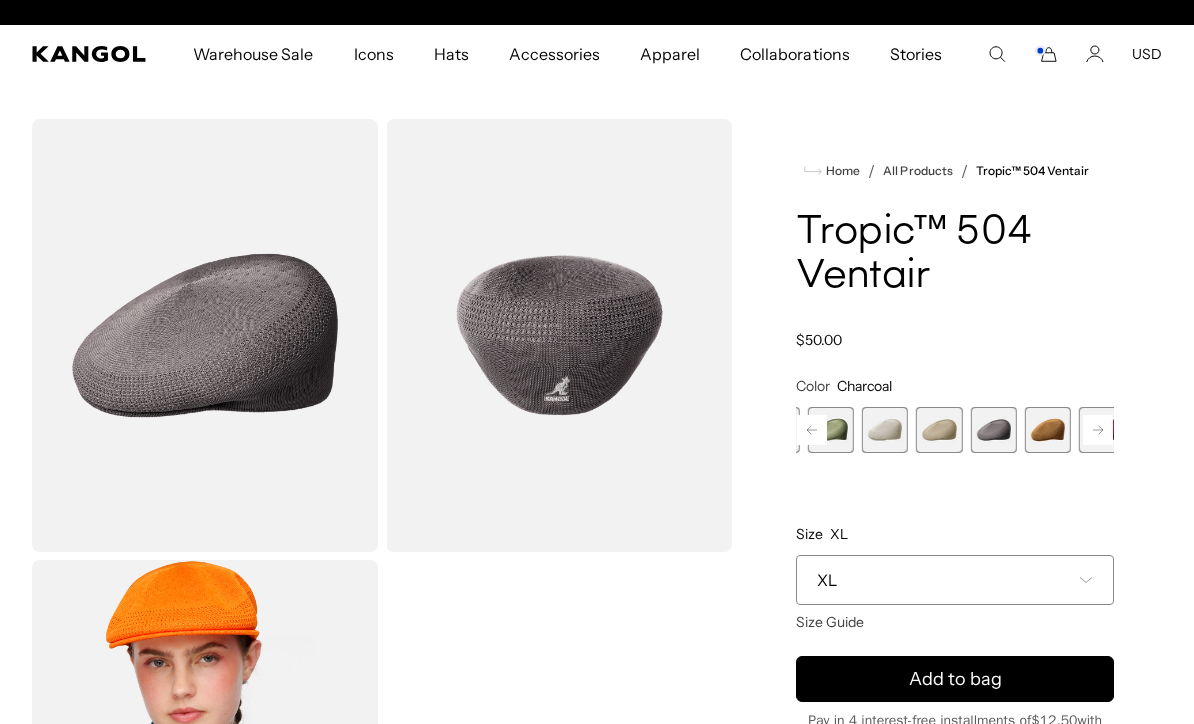 scroll, scrollTop: 0, scrollLeft: 0, axis: both 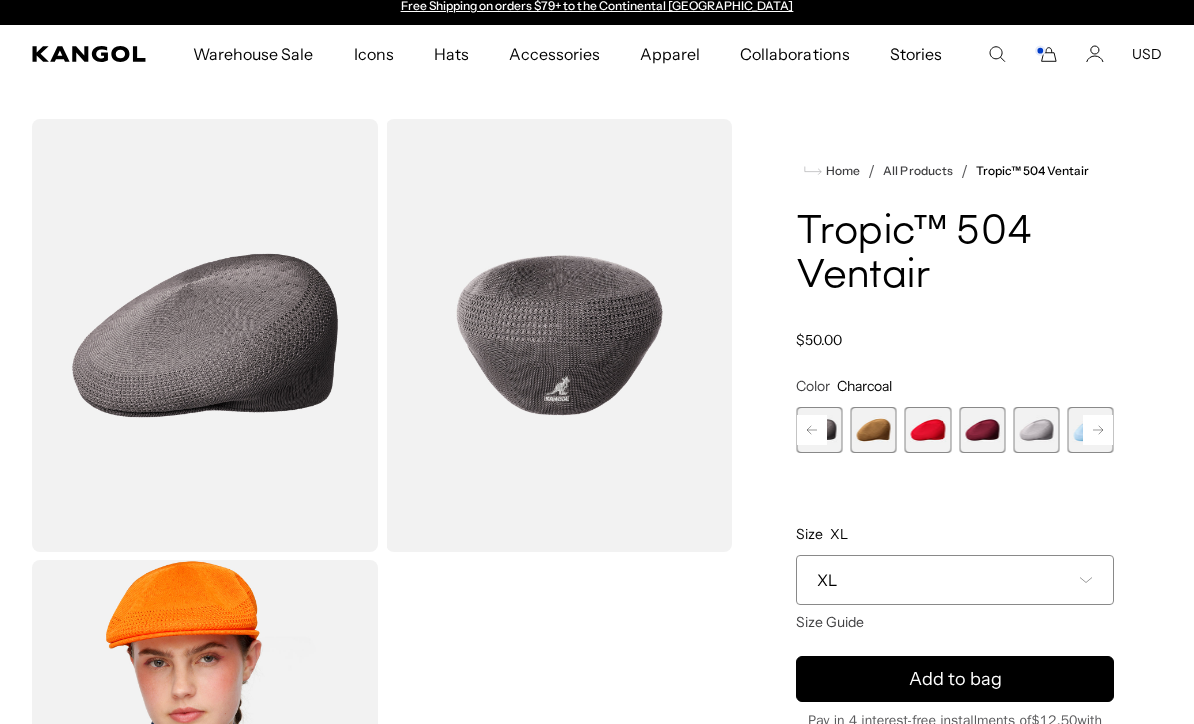 click at bounding box center (1036, 430) 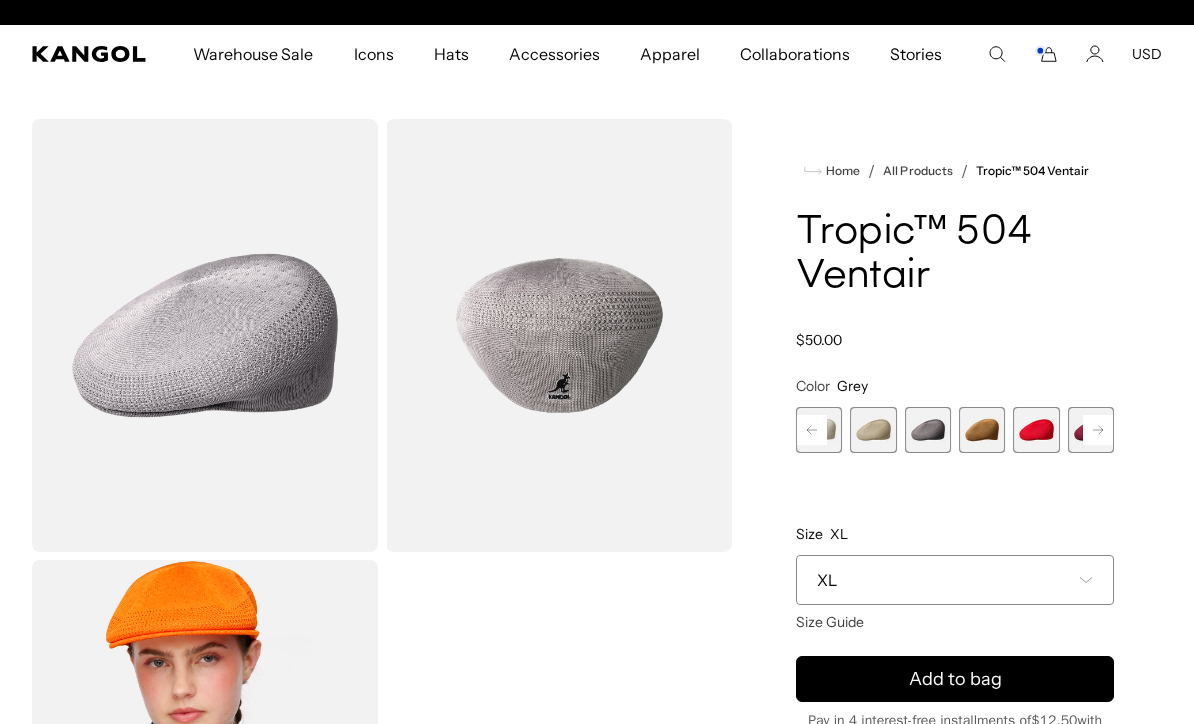 scroll, scrollTop: 0, scrollLeft: 412, axis: horizontal 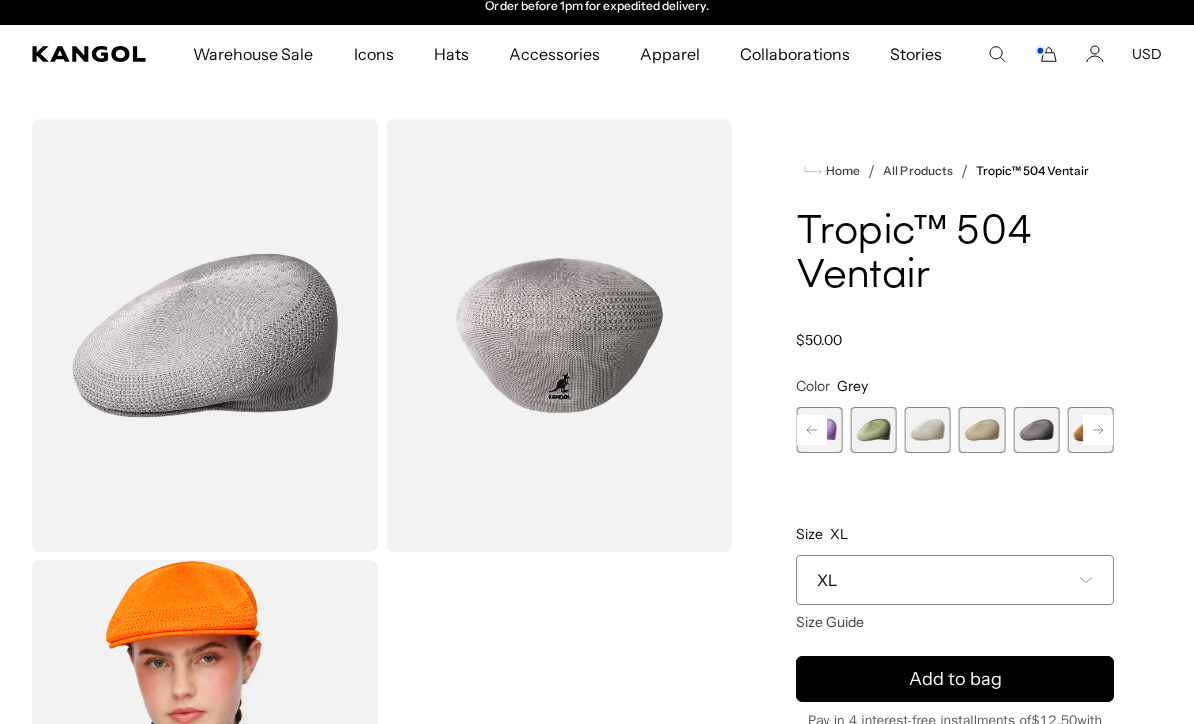 click at bounding box center (928, 430) 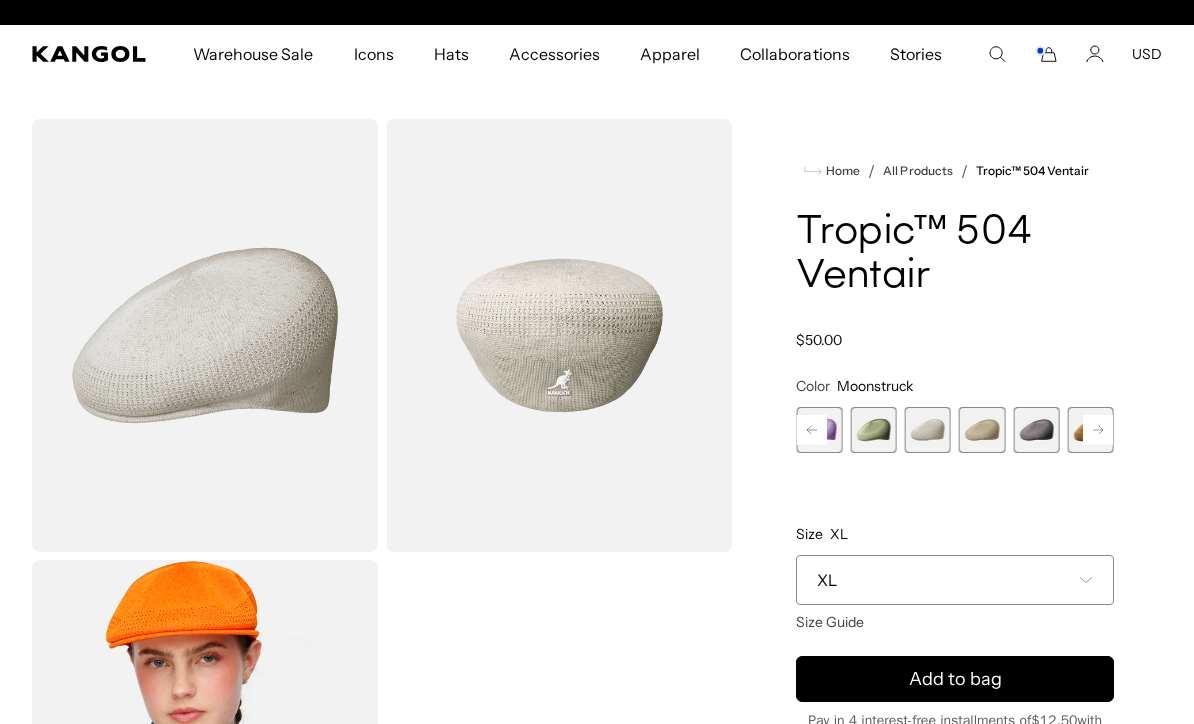 scroll, scrollTop: 0, scrollLeft: 0, axis: both 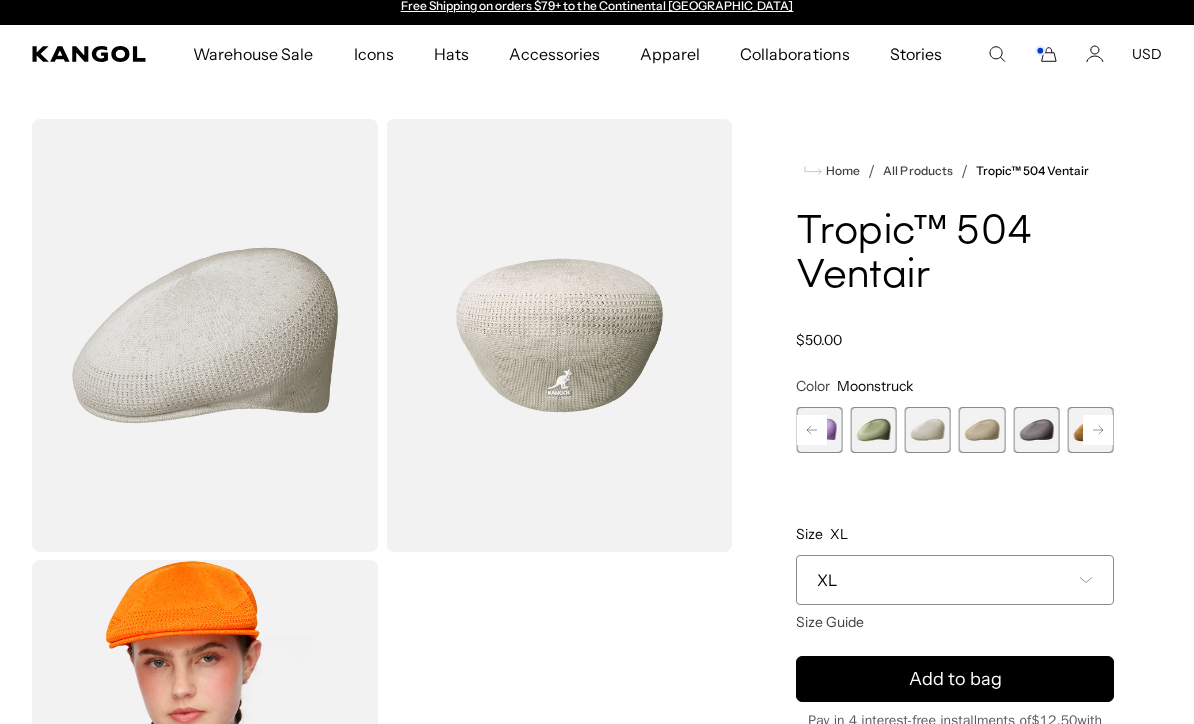 click at bounding box center (874, 430) 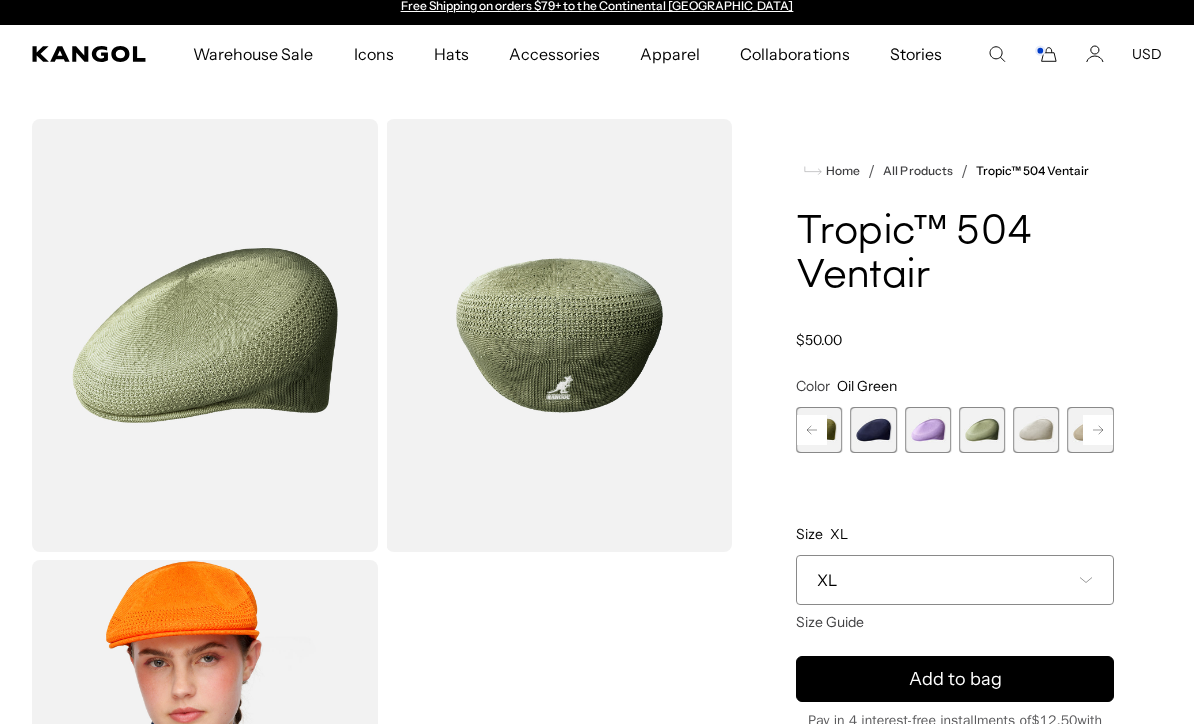 click at bounding box center [928, 430] 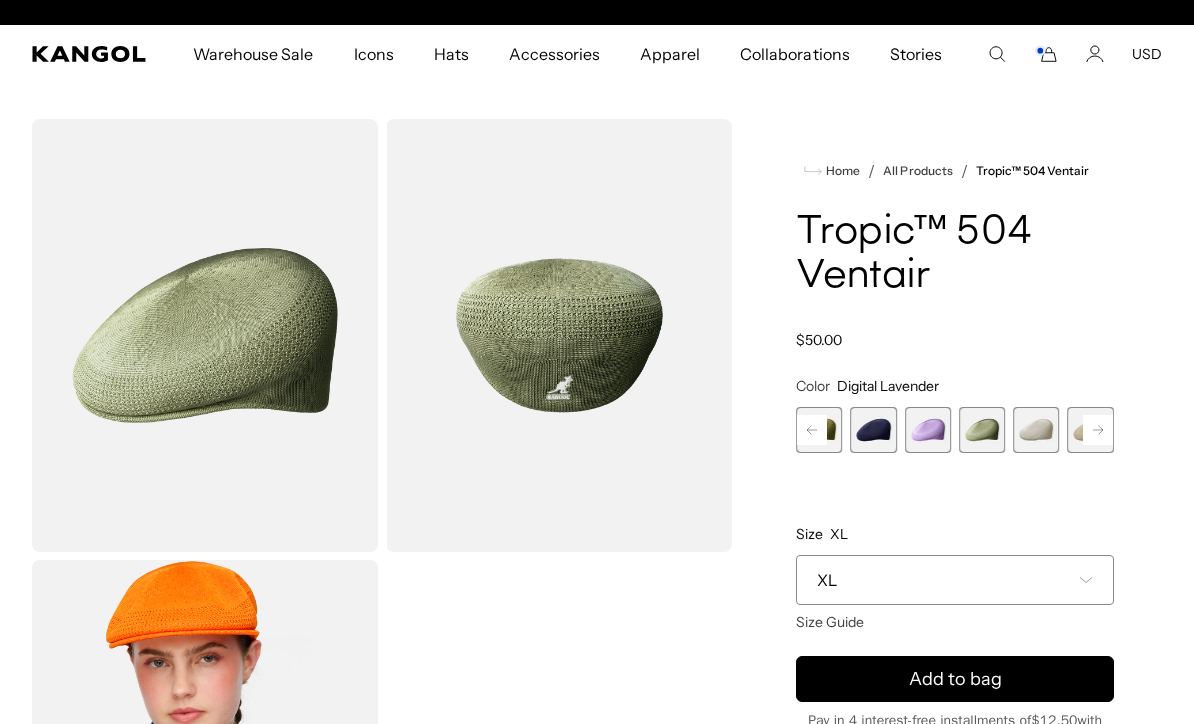 scroll, scrollTop: 0, scrollLeft: 412, axis: horizontal 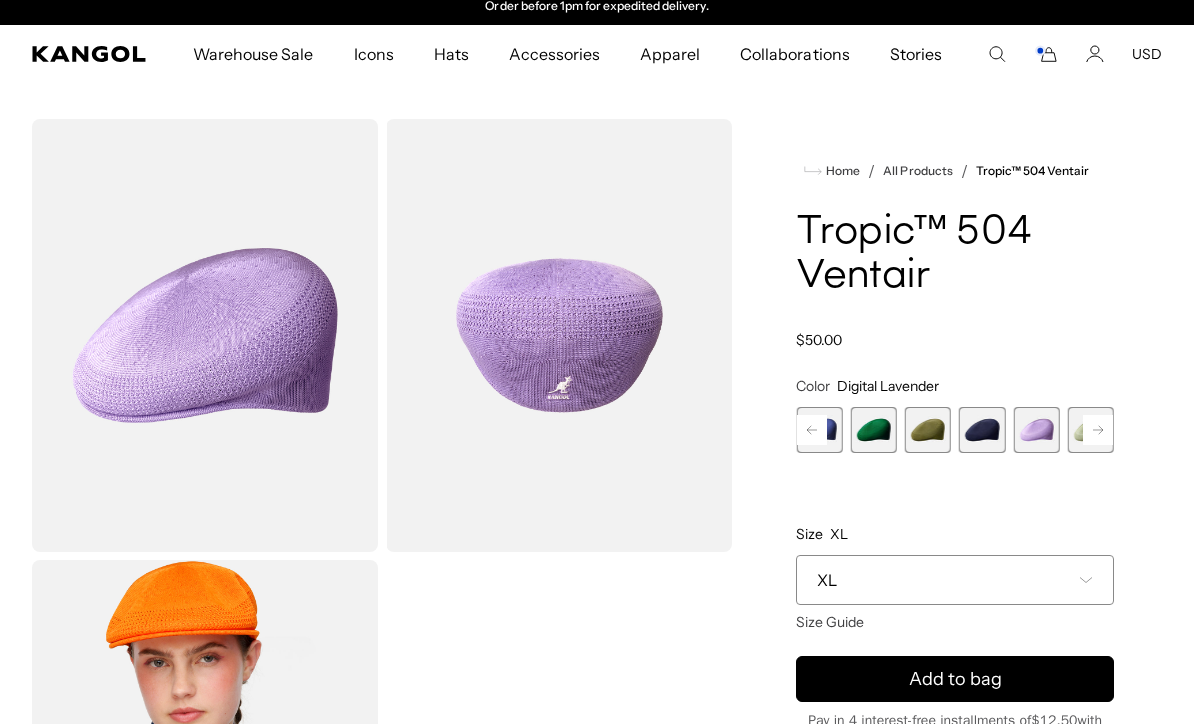 click at bounding box center (982, 430) 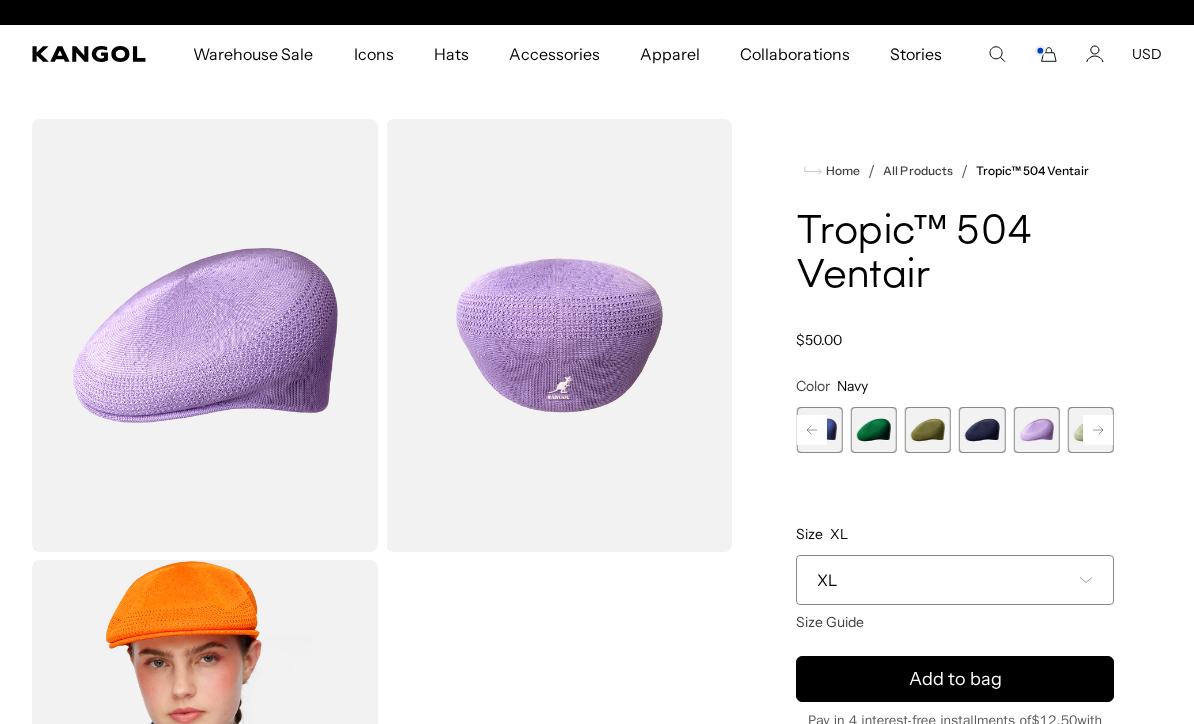 scroll, scrollTop: 0, scrollLeft: 0, axis: both 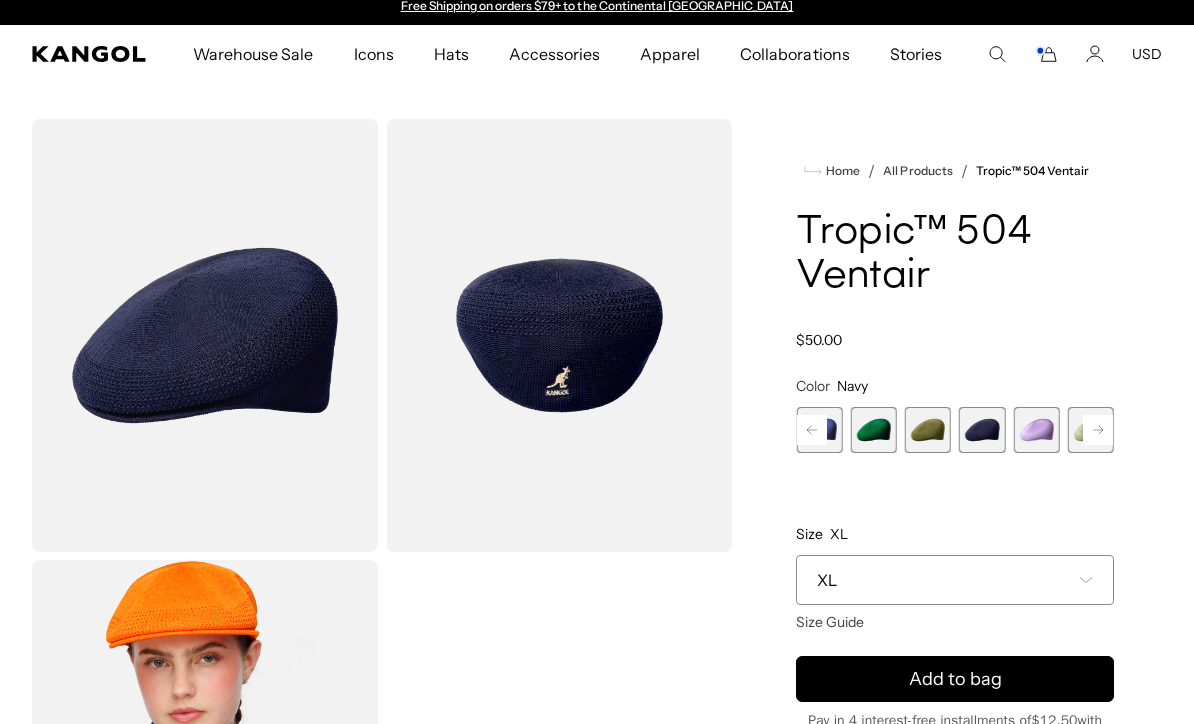 click at bounding box center (928, 430) 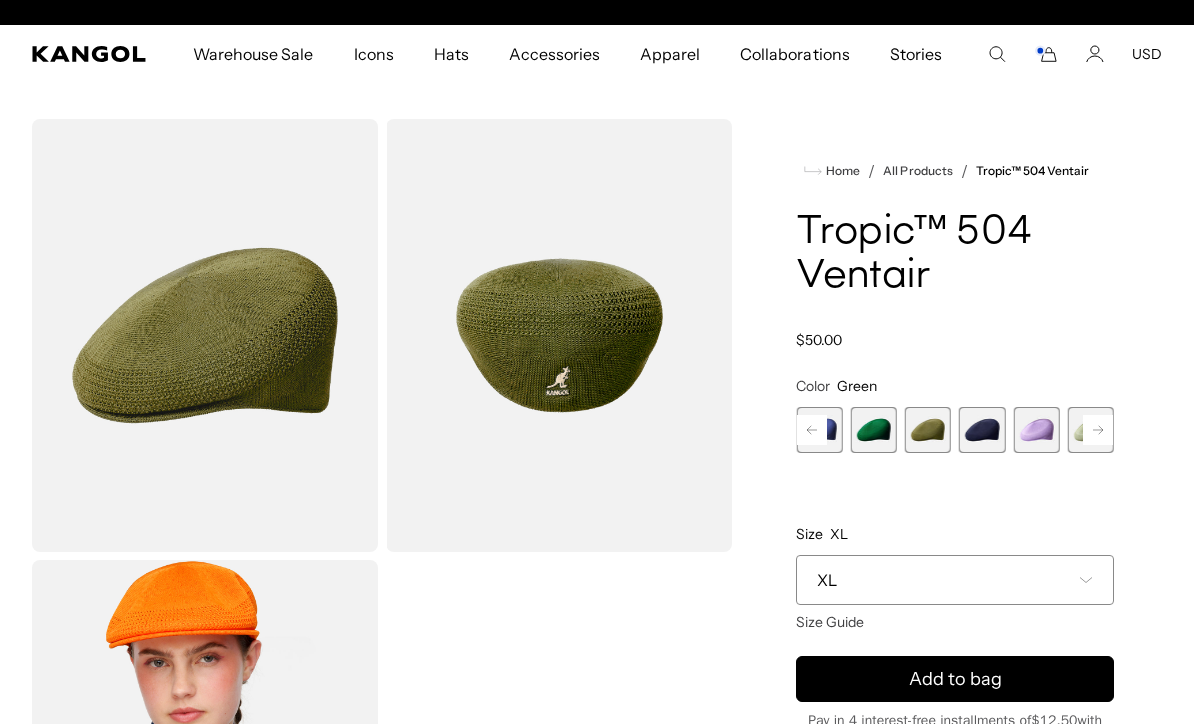 scroll, scrollTop: 0, scrollLeft: 0, axis: both 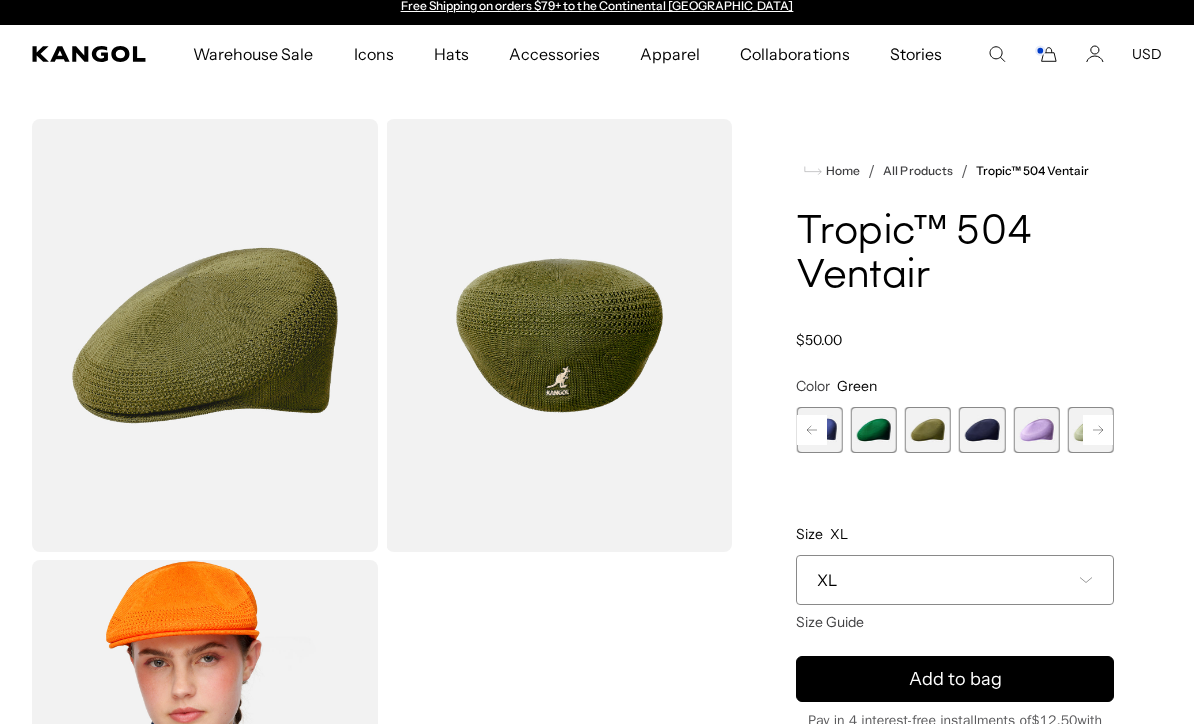 click at bounding box center [874, 430] 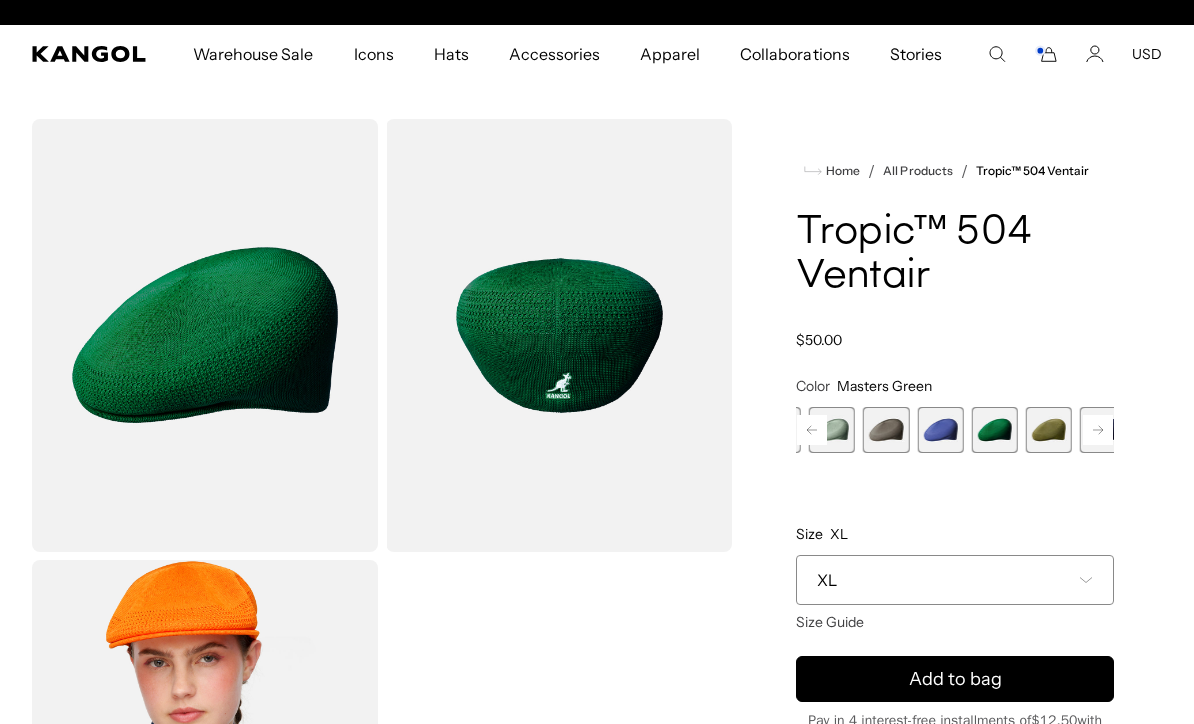 scroll, scrollTop: 0, scrollLeft: 412, axis: horizontal 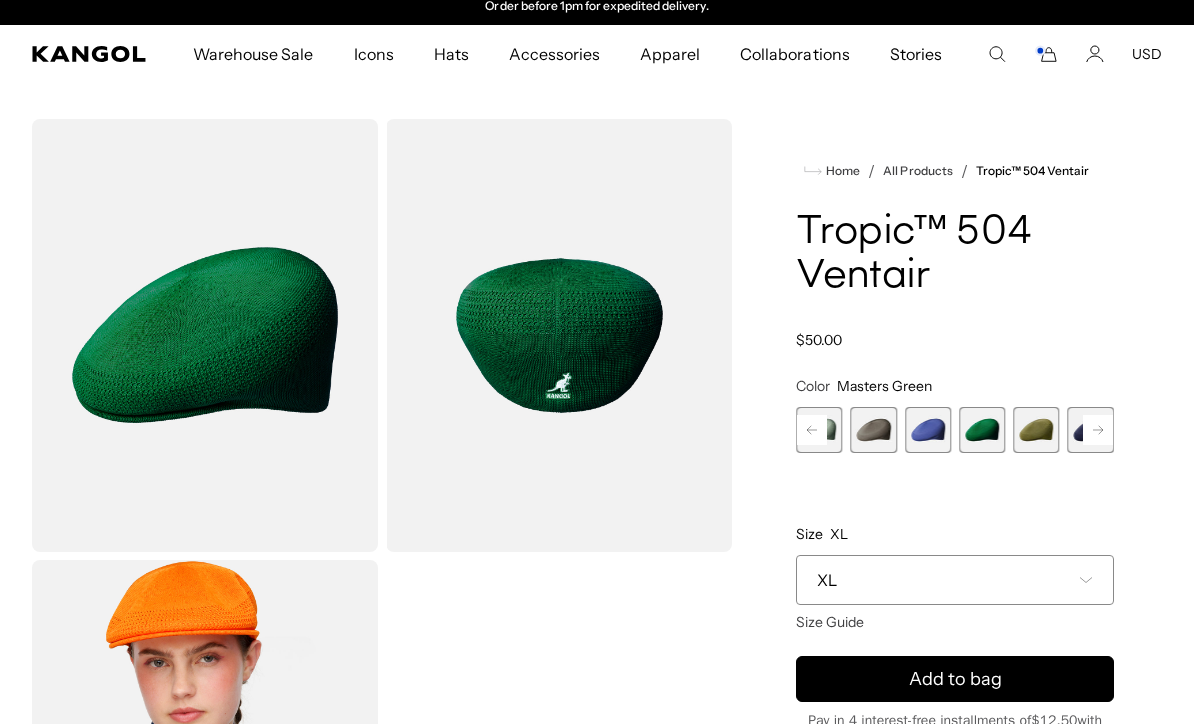 click at bounding box center (928, 430) 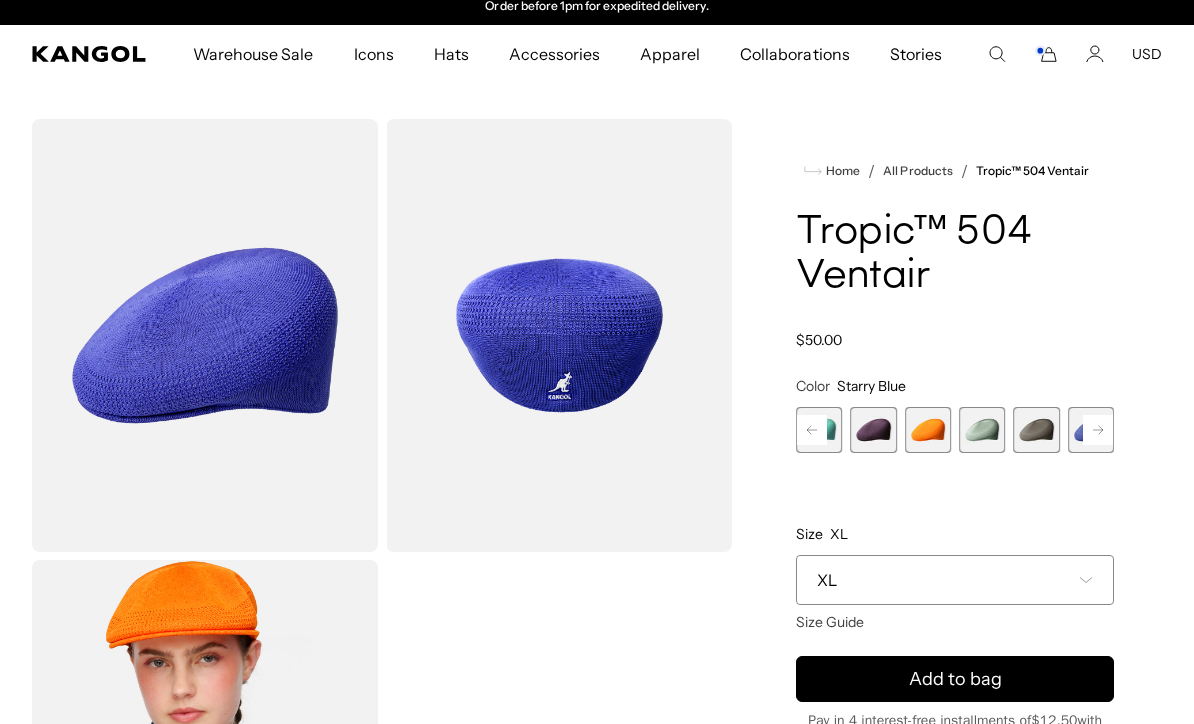 click at bounding box center [1036, 430] 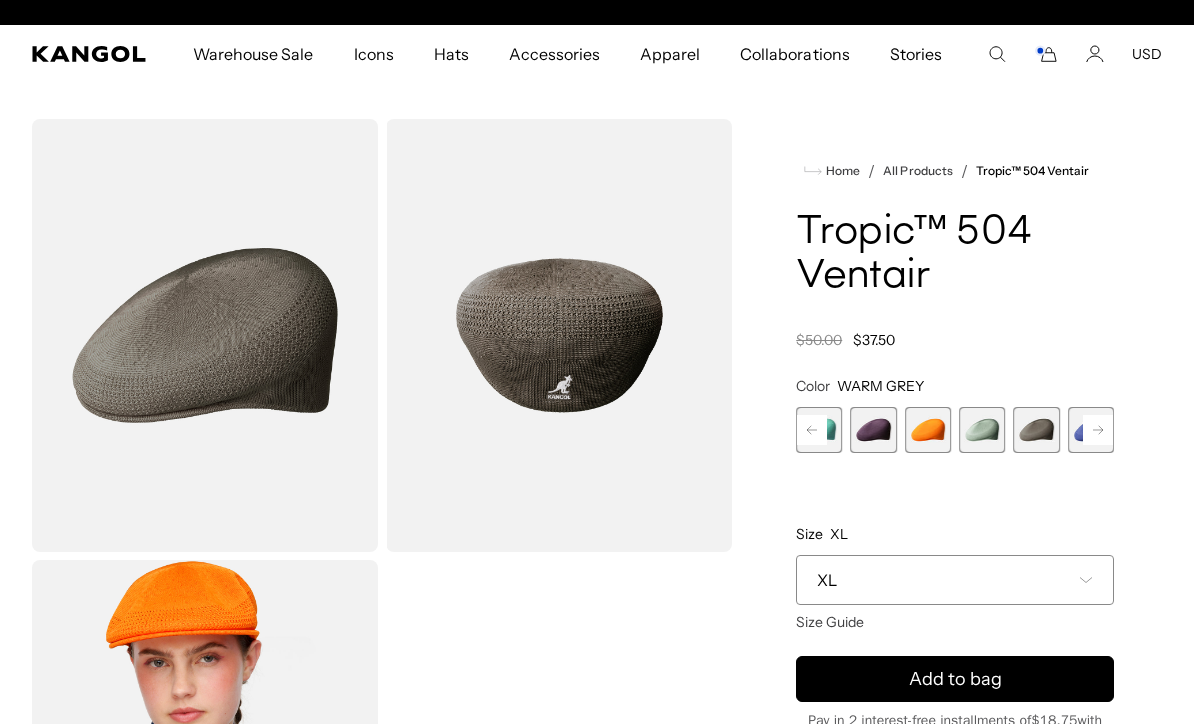 scroll, scrollTop: 0, scrollLeft: 0, axis: both 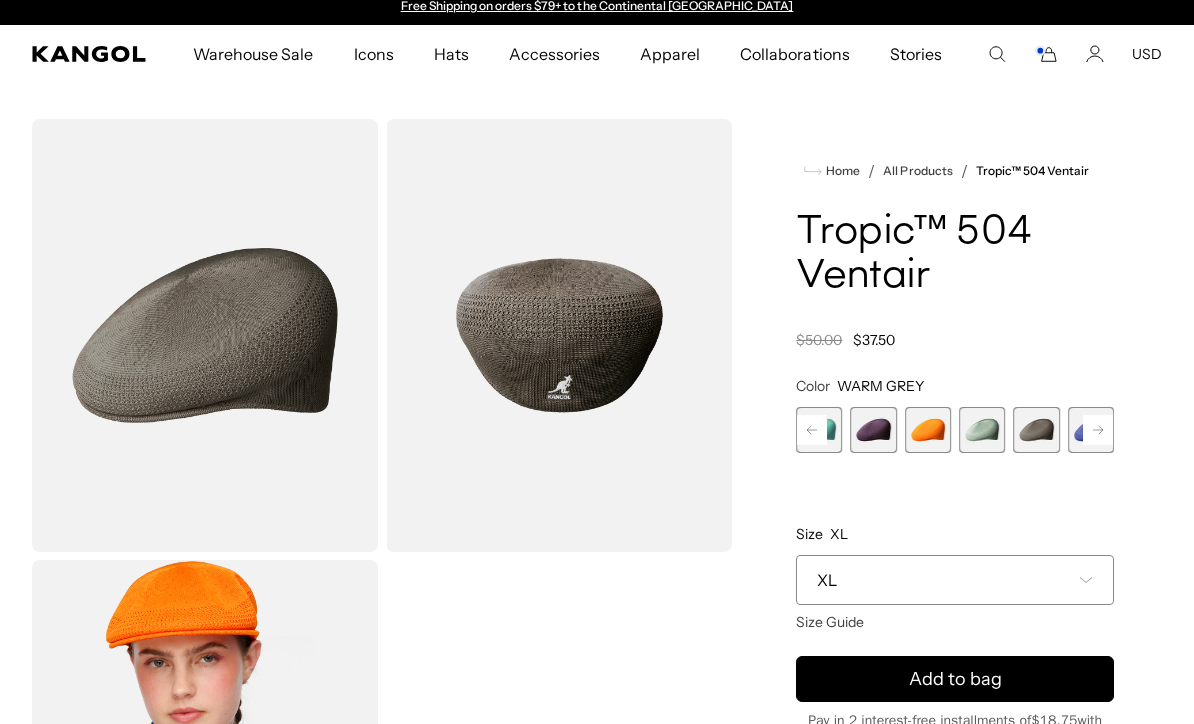click at bounding box center (982, 430) 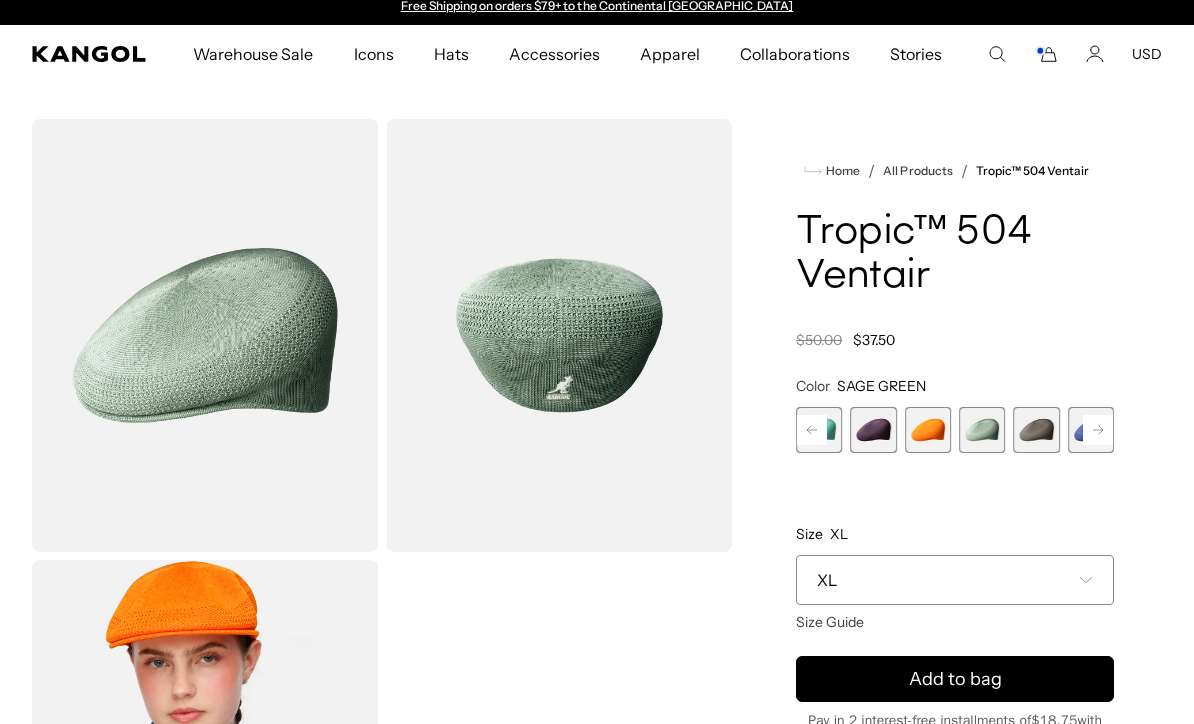 click at bounding box center (928, 430) 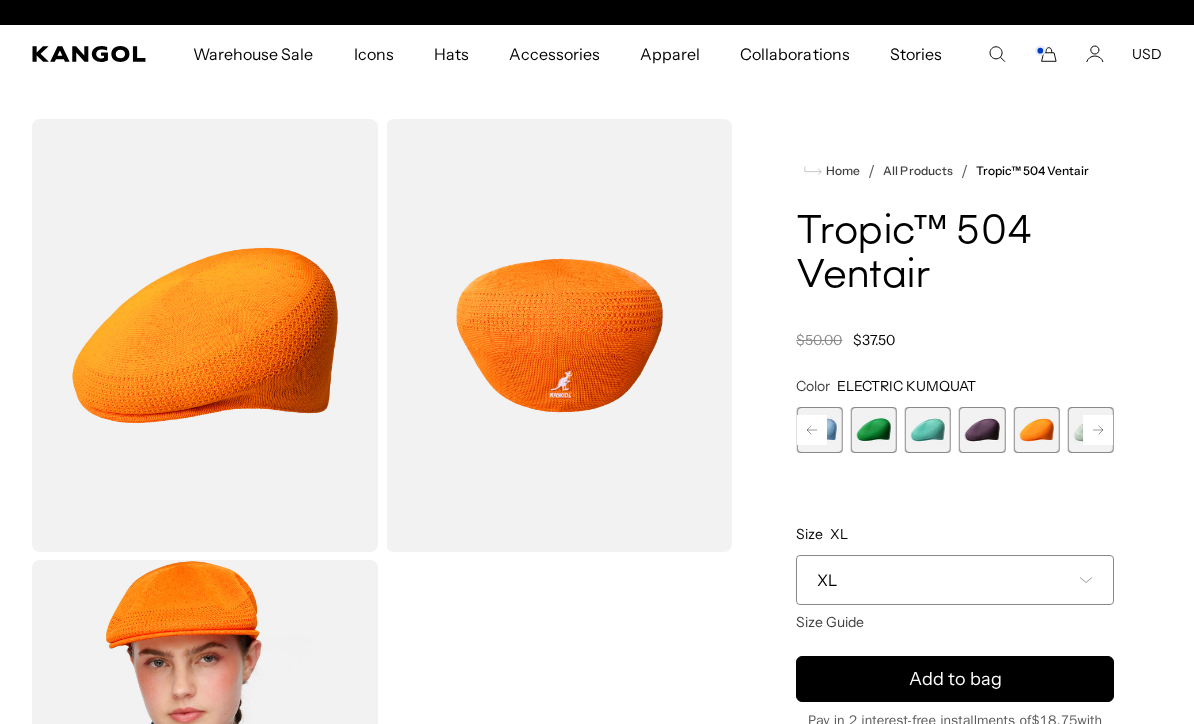 scroll, scrollTop: 0, scrollLeft: 412, axis: horizontal 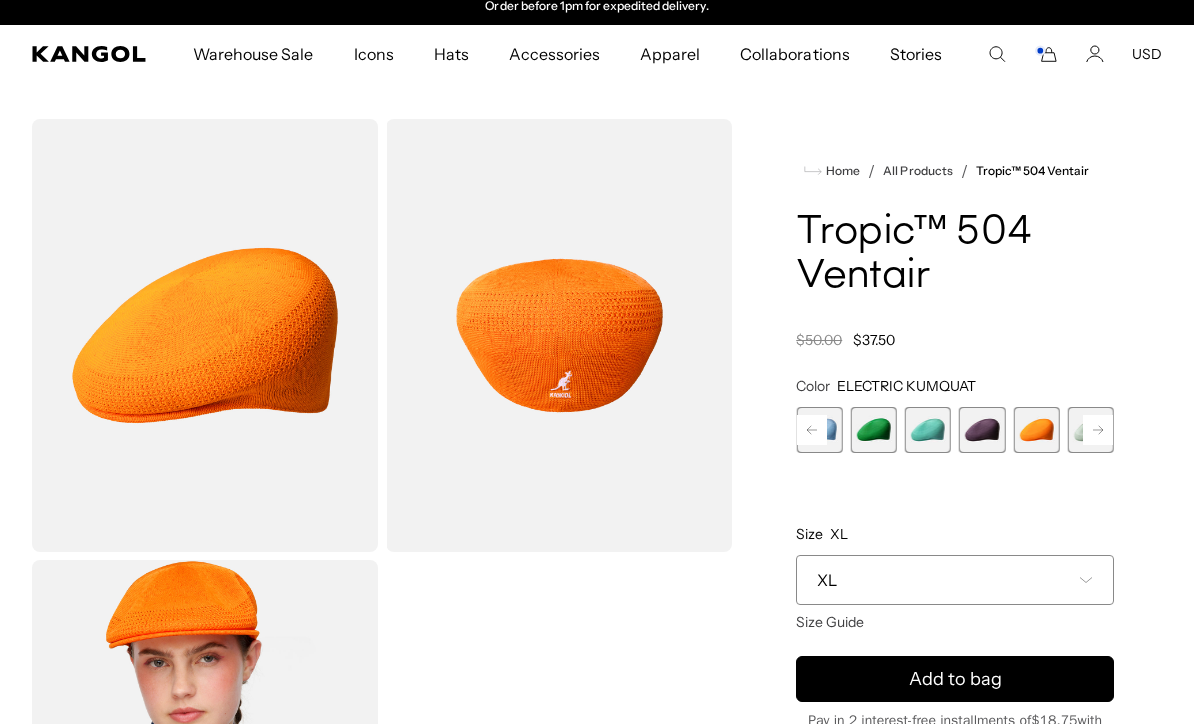 click at bounding box center (982, 430) 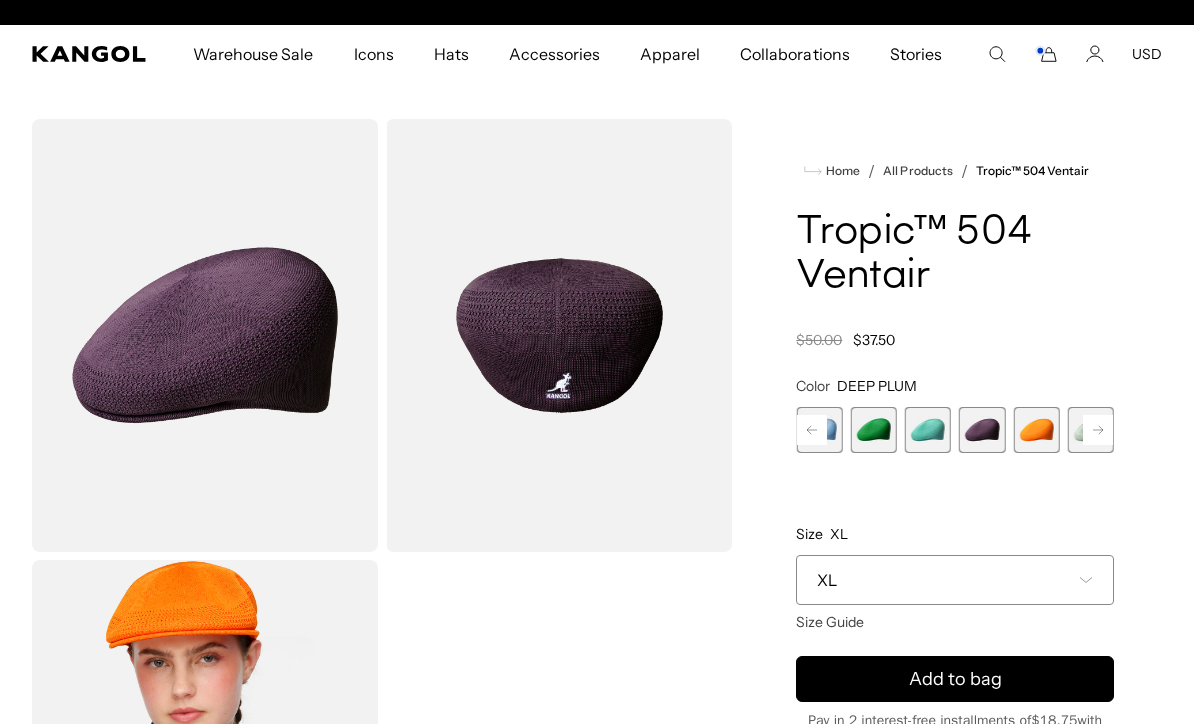 scroll, scrollTop: 0, scrollLeft: 0, axis: both 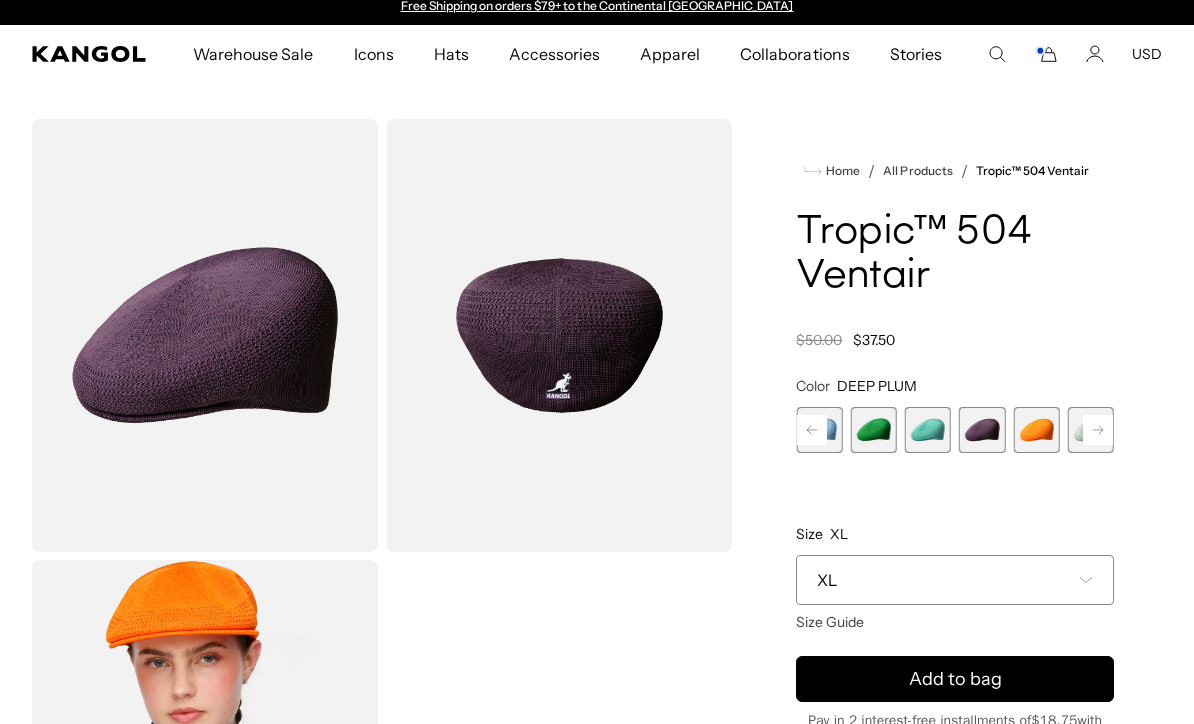 click at bounding box center (928, 430) 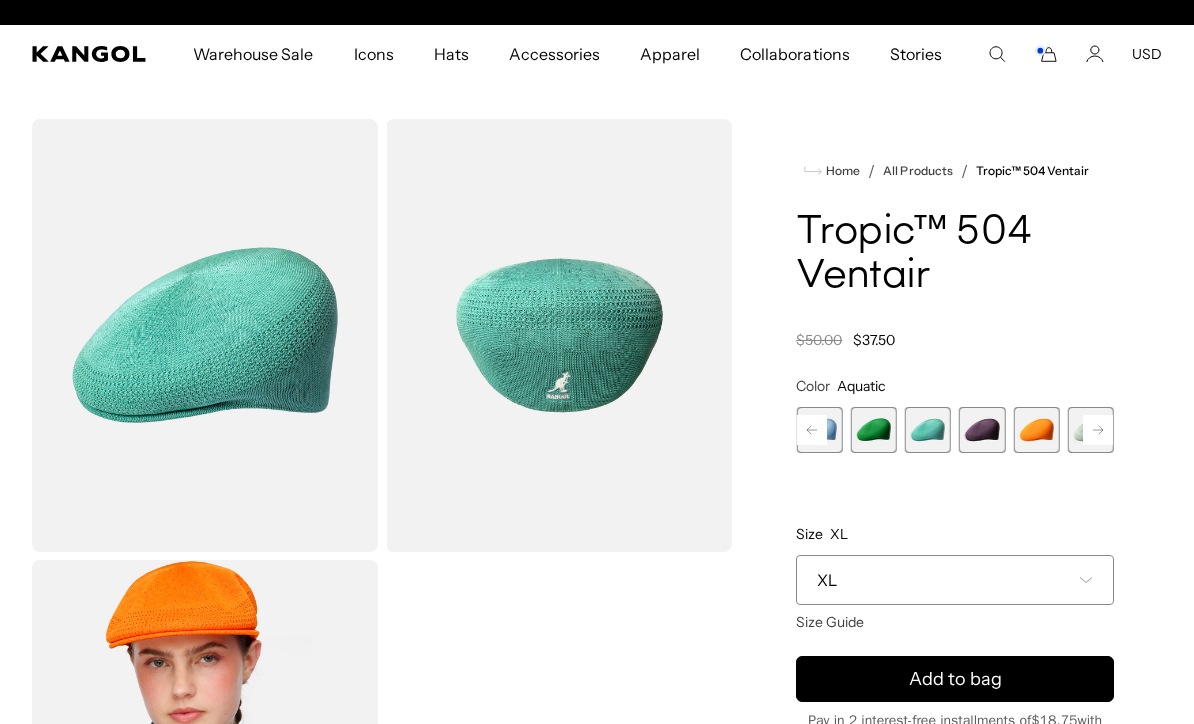 click at bounding box center (874, 430) 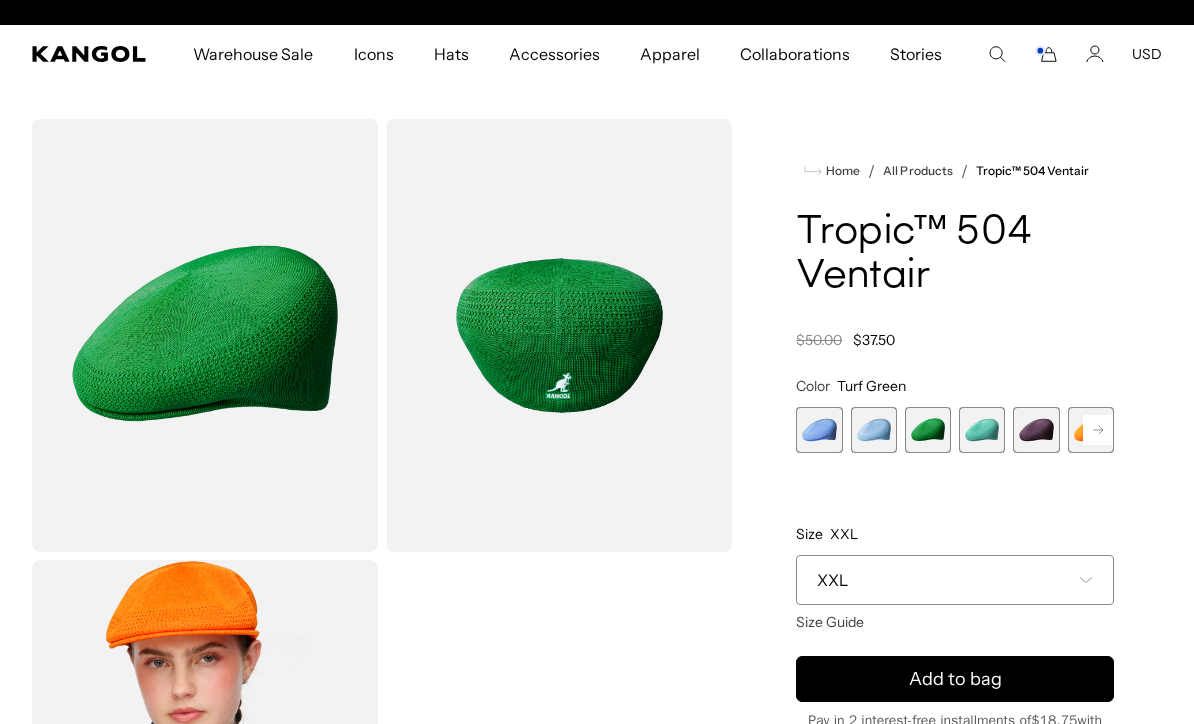 scroll, scrollTop: 0, scrollLeft: 0, axis: both 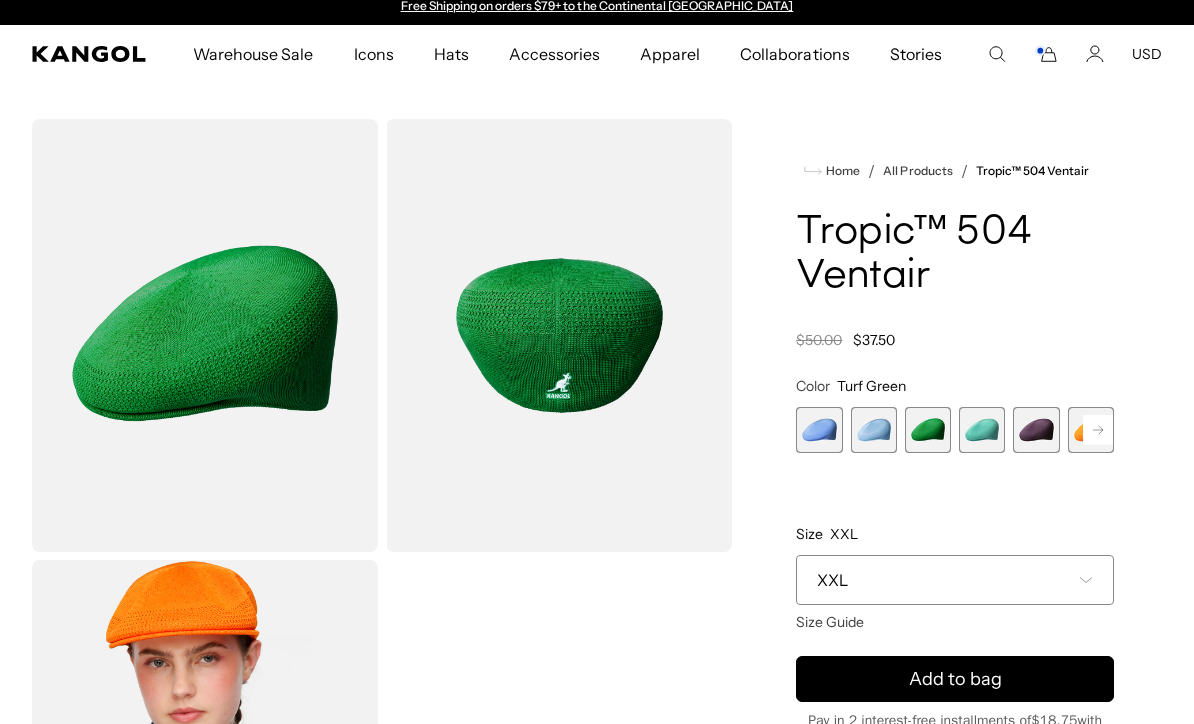 click at bounding box center [874, 430] 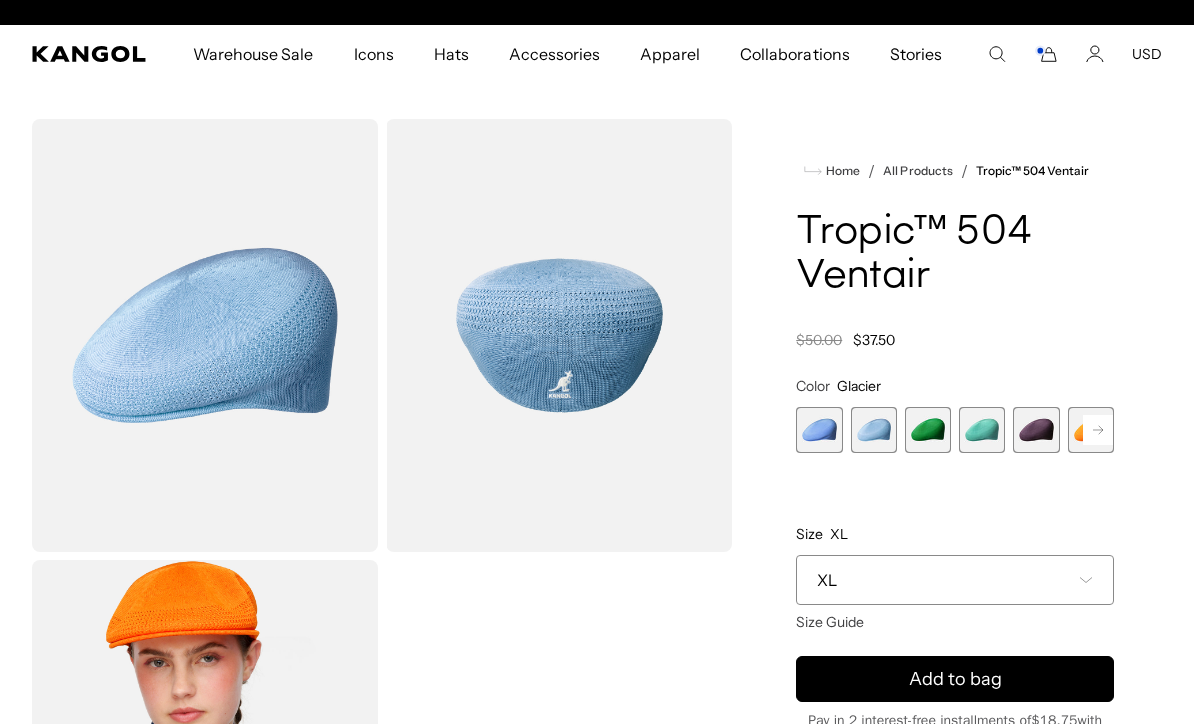 scroll, scrollTop: 0, scrollLeft: 412, axis: horizontal 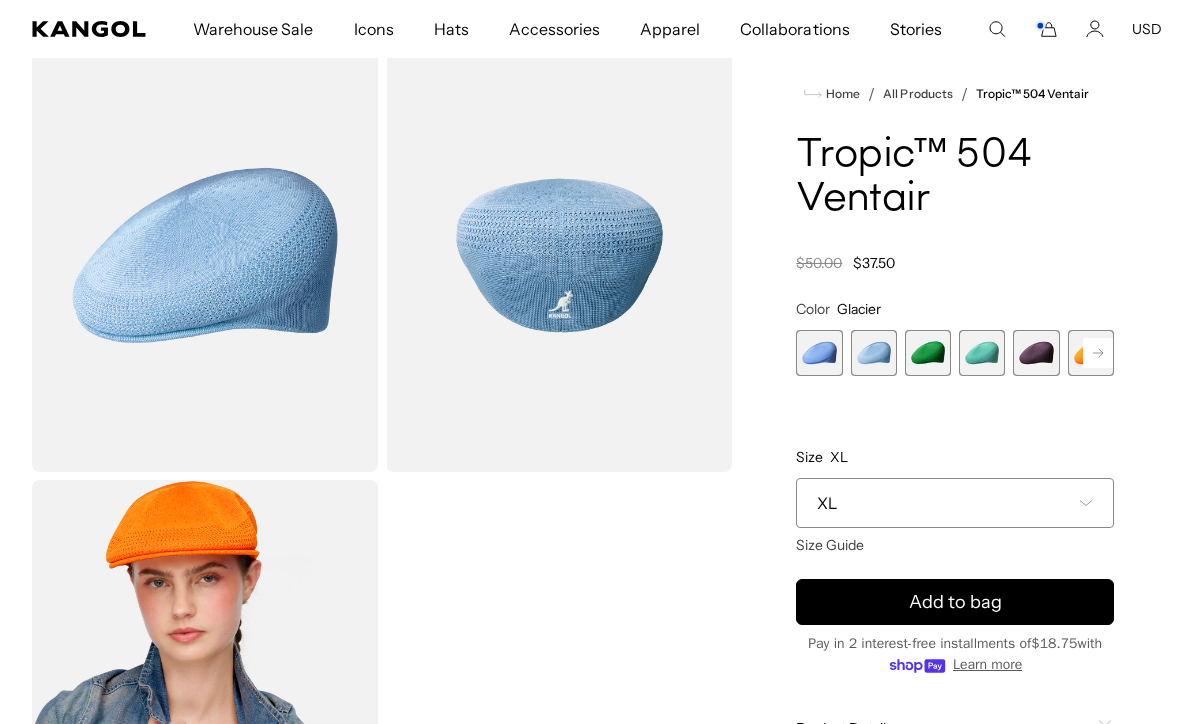 click on "Add to bag" at bounding box center [955, 602] 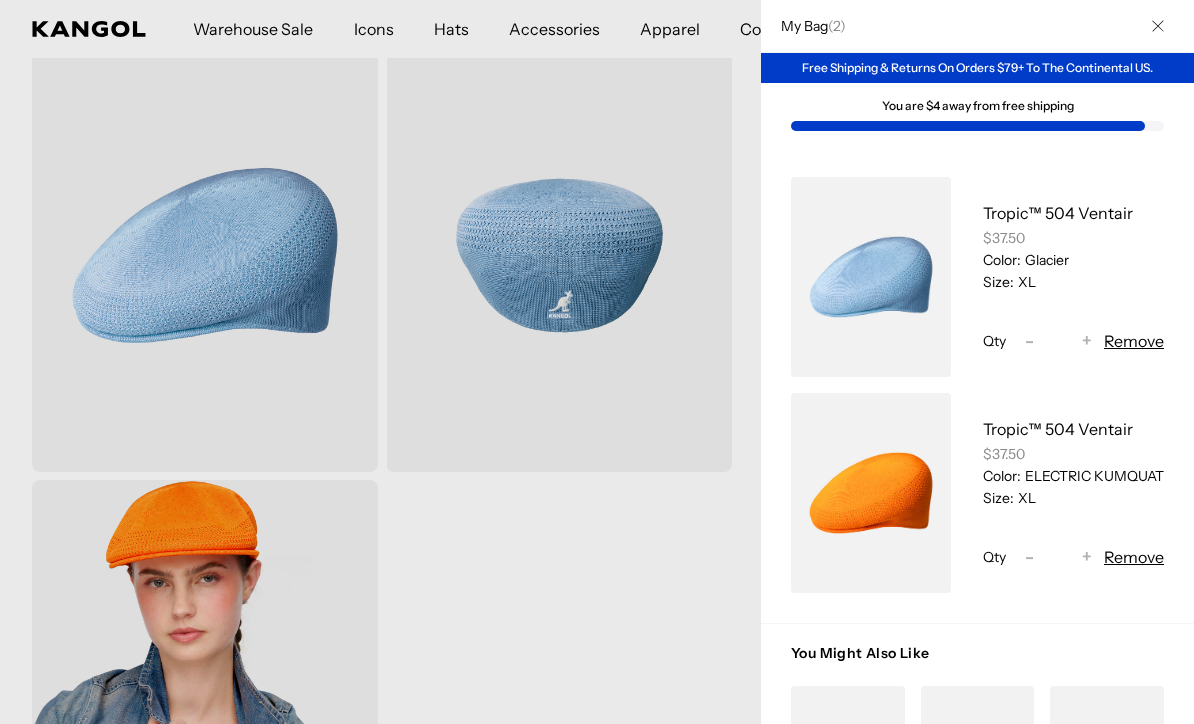 scroll, scrollTop: 0, scrollLeft: 0, axis: both 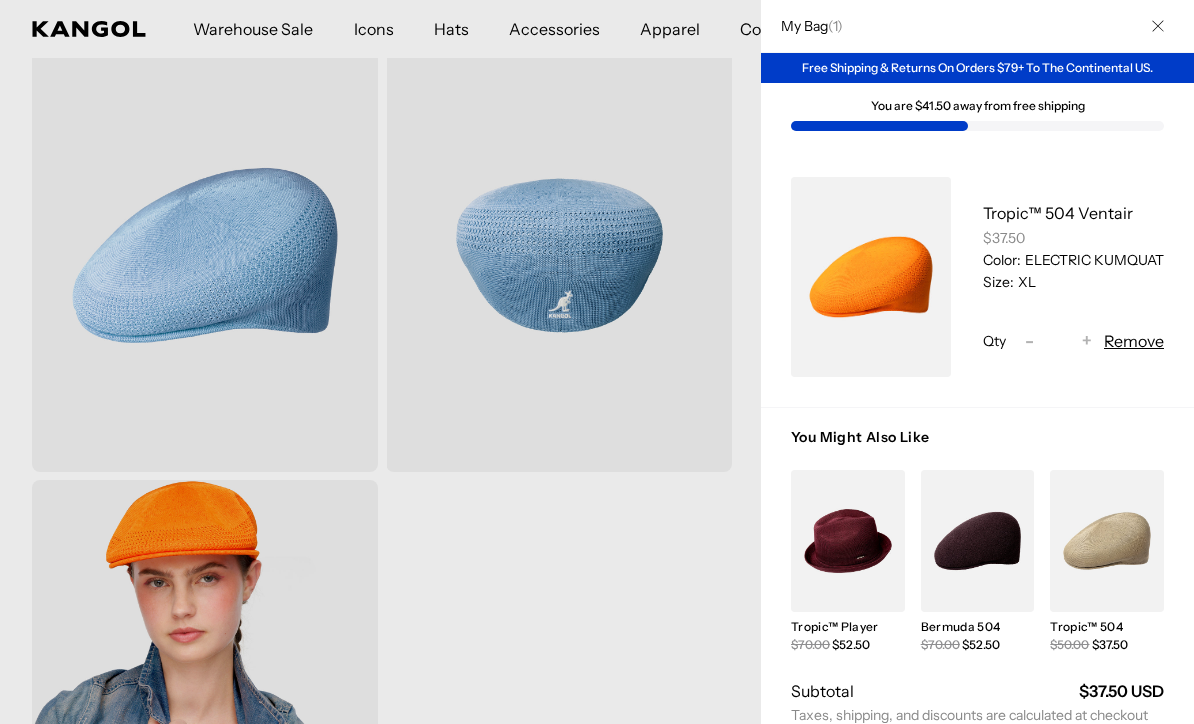 click 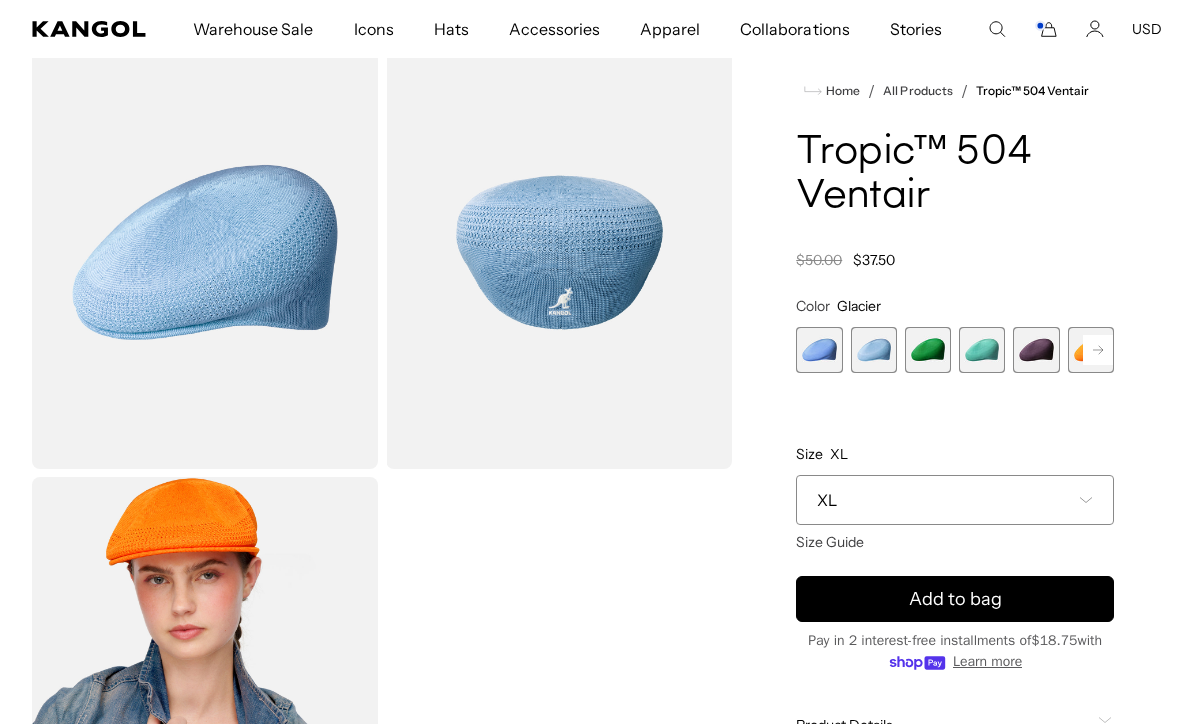 scroll, scrollTop: 0, scrollLeft: 0, axis: both 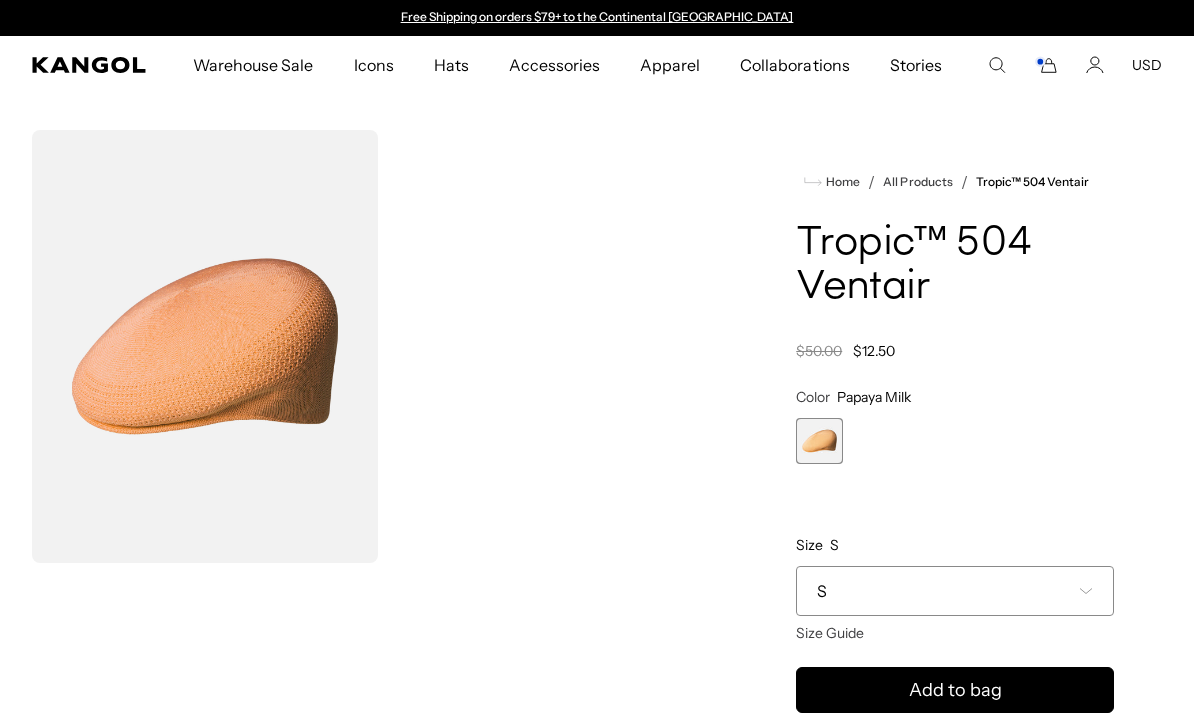 click on "S" at bounding box center [955, 591] 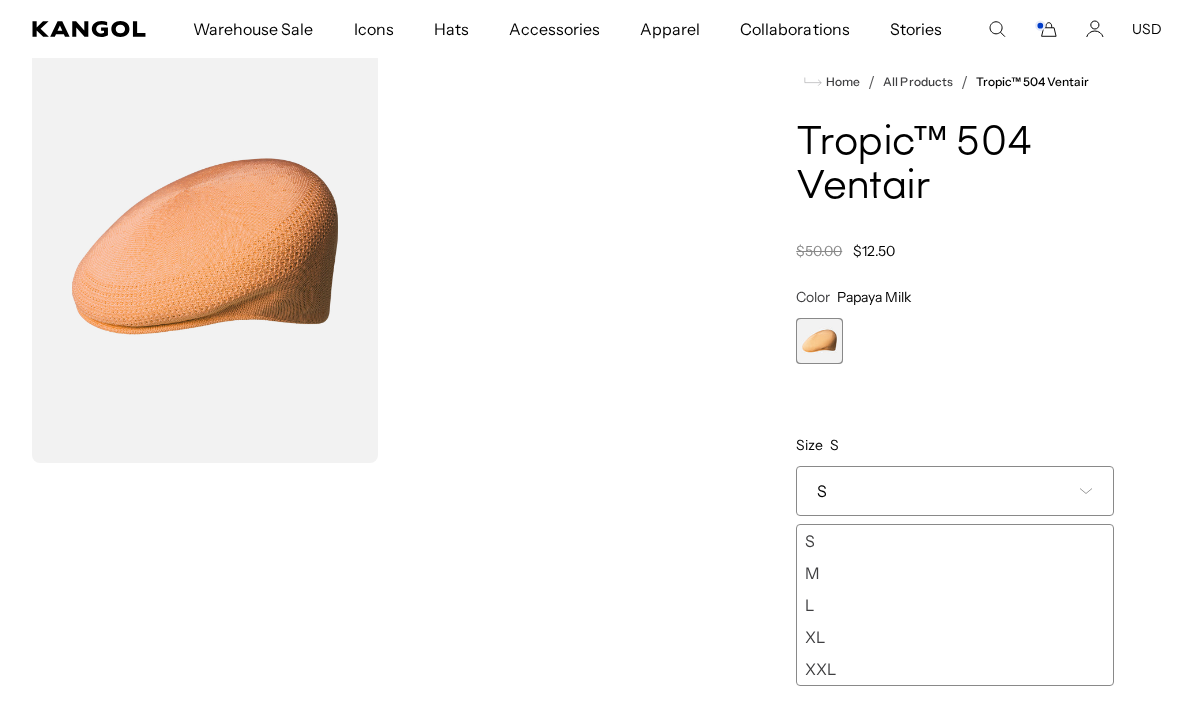 scroll, scrollTop: 98, scrollLeft: 0, axis: vertical 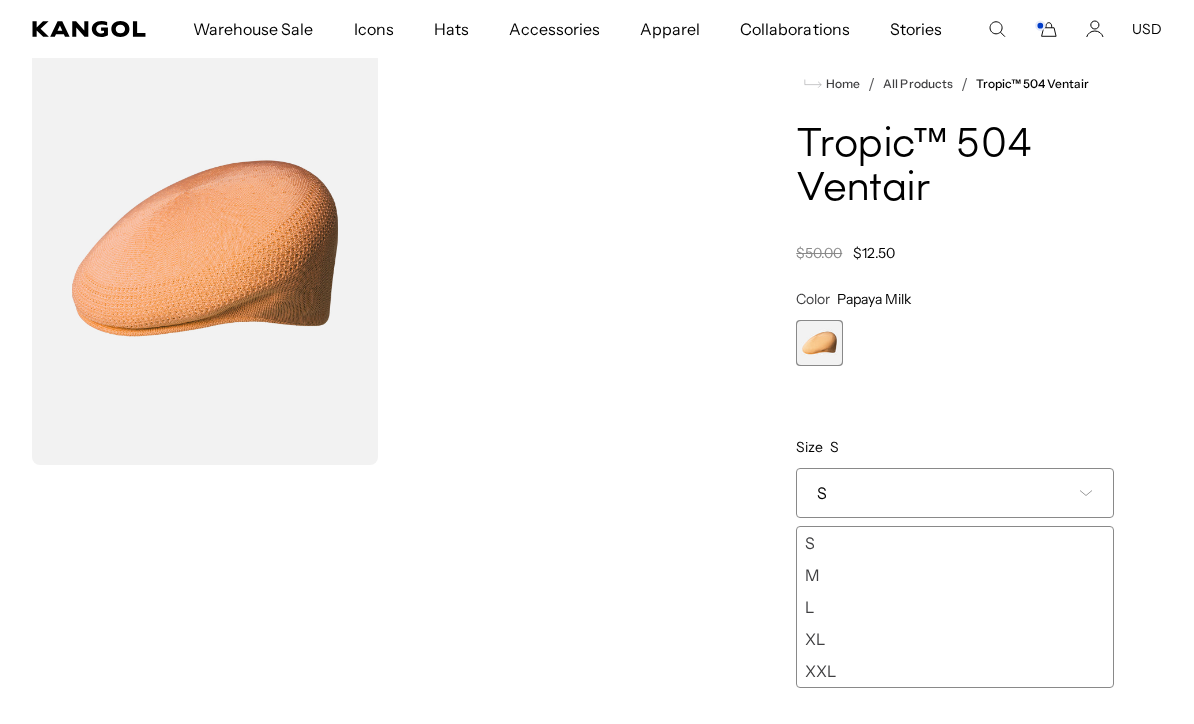 click on "XL" at bounding box center [955, 639] 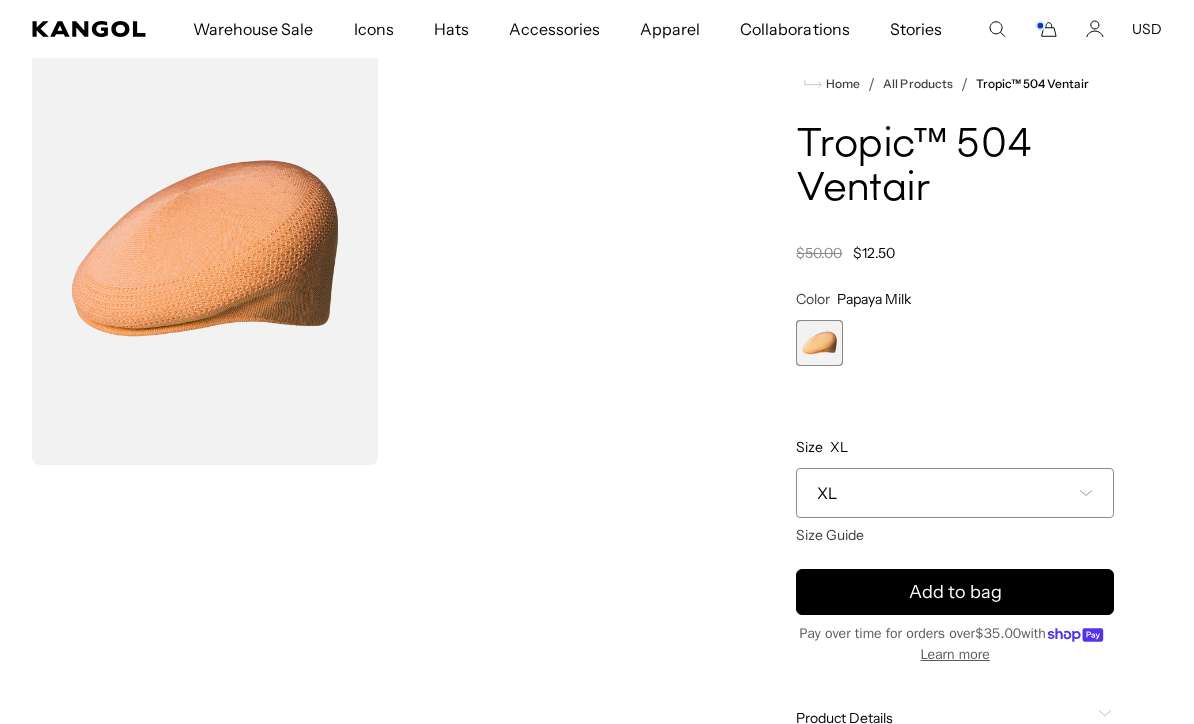 scroll, scrollTop: 0, scrollLeft: 412, axis: horizontal 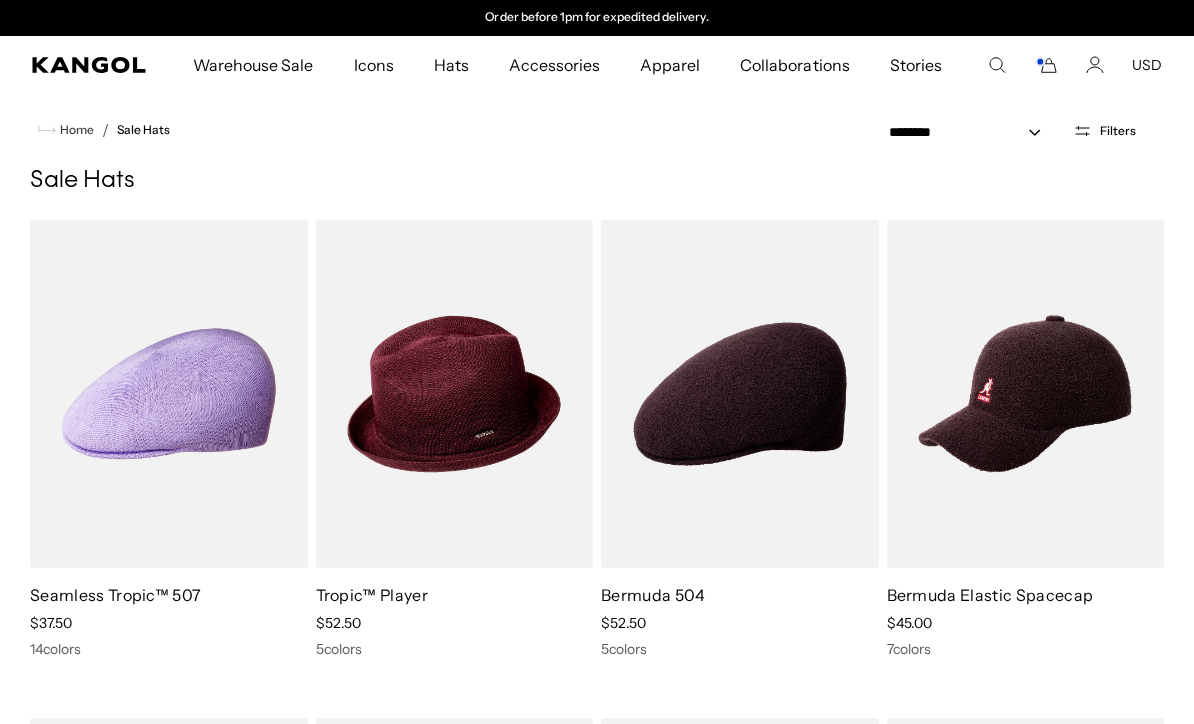 click on "Filters" at bounding box center (1118, 131) 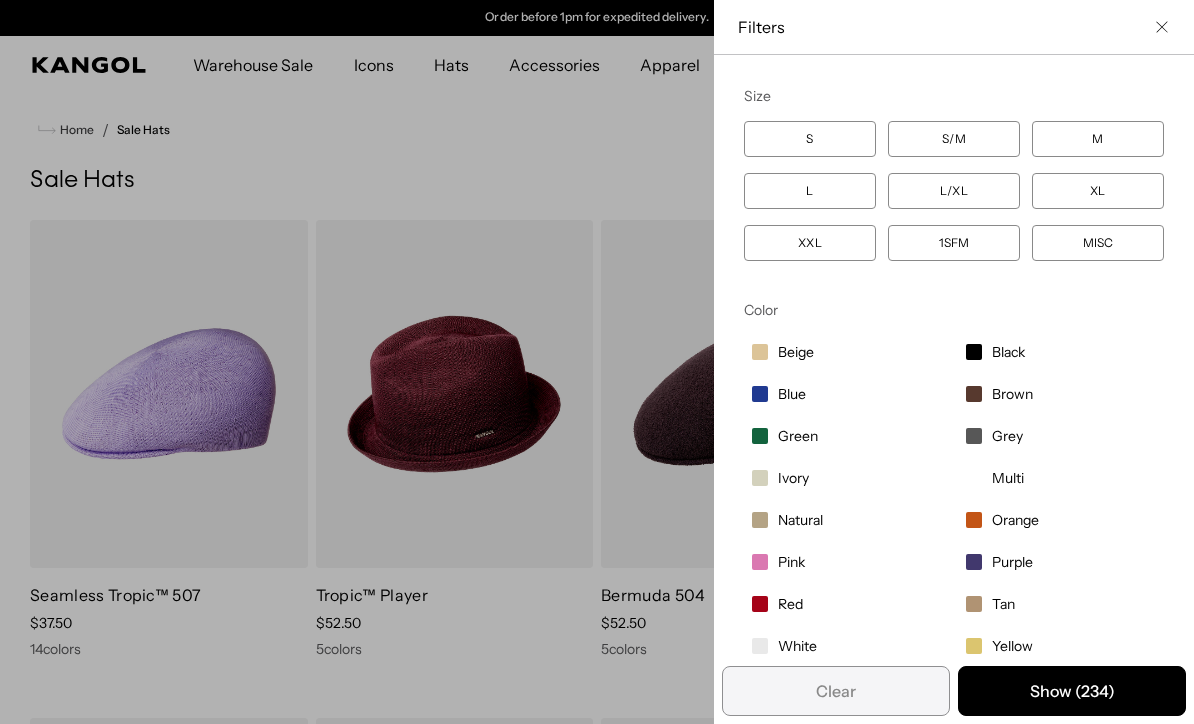 click on "XL" at bounding box center [1098, 191] 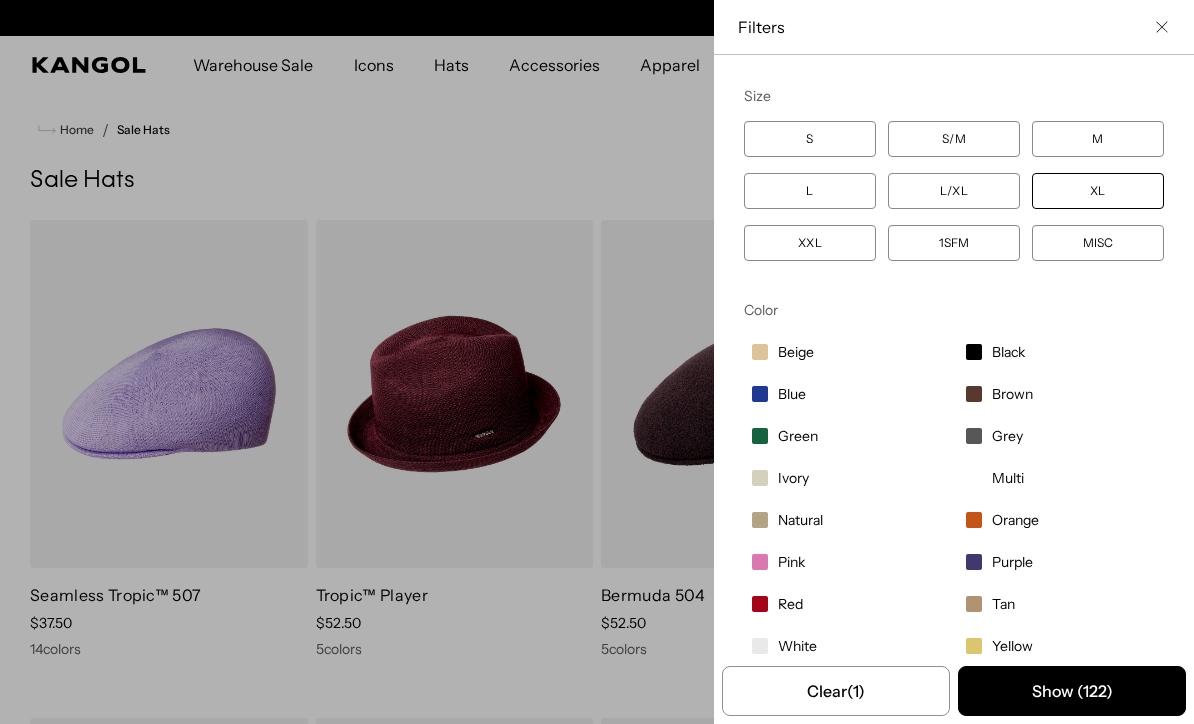 scroll, scrollTop: 0, scrollLeft: 0, axis: both 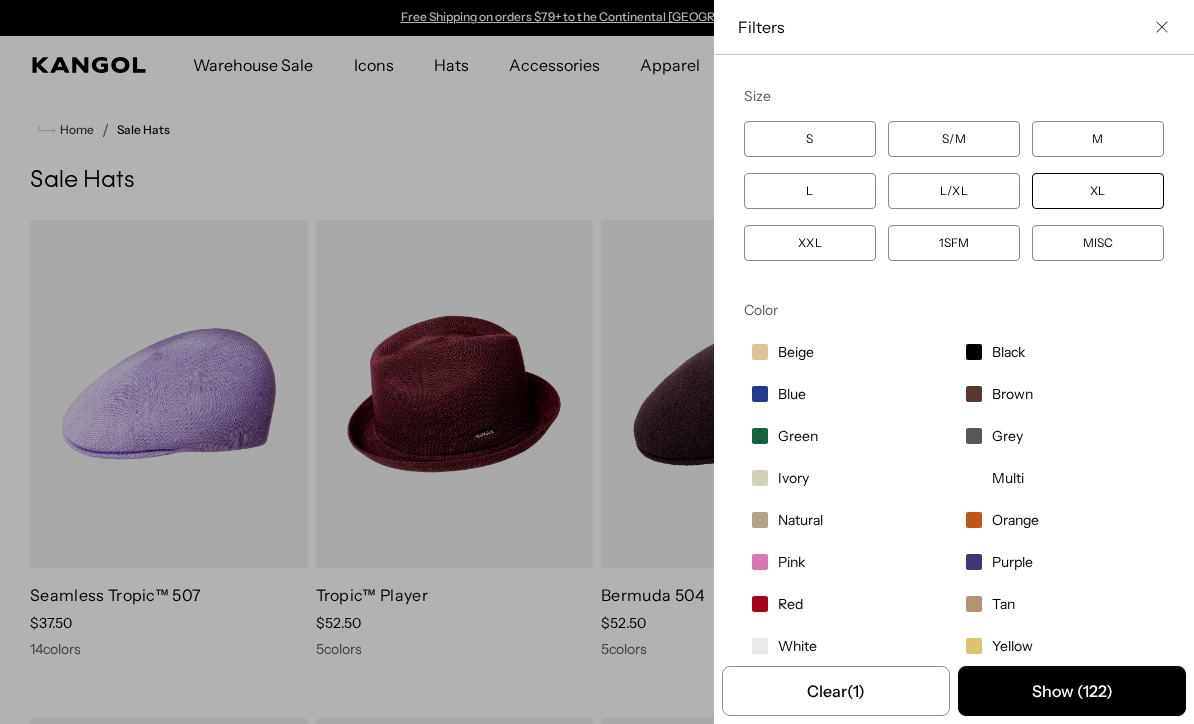 click at bounding box center [1162, 27] 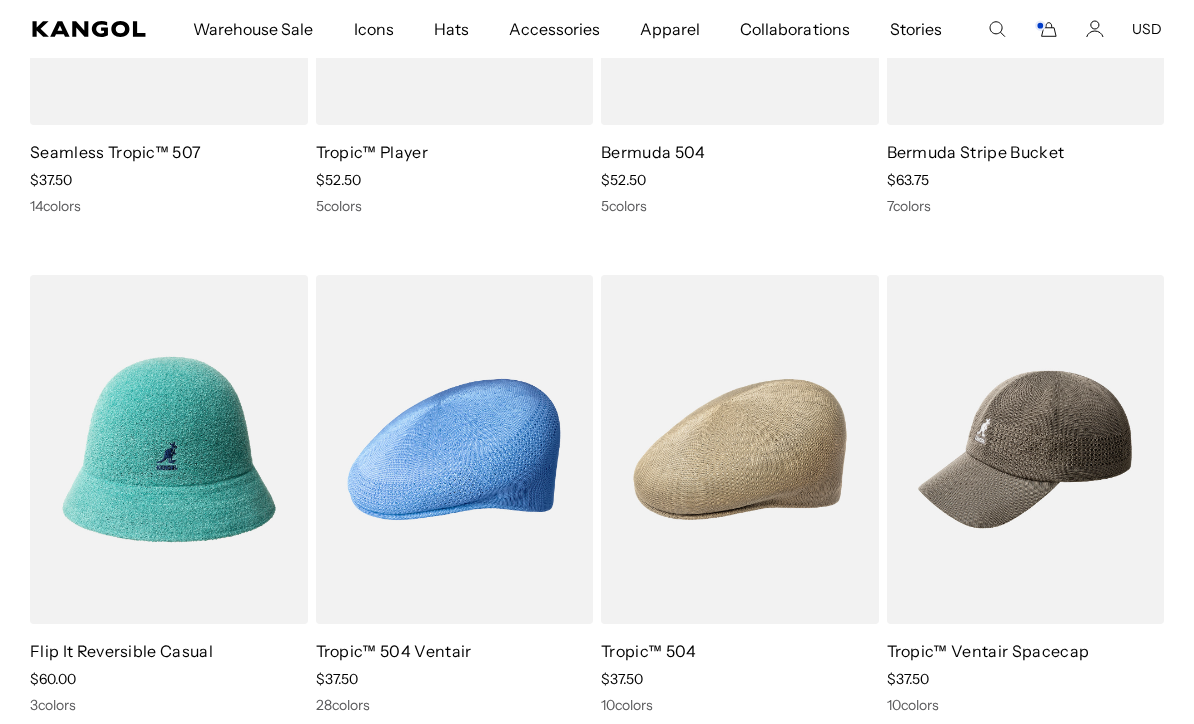 scroll, scrollTop: 468, scrollLeft: 0, axis: vertical 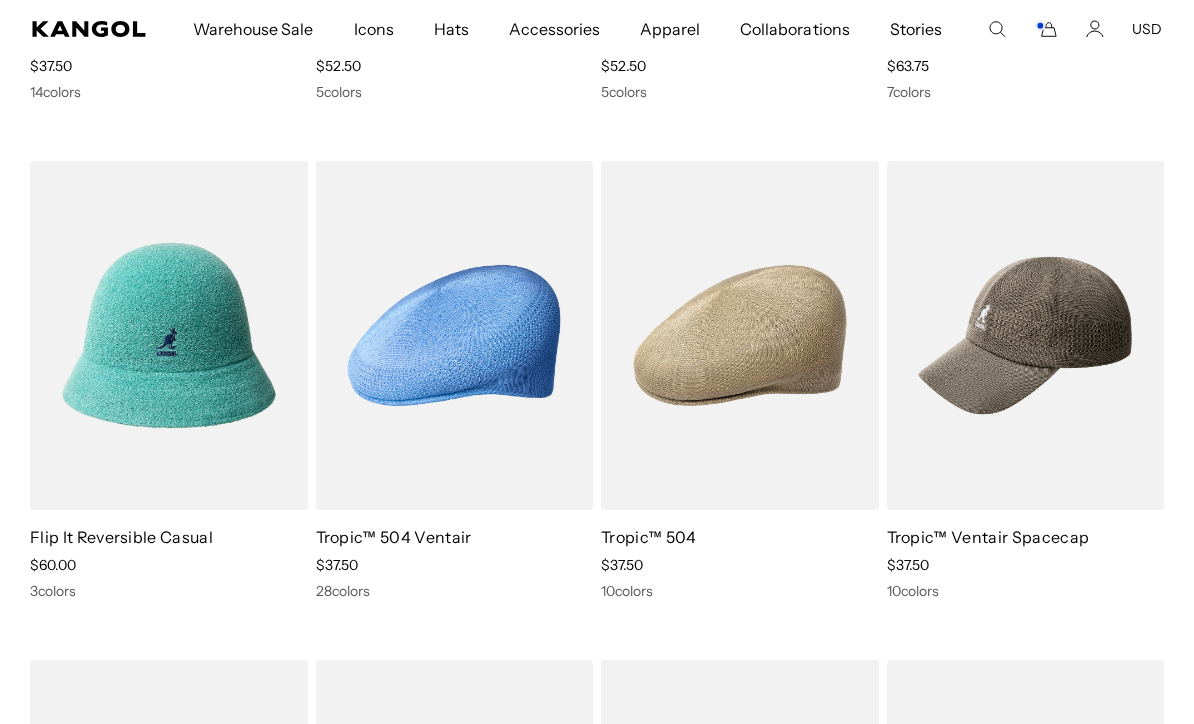 click at bounding box center [0, 0] 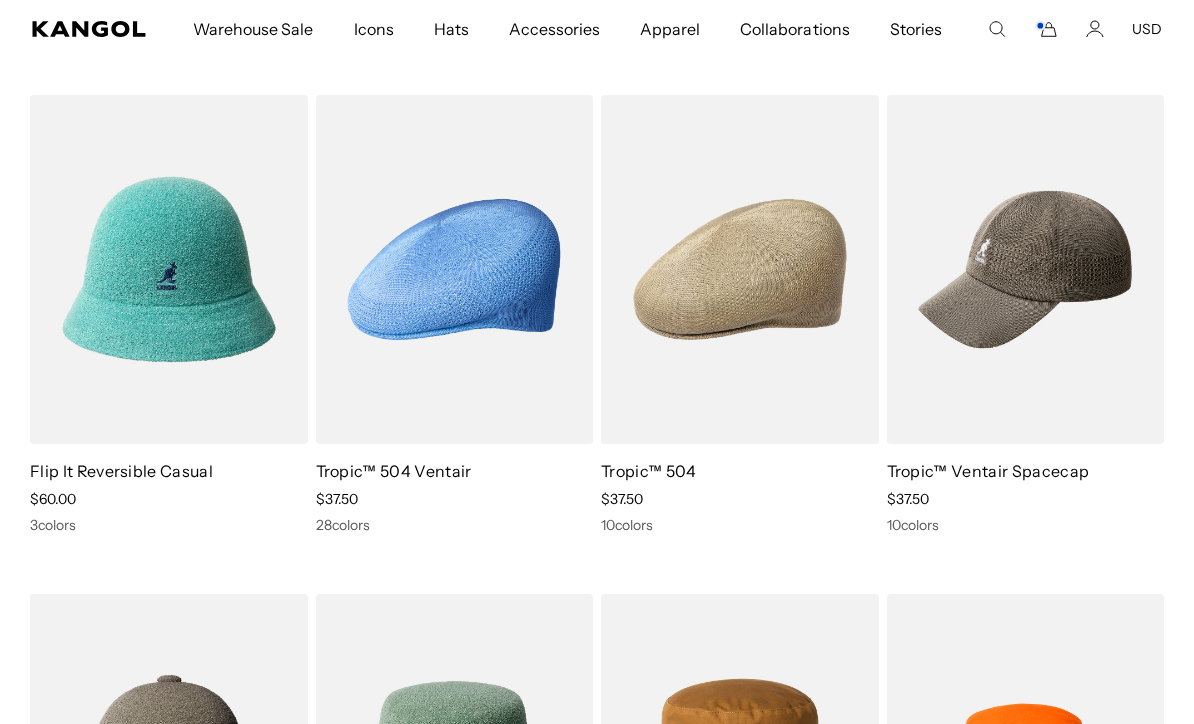 scroll, scrollTop: 0, scrollLeft: 412, axis: horizontal 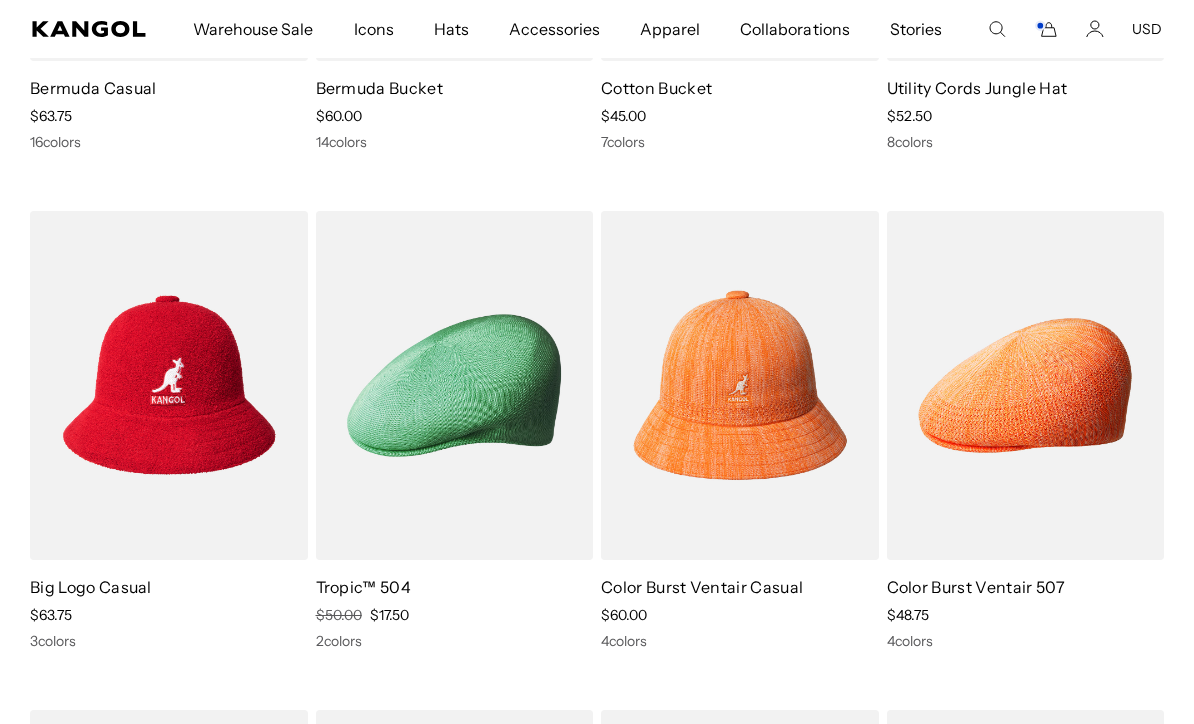 click at bounding box center (0, 0) 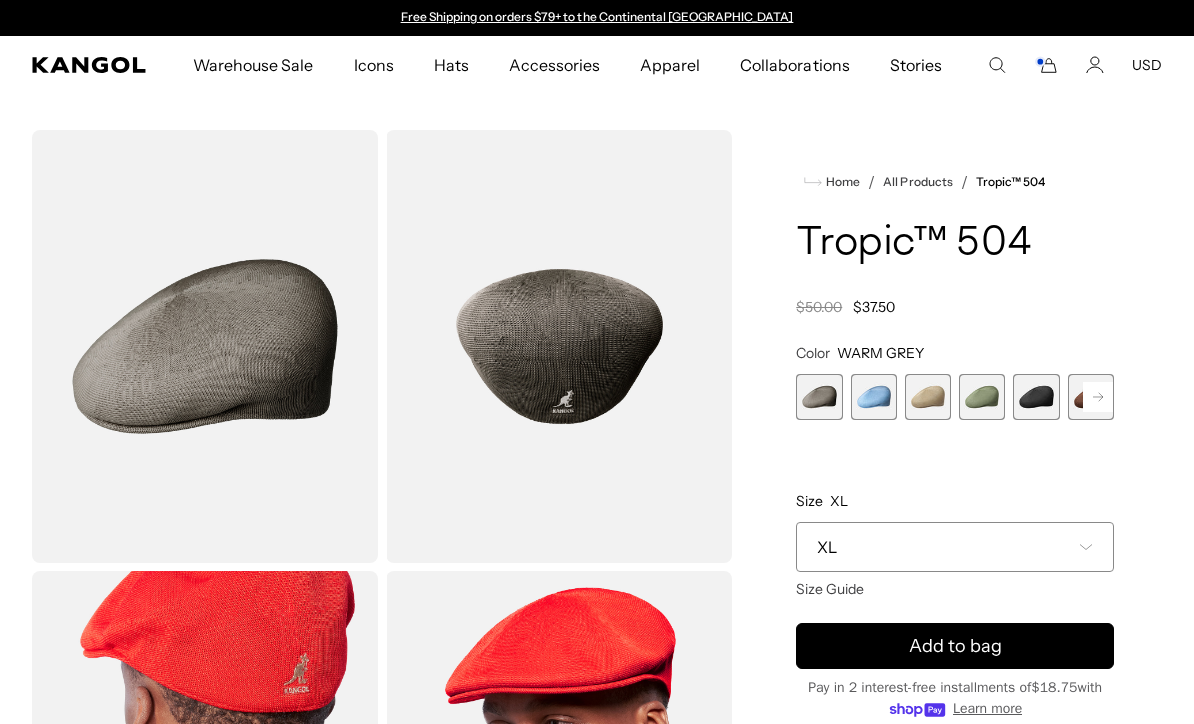 scroll, scrollTop: 0, scrollLeft: 0, axis: both 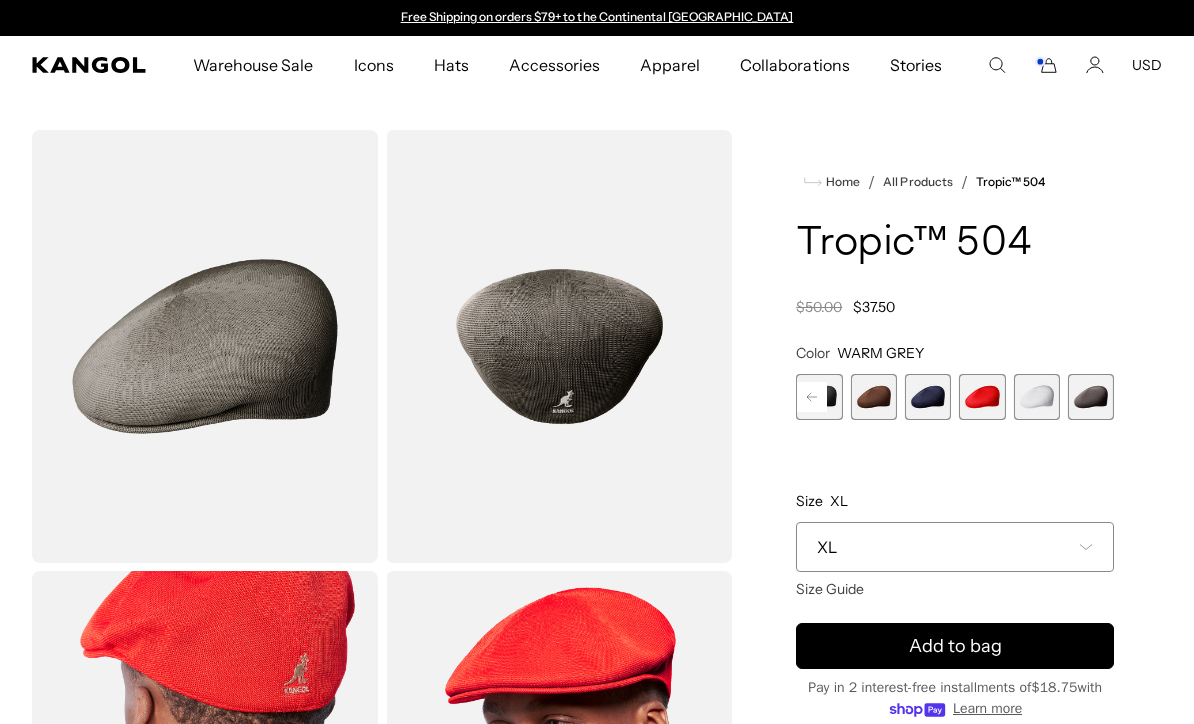 click at bounding box center [1036, 397] 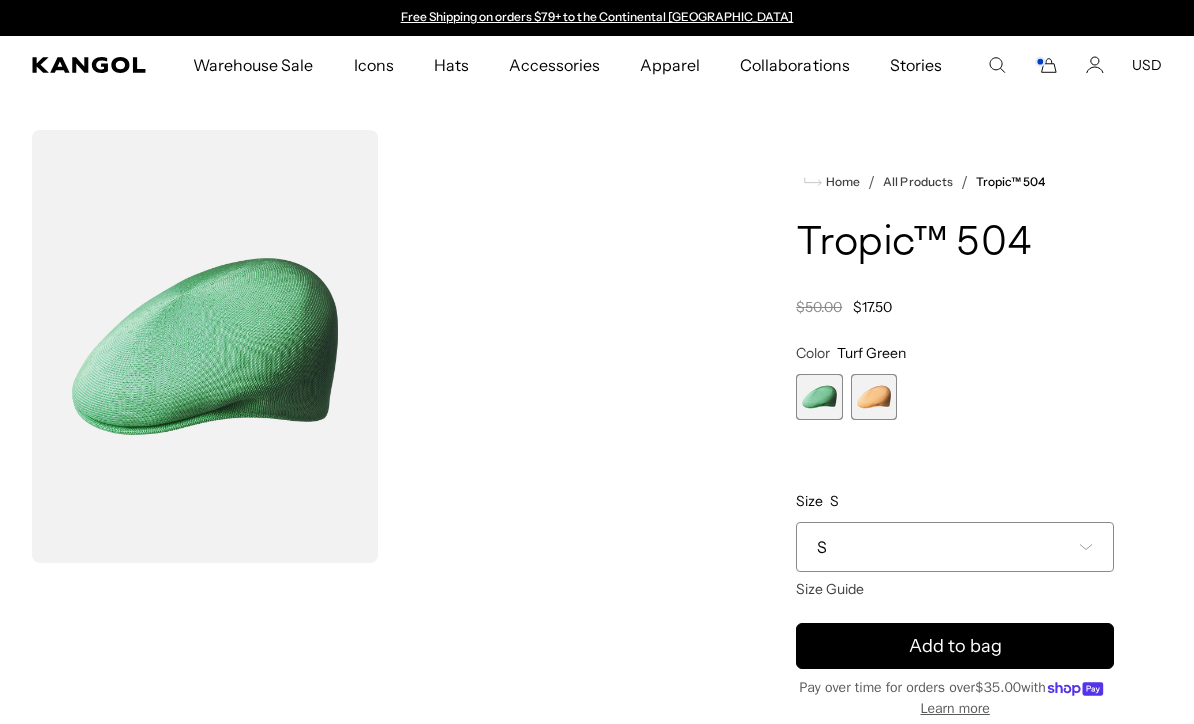 scroll, scrollTop: 0, scrollLeft: 0, axis: both 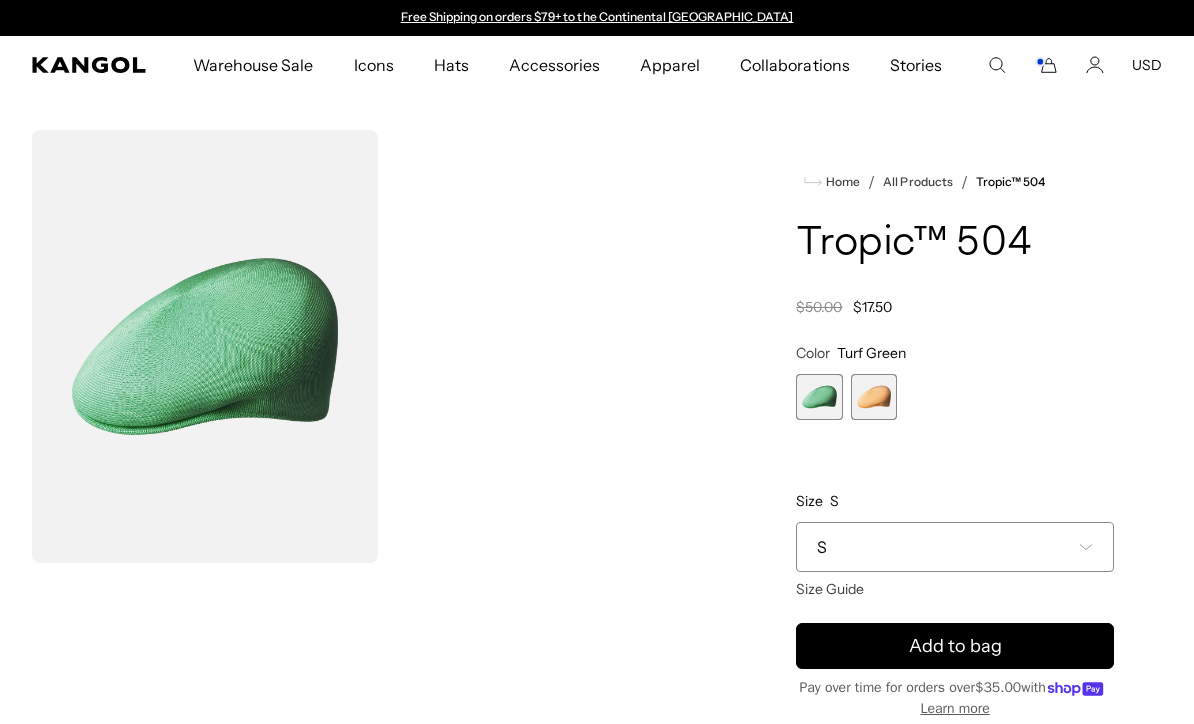click at bounding box center (819, 397) 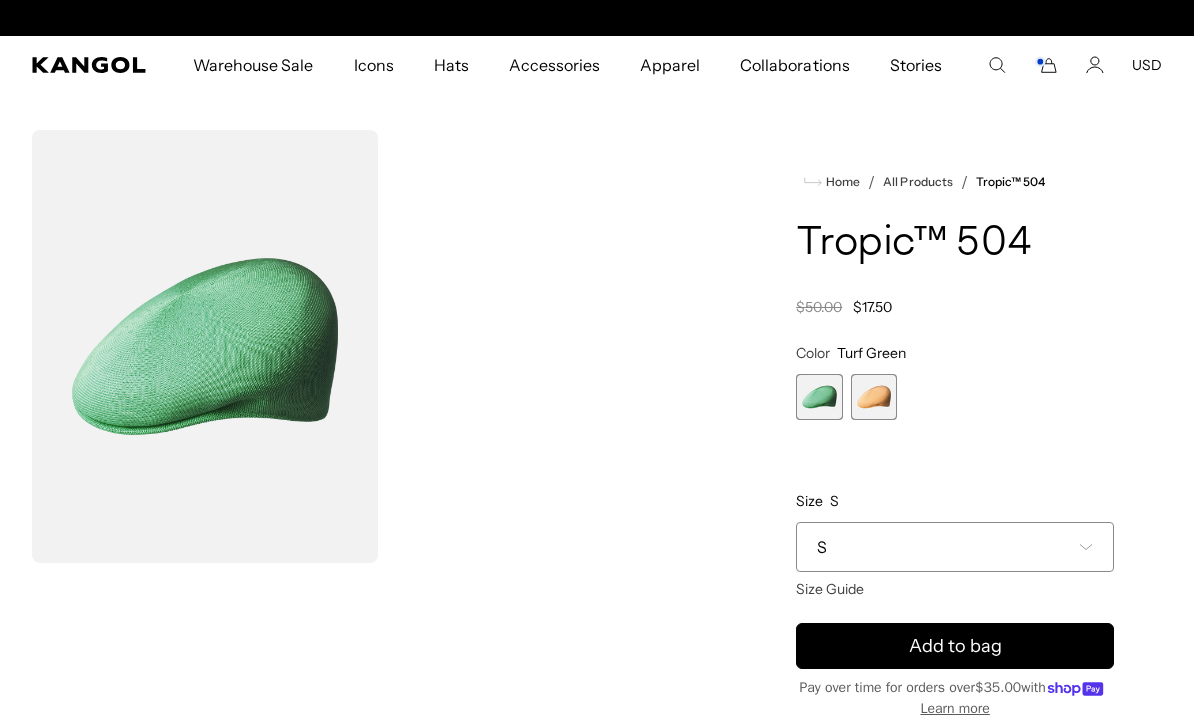 scroll, scrollTop: 0, scrollLeft: 412, axis: horizontal 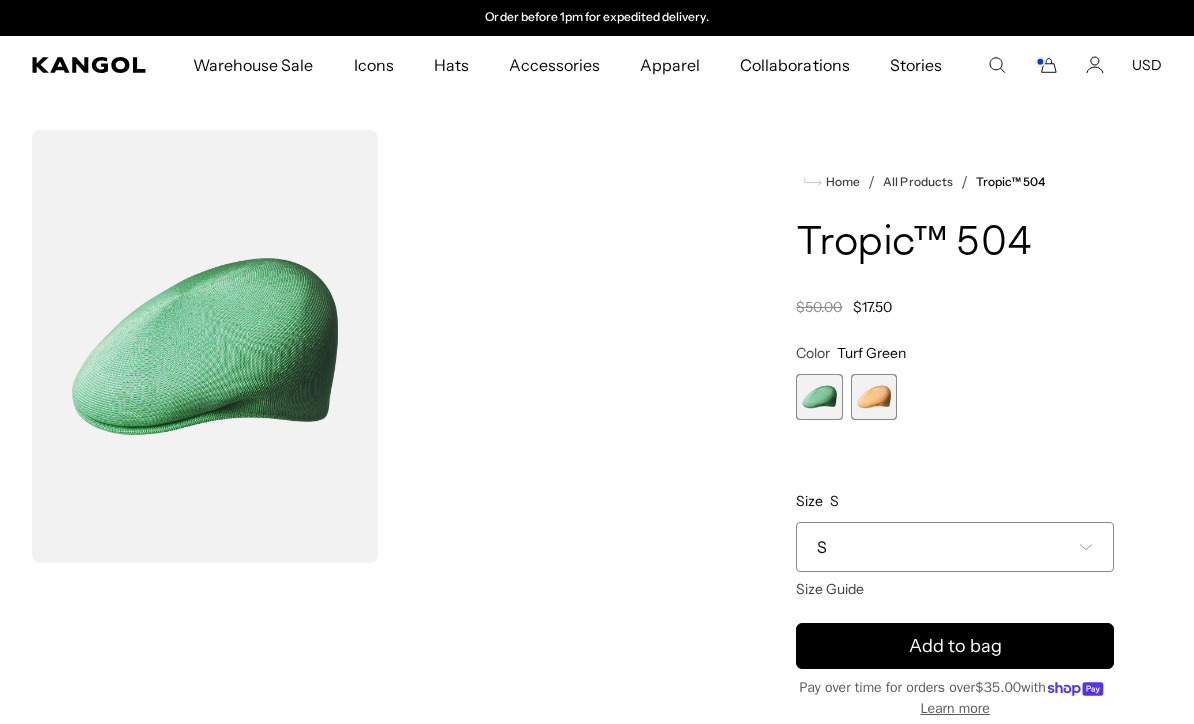 click on "S" at bounding box center [955, 547] 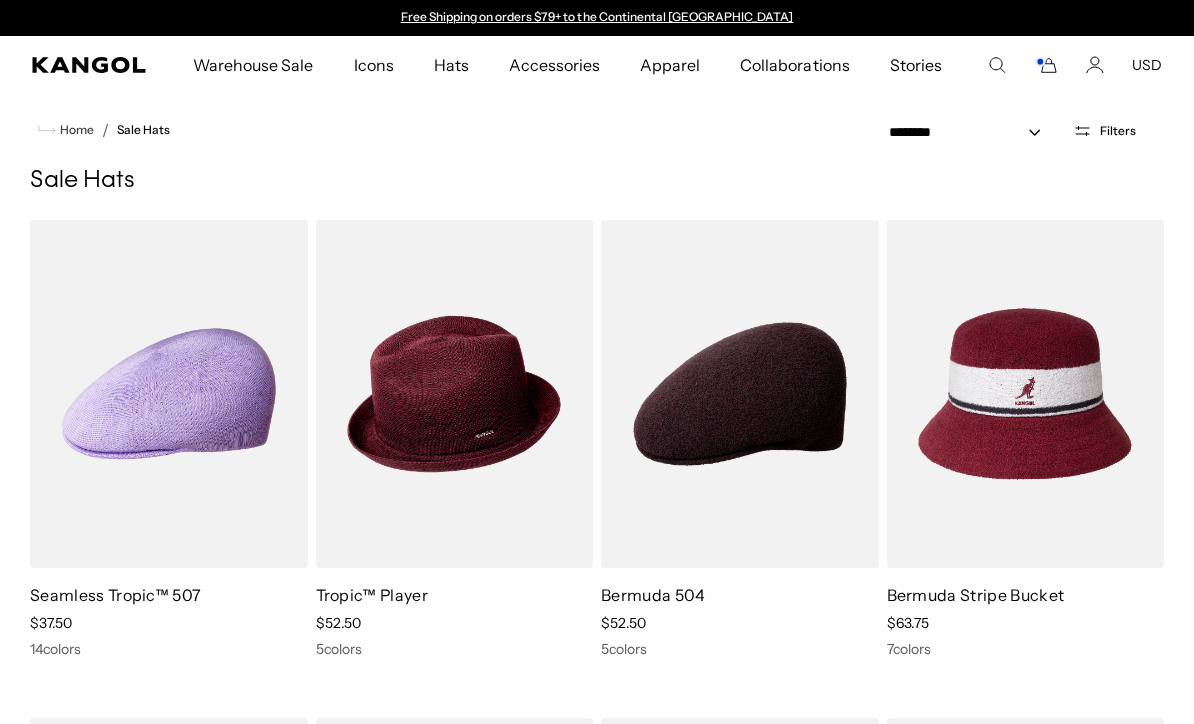 scroll, scrollTop: 983, scrollLeft: 0, axis: vertical 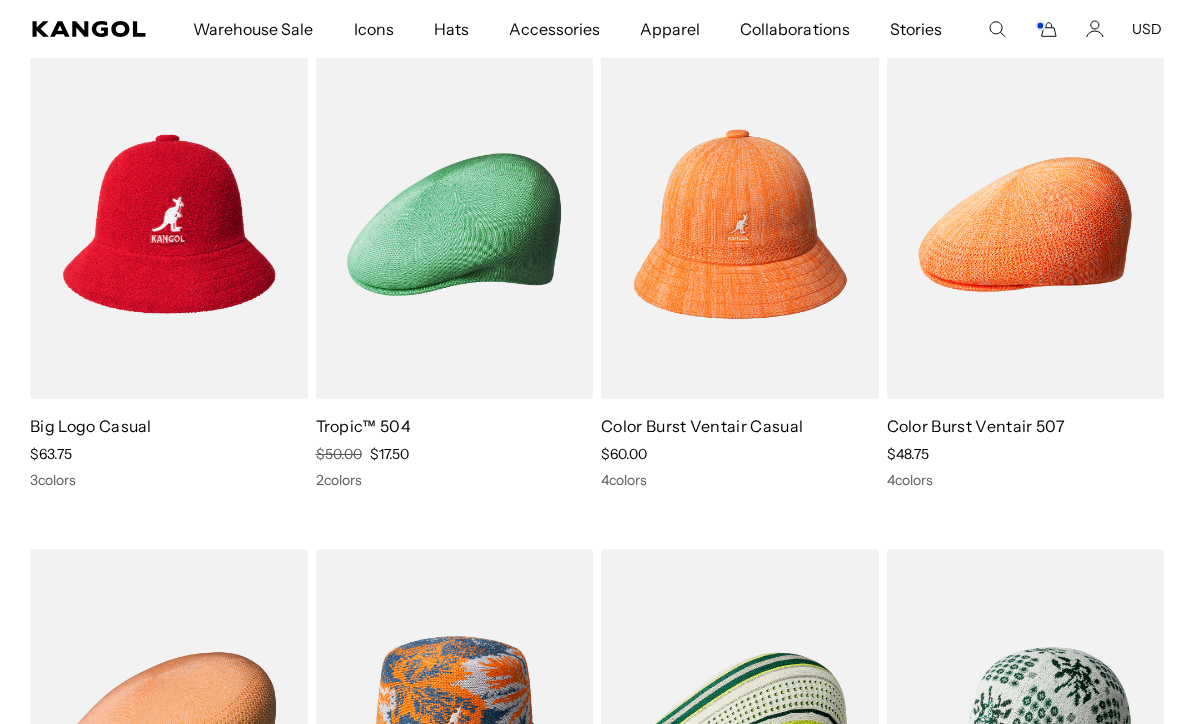 click at bounding box center (0, 0) 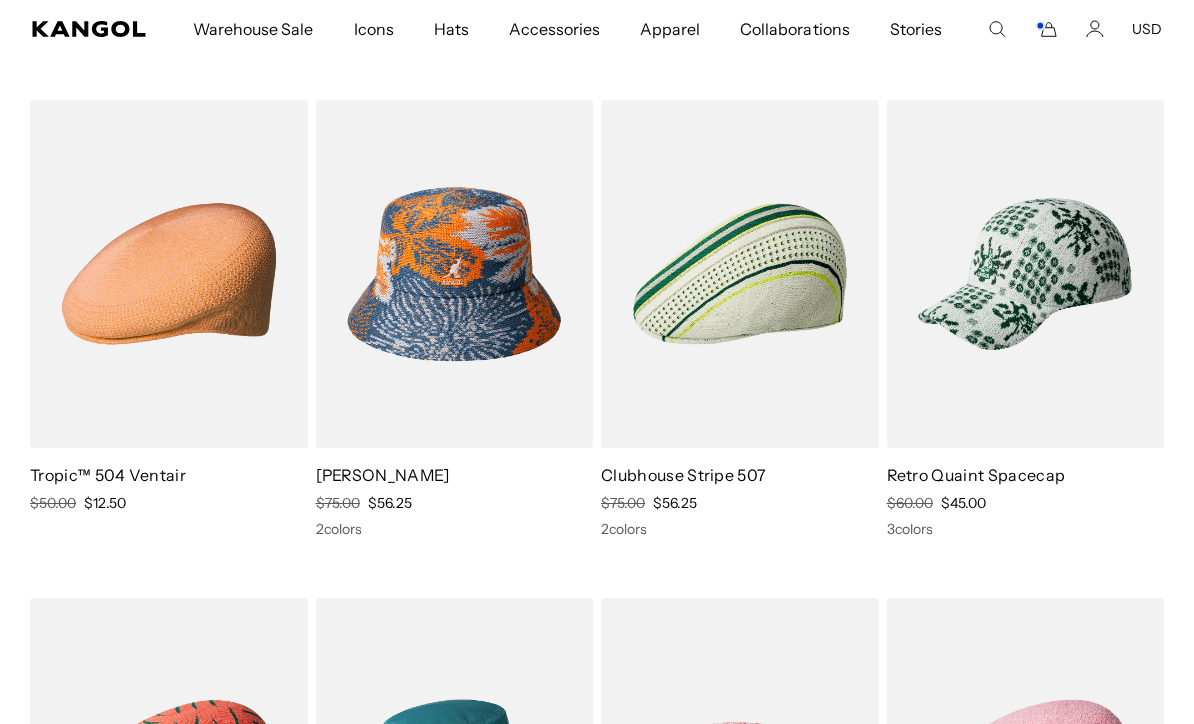 scroll, scrollTop: 2172, scrollLeft: 0, axis: vertical 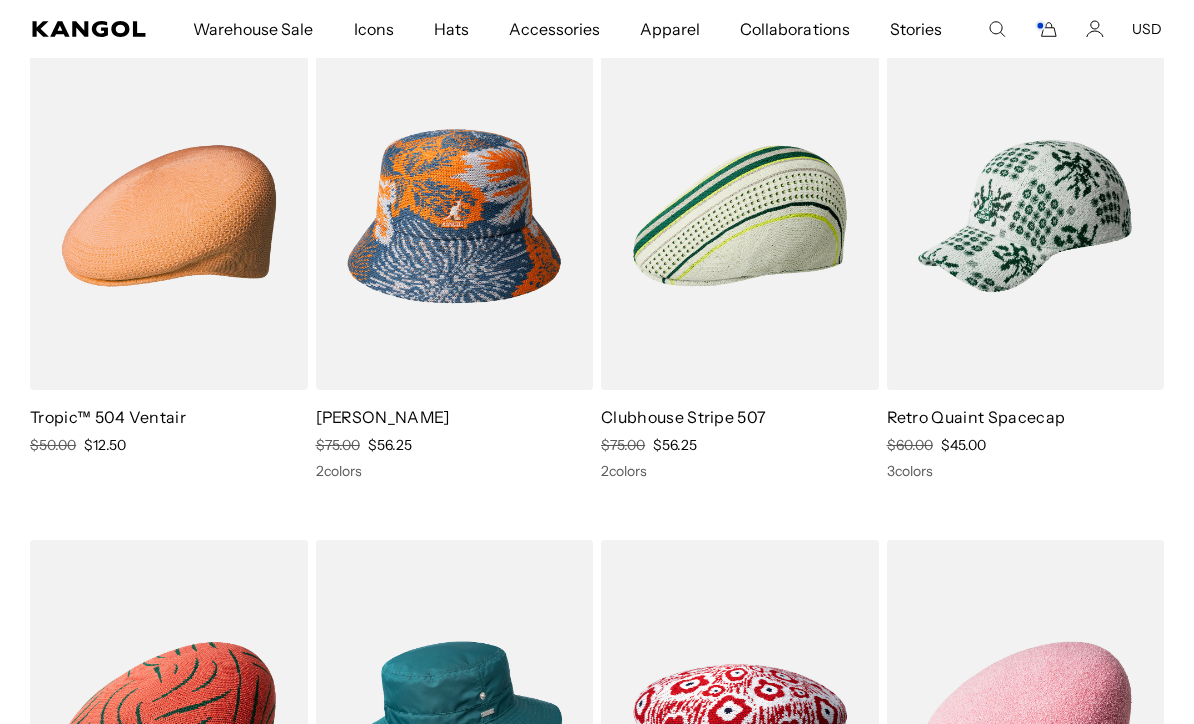 click at bounding box center (0, 0) 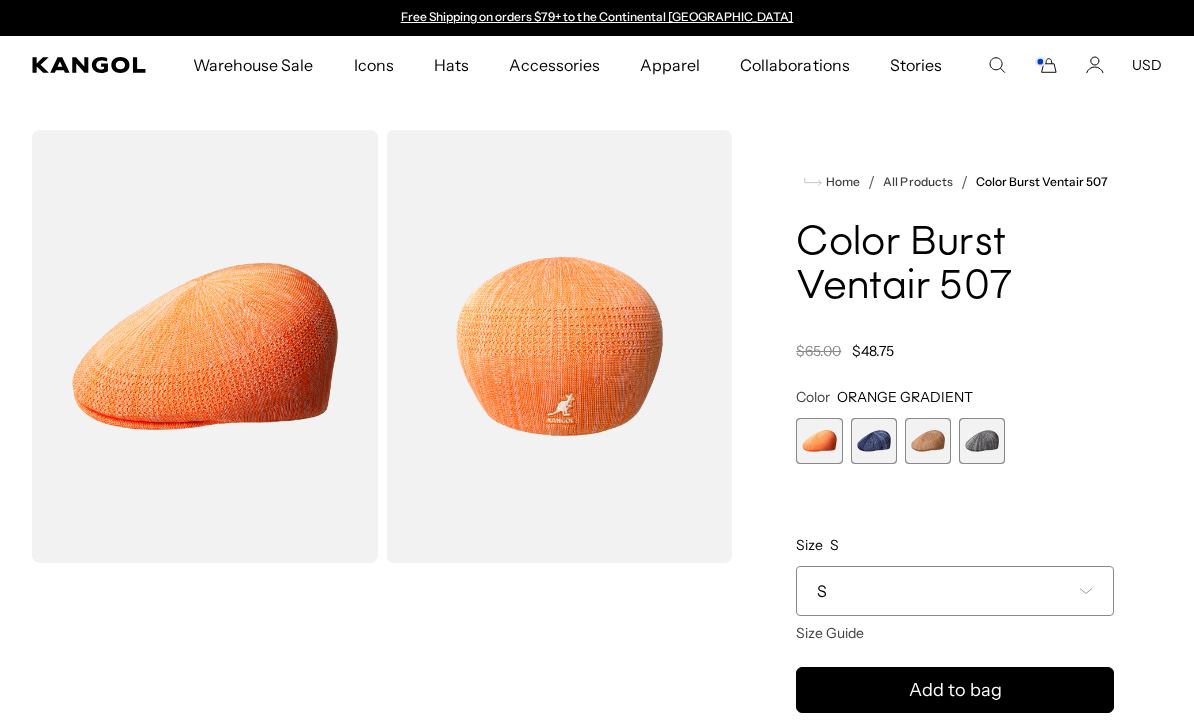 scroll, scrollTop: 0, scrollLeft: 0, axis: both 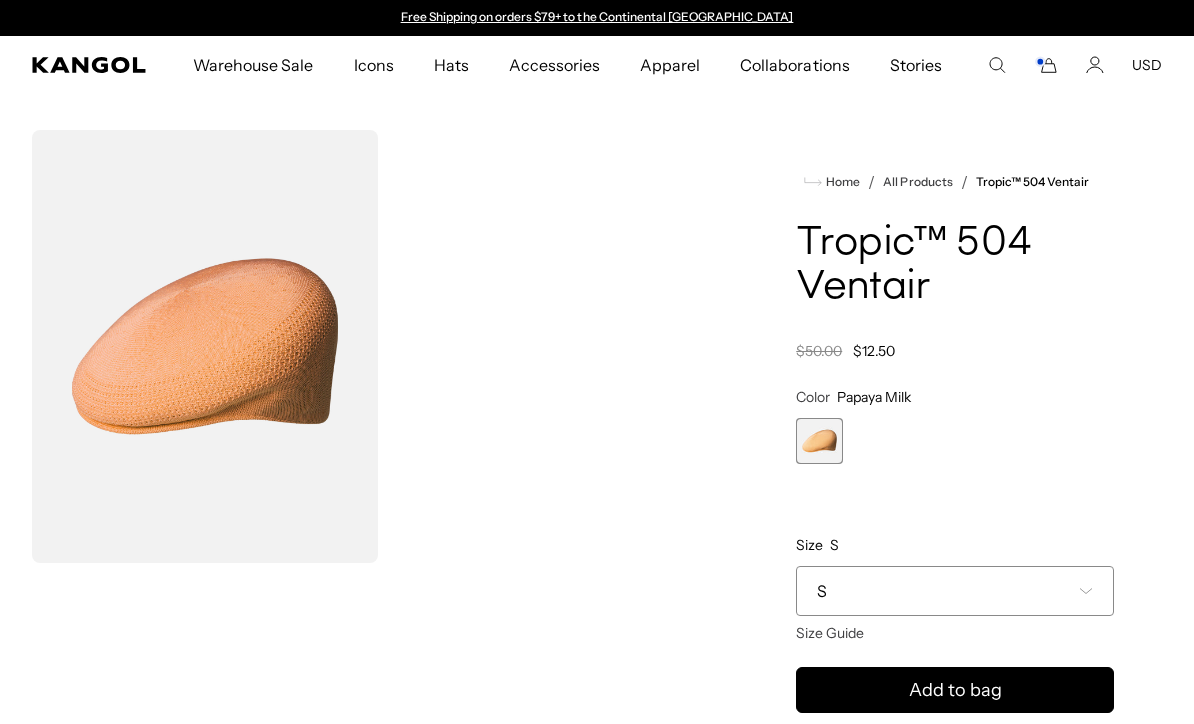 click on "S" at bounding box center (955, 591) 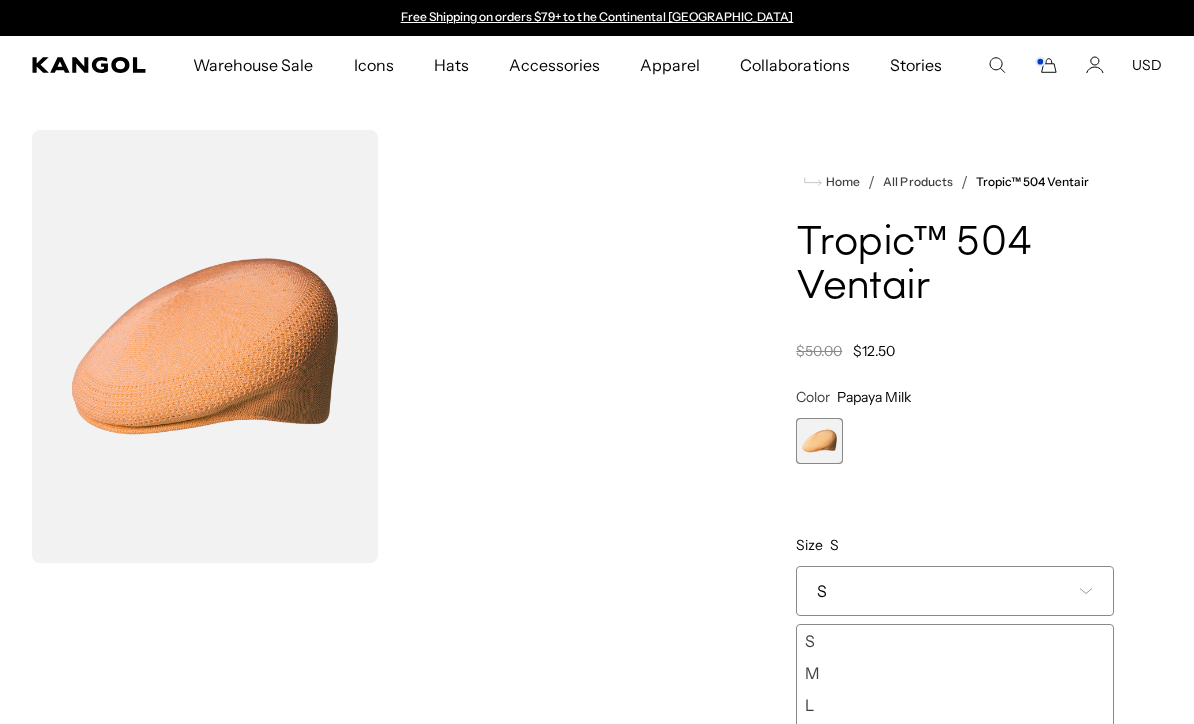 click on "**********" at bounding box center (955, 646) 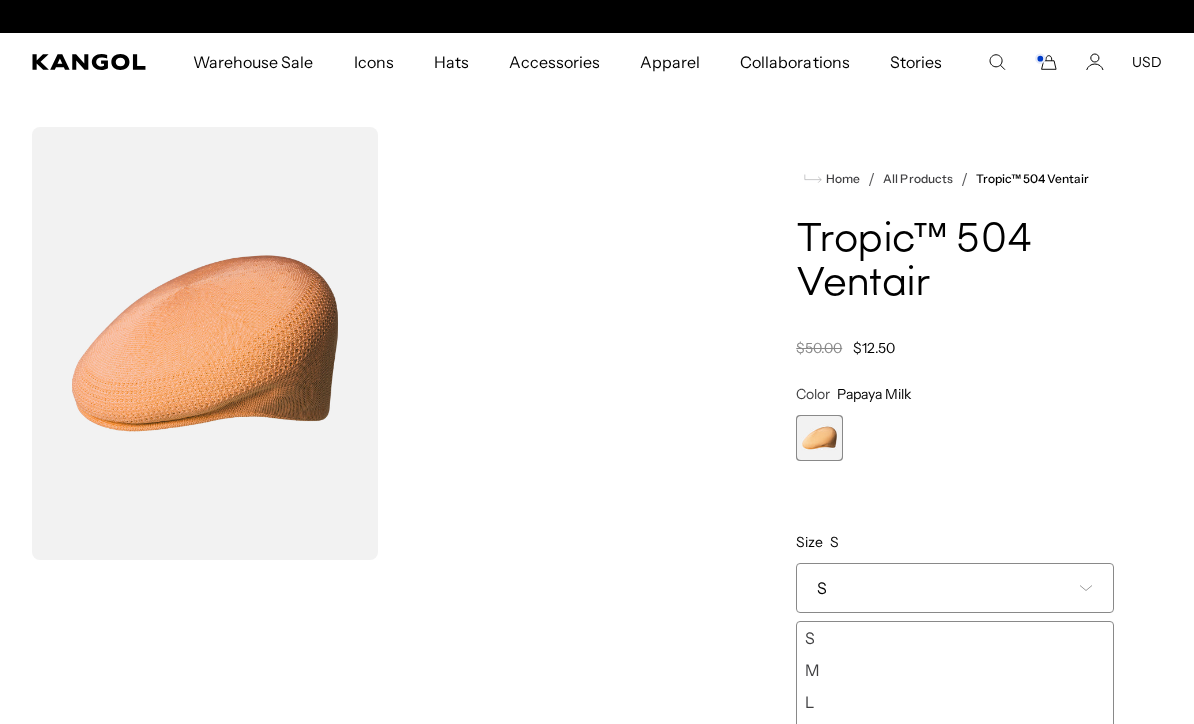scroll, scrollTop: 33, scrollLeft: 0, axis: vertical 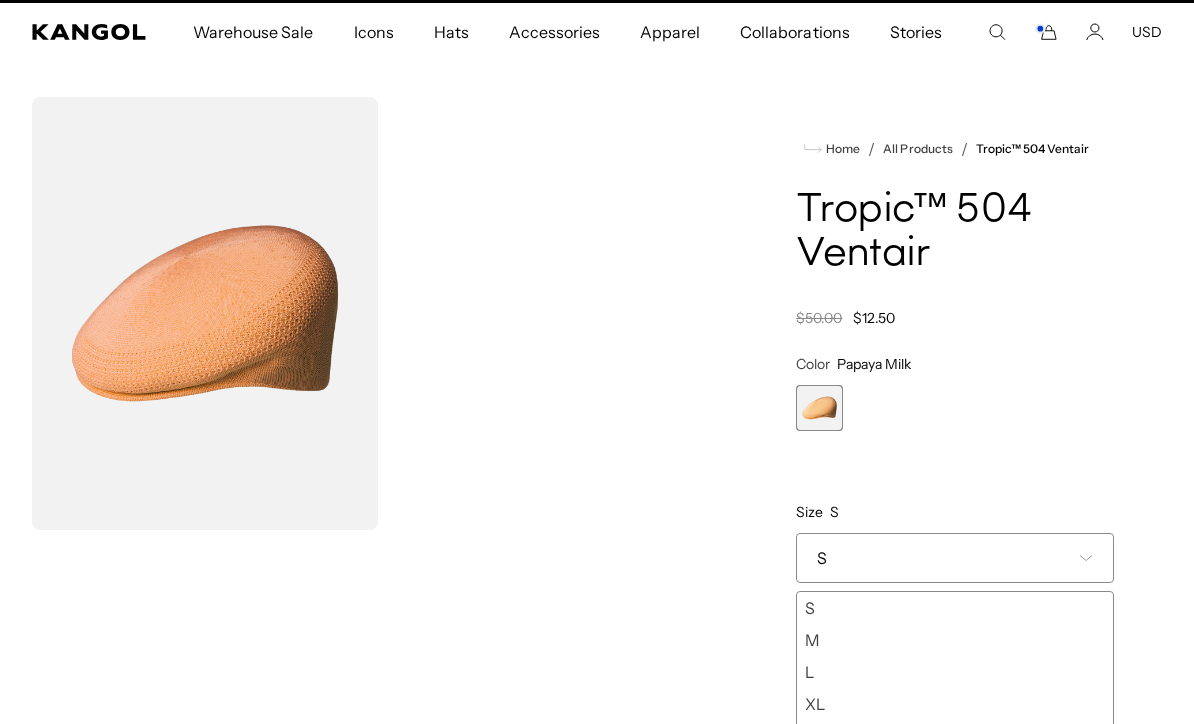 click on "XL" at bounding box center (955, 704) 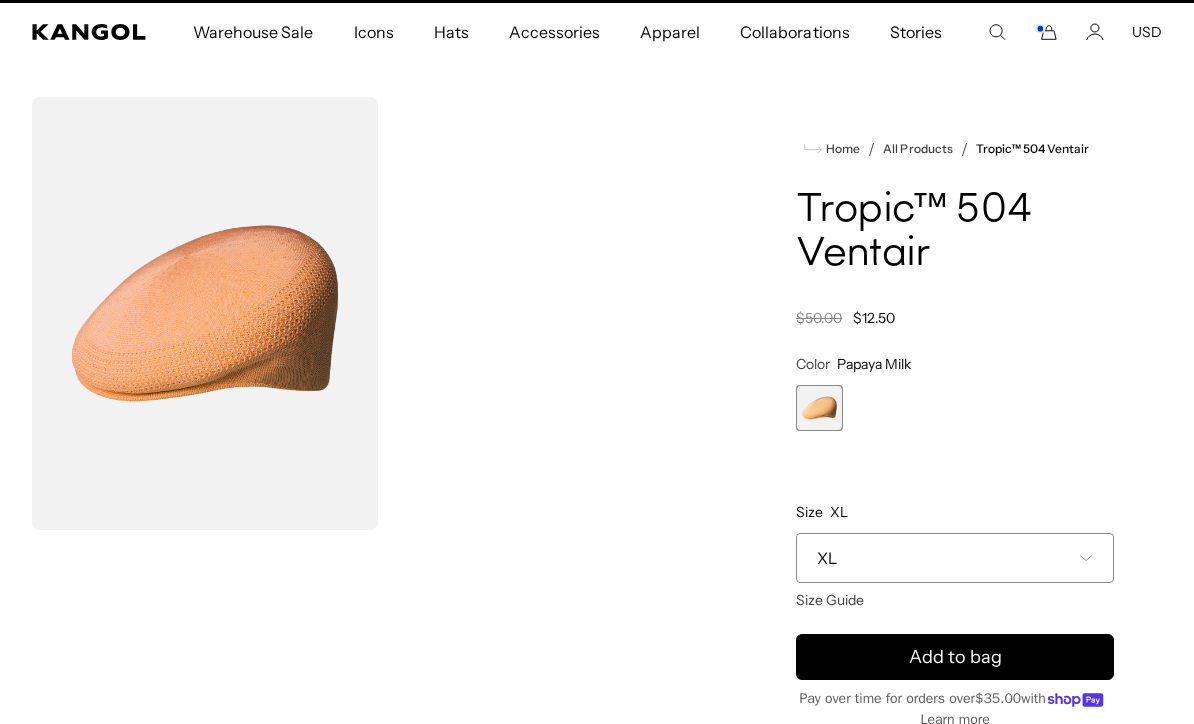 scroll, scrollTop: 0, scrollLeft: 0, axis: both 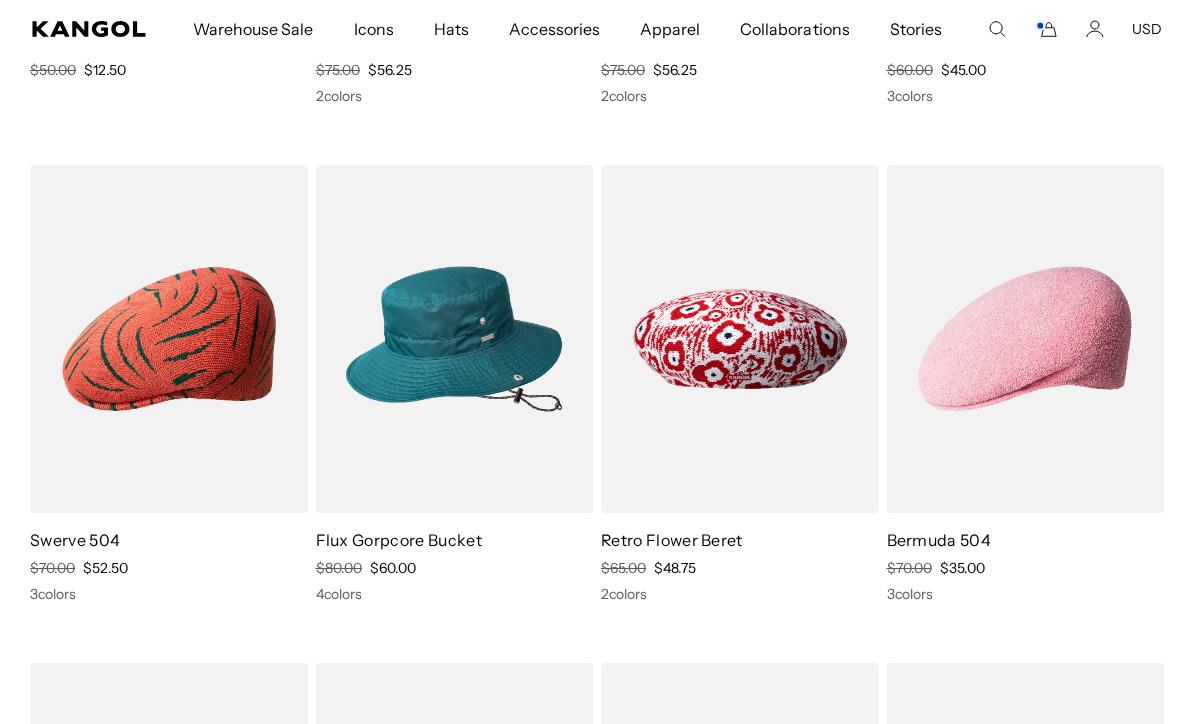 click on "Bermuda 504" at bounding box center (939, 540) 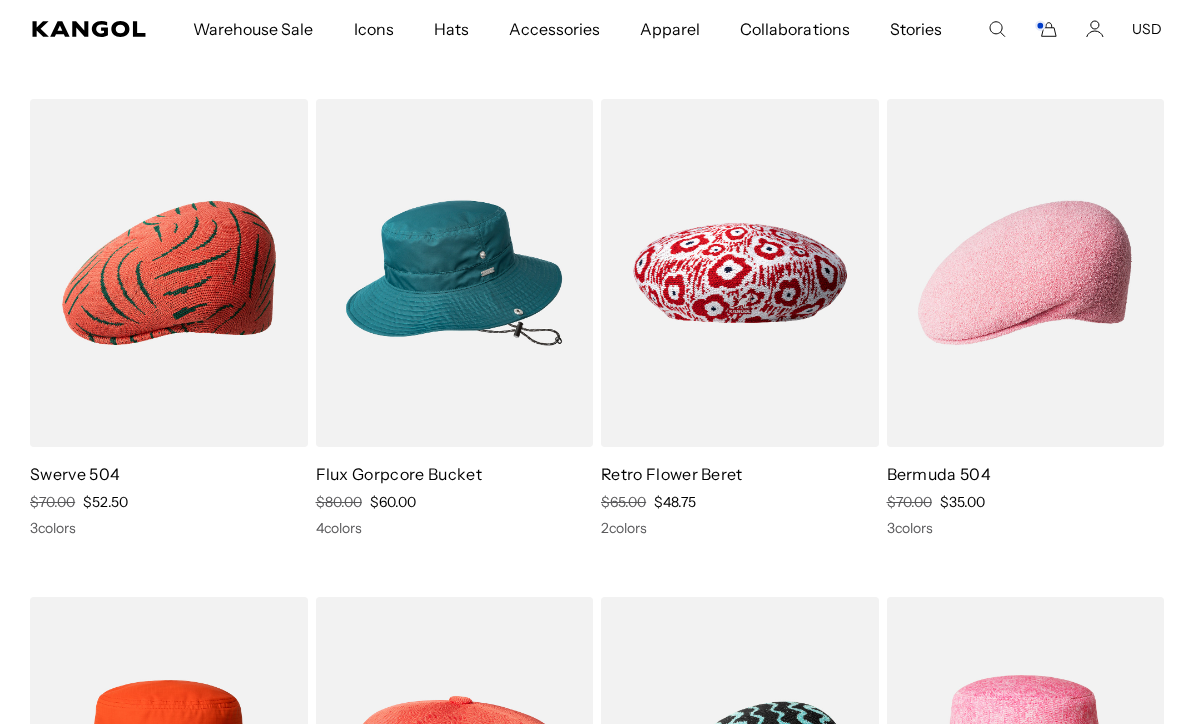 scroll, scrollTop: 0, scrollLeft: 0, axis: both 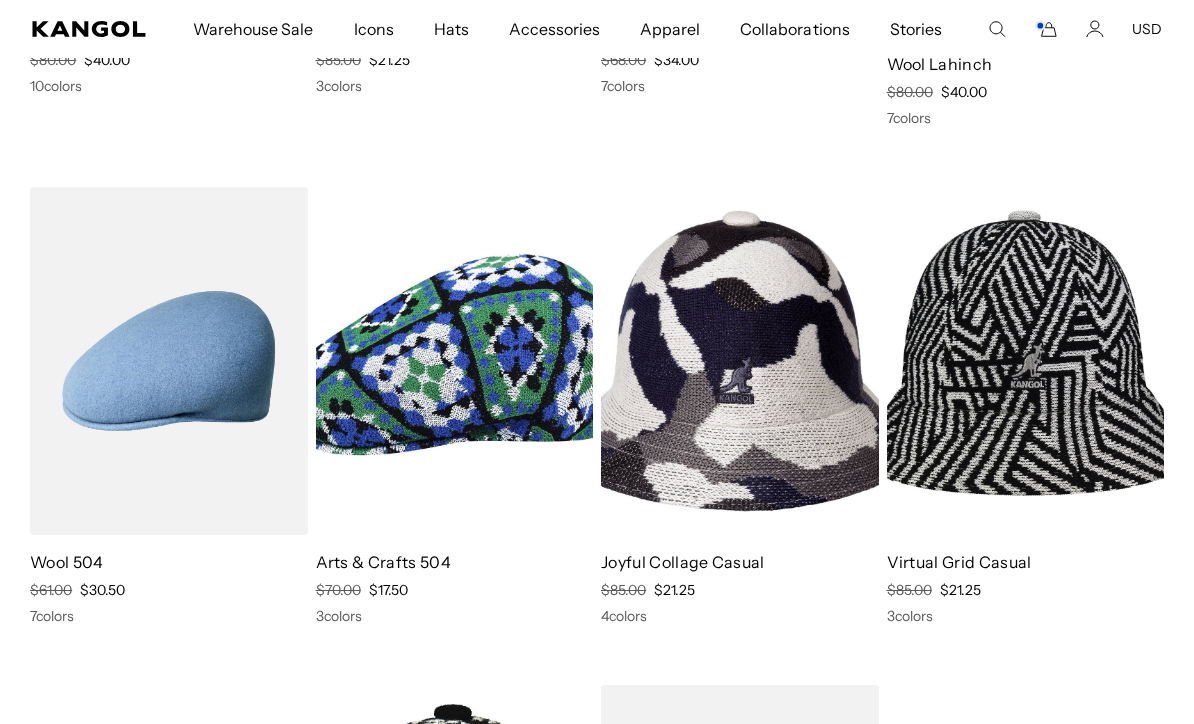 click at bounding box center (0, 0) 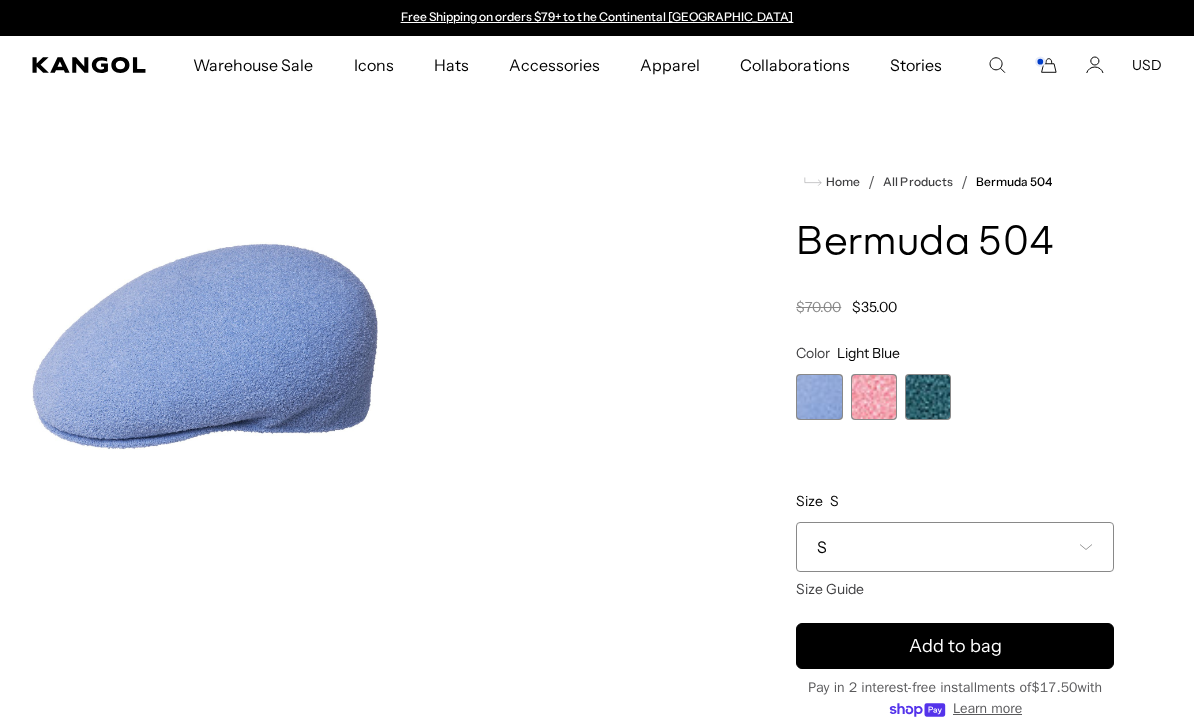 scroll, scrollTop: 0, scrollLeft: 0, axis: both 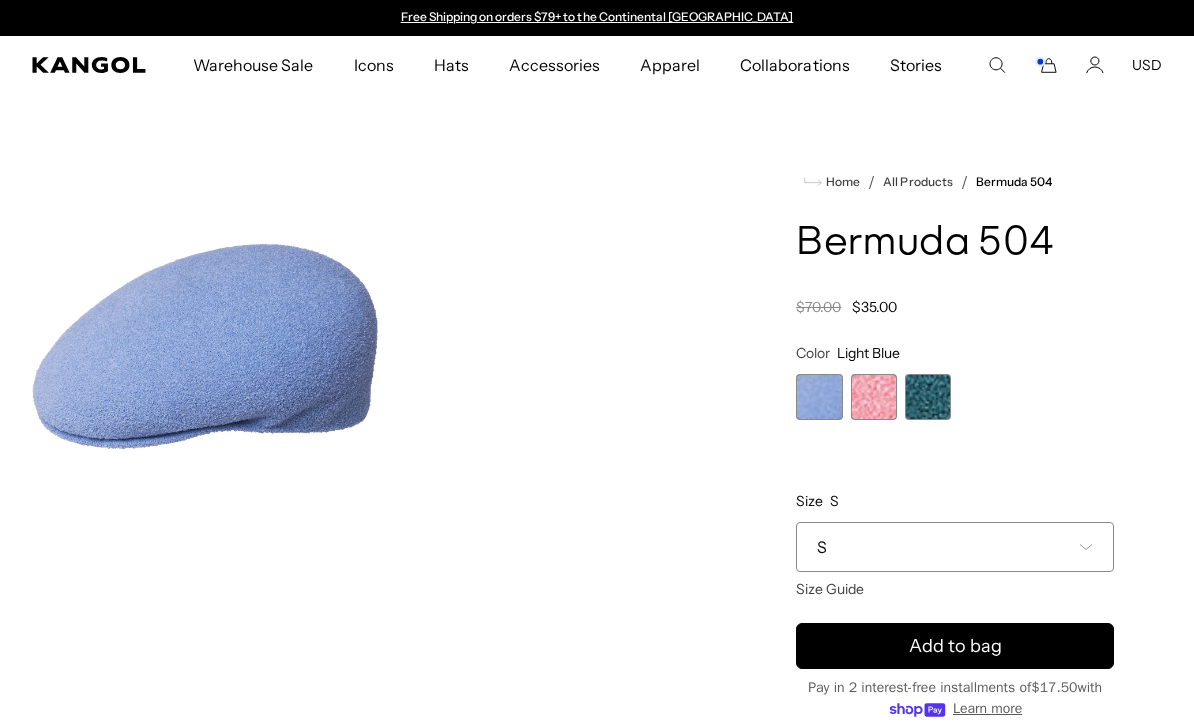 click at bounding box center (874, 397) 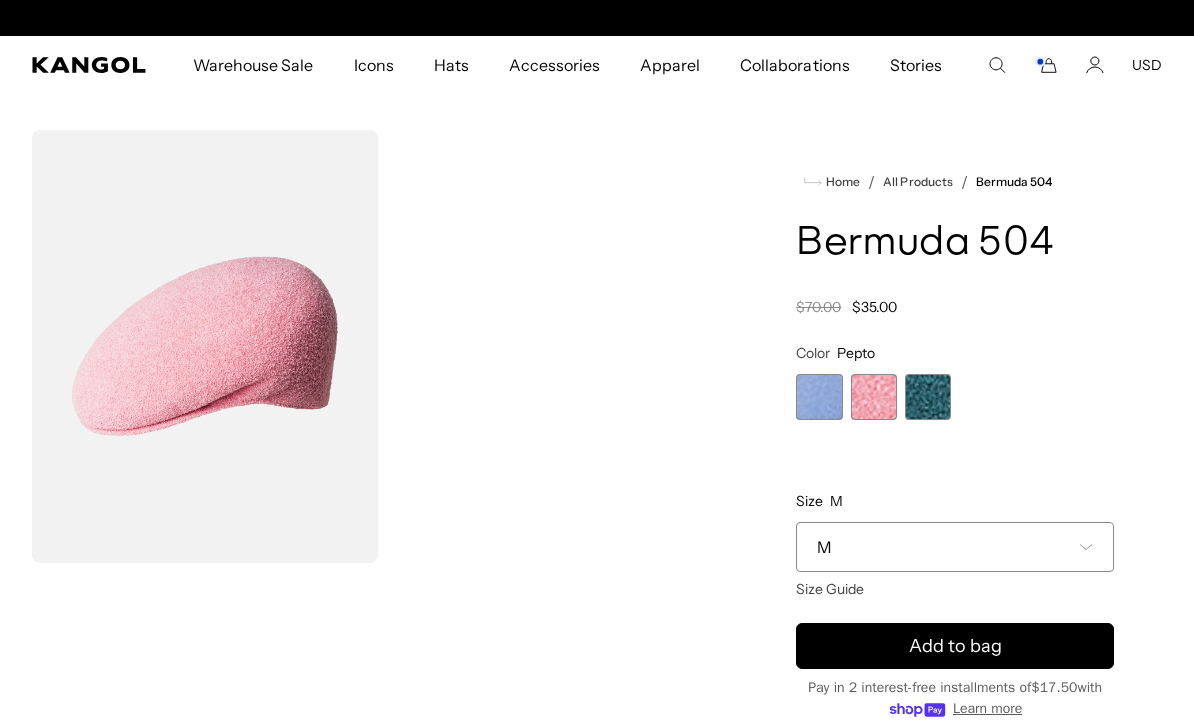 scroll, scrollTop: 0, scrollLeft: 412, axis: horizontal 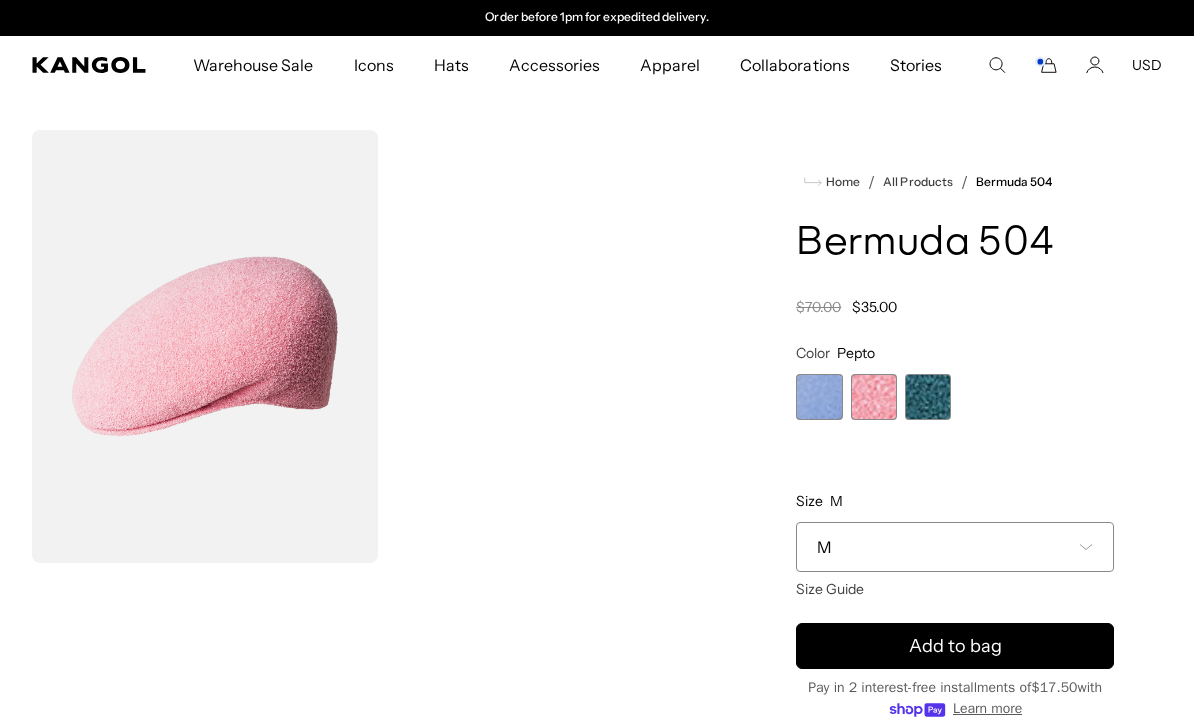 click 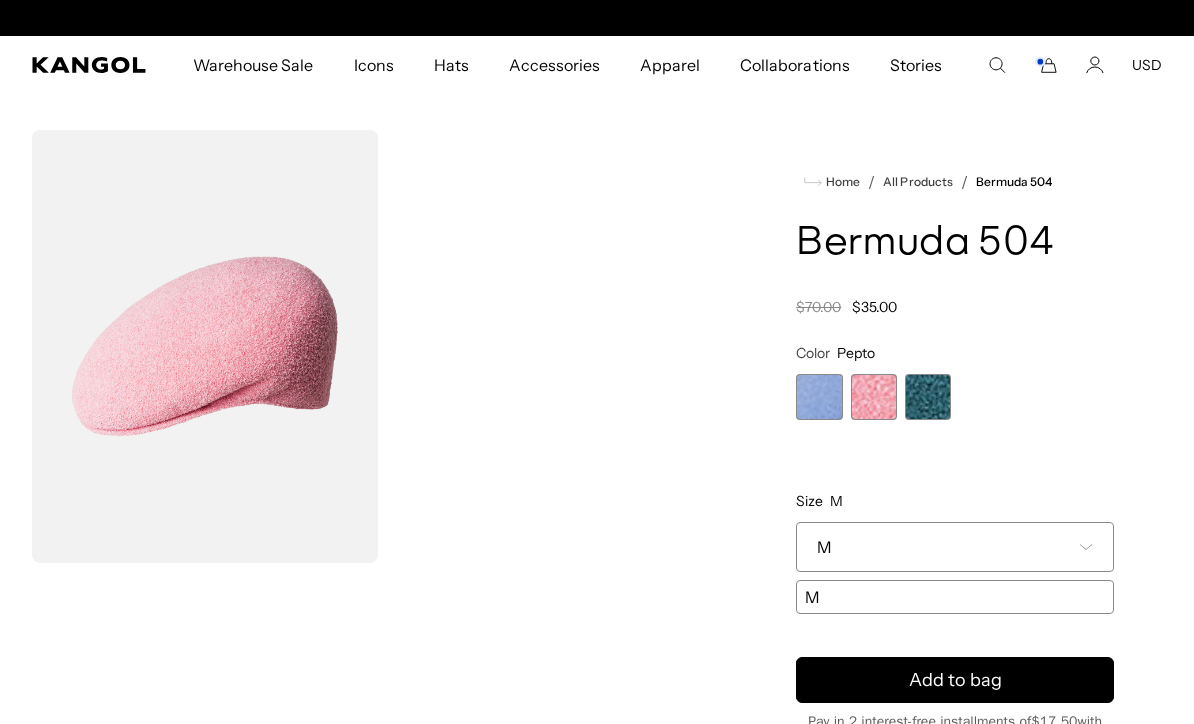 scroll, scrollTop: 0, scrollLeft: 0, axis: both 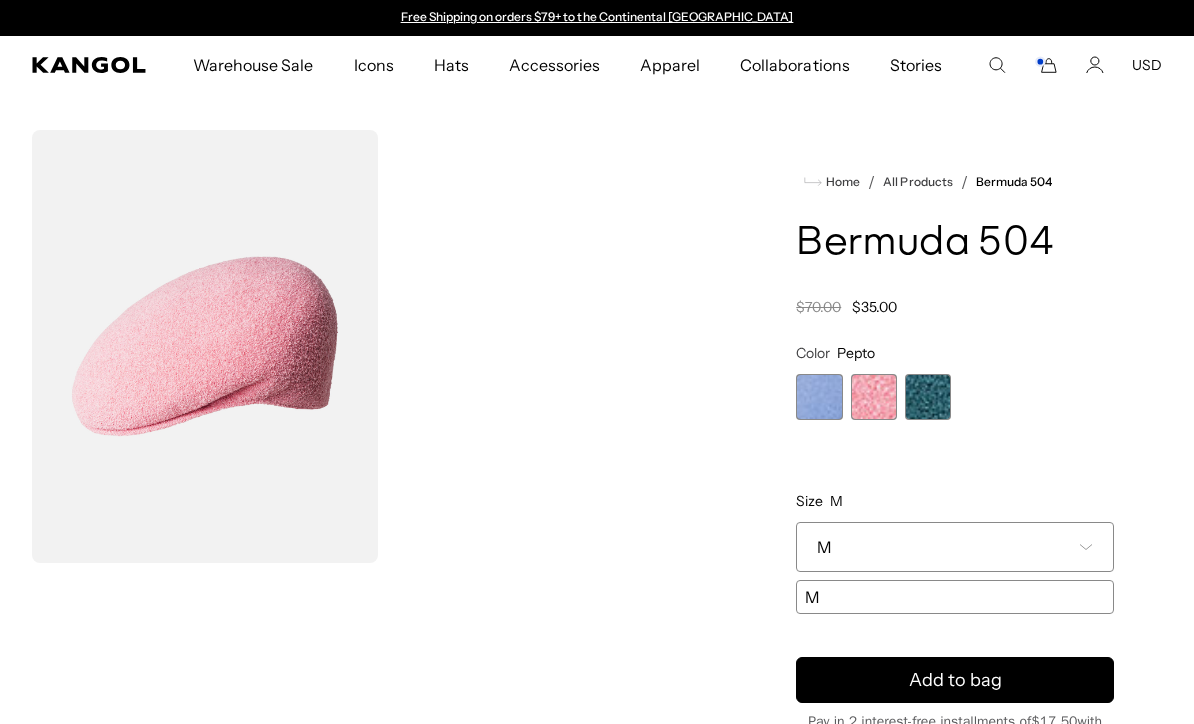 click at bounding box center (819, 397) 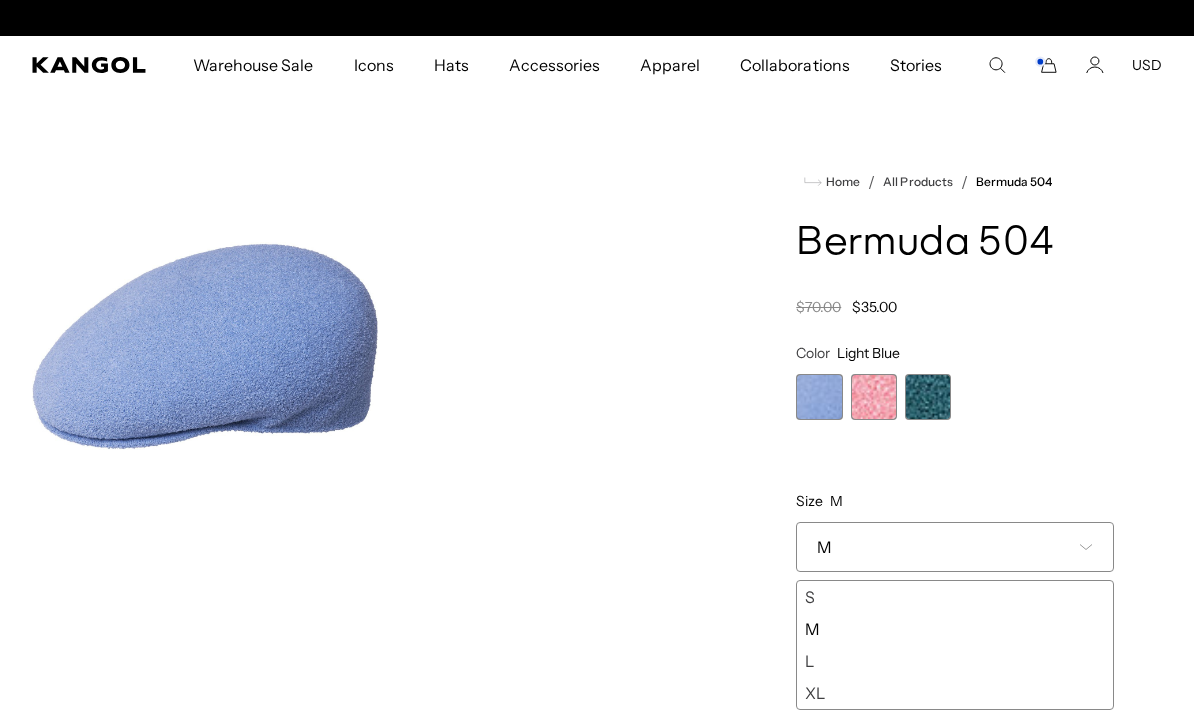 scroll, scrollTop: 0, scrollLeft: 412, axis: horizontal 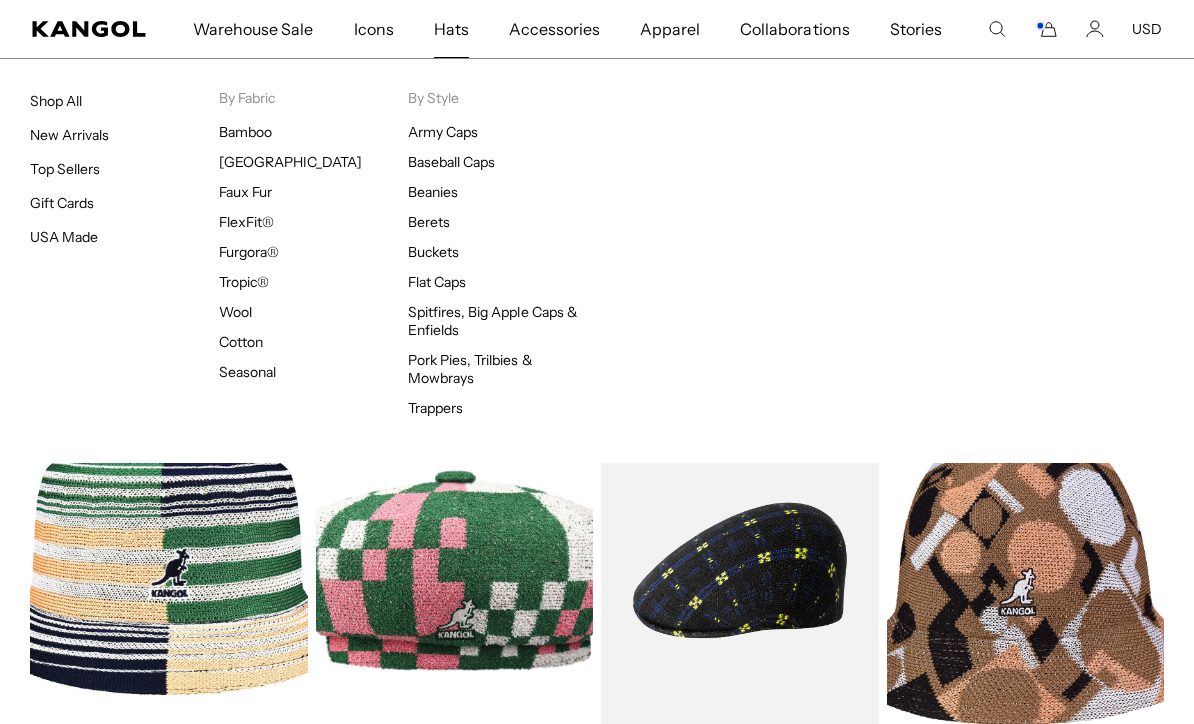 click 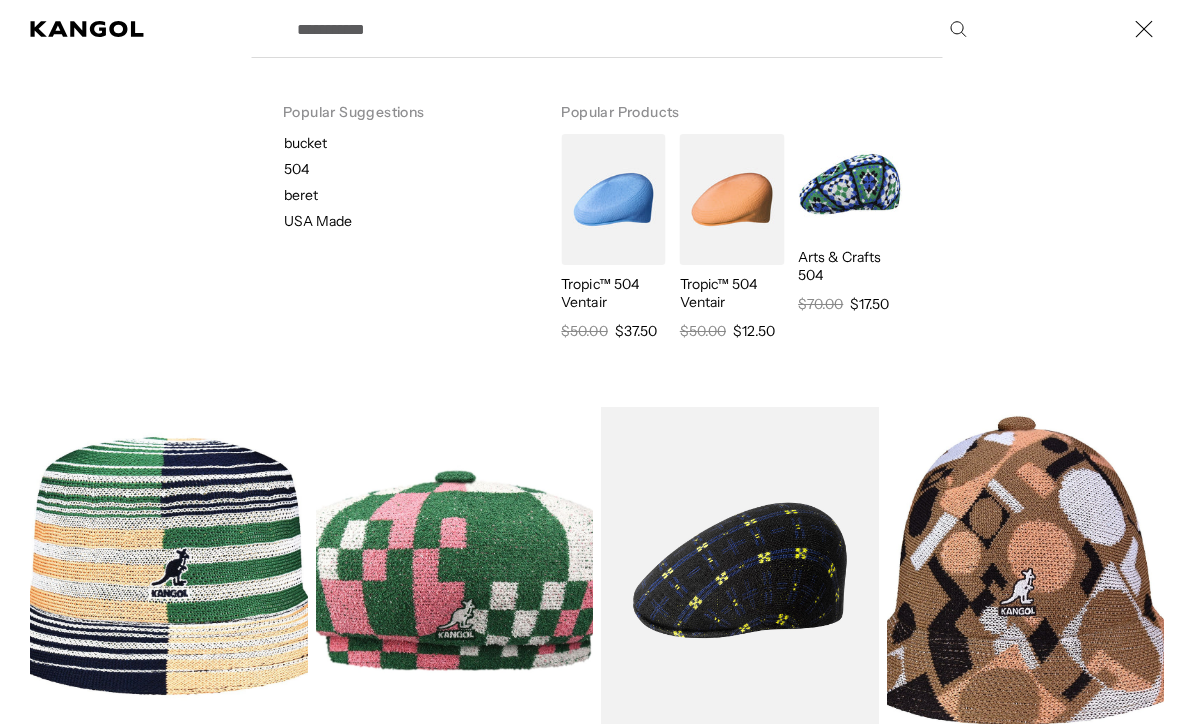 scroll, scrollTop: 10819, scrollLeft: 0, axis: vertical 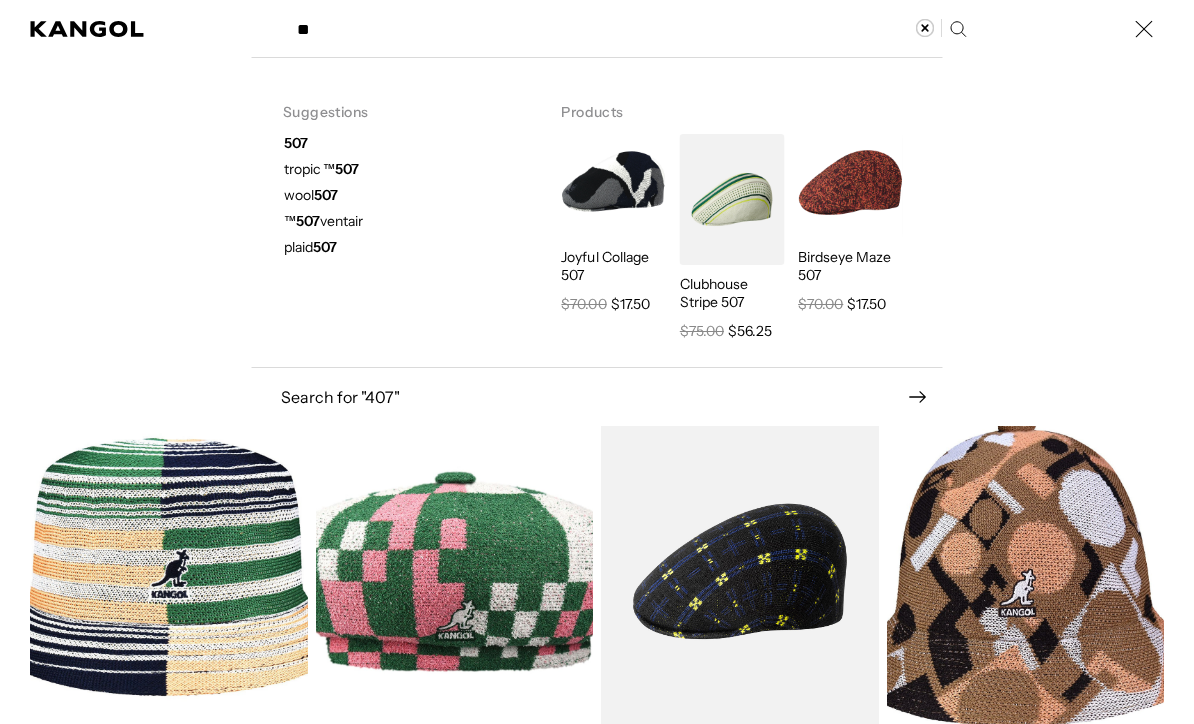 type on "*" 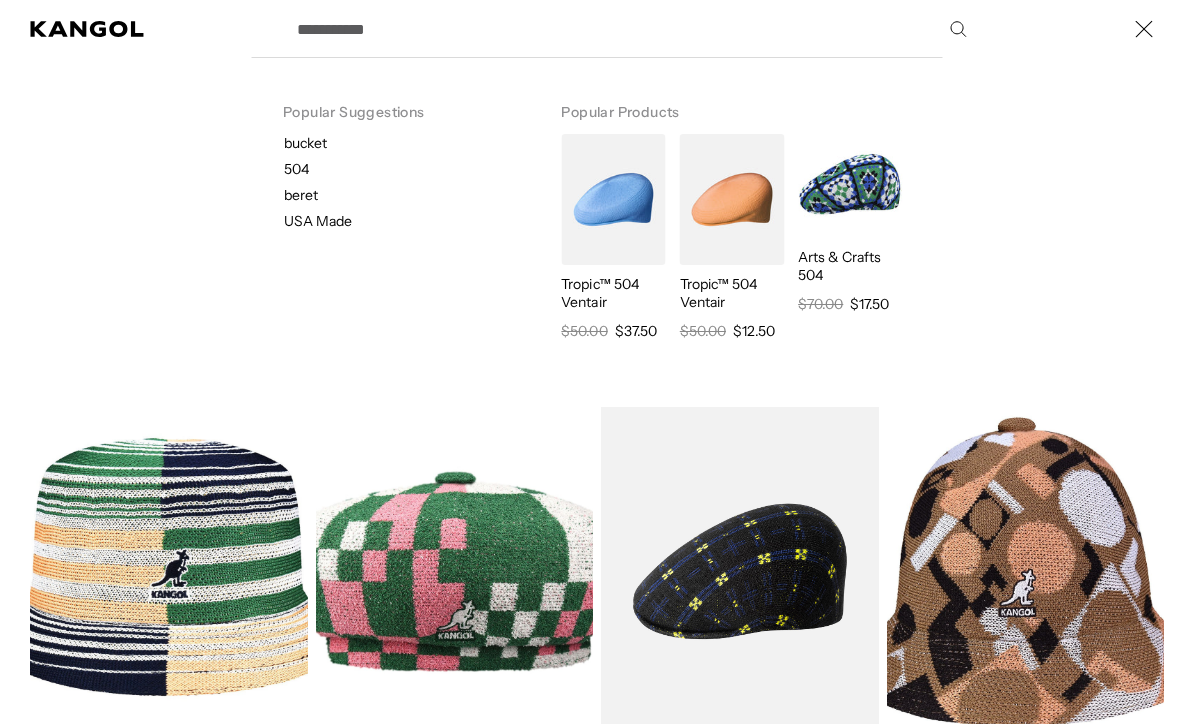 scroll, scrollTop: 0, scrollLeft: 0, axis: both 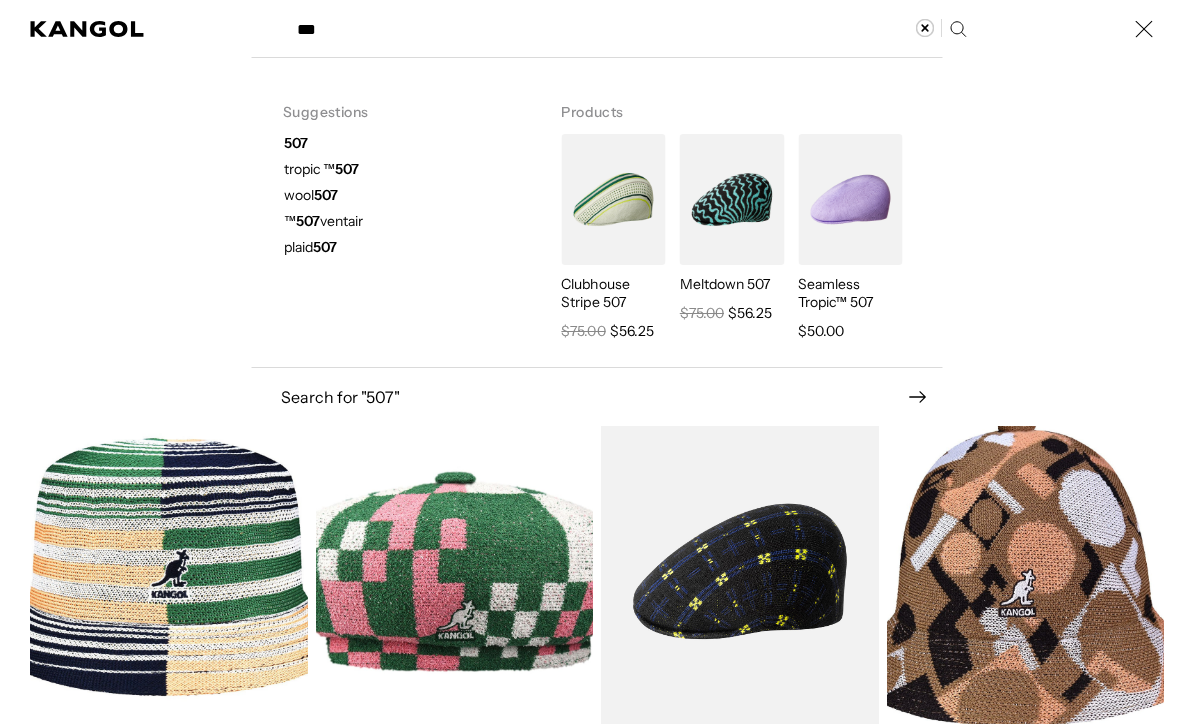 type on "***" 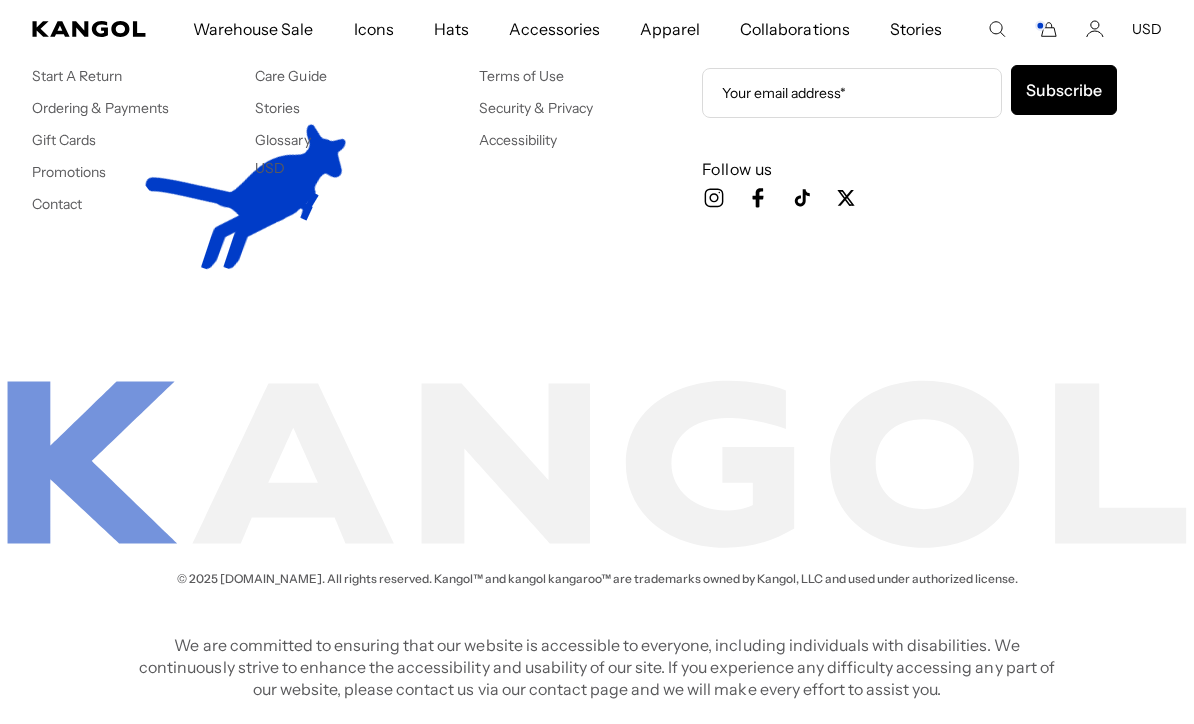 scroll, scrollTop: 183, scrollLeft: 0, axis: vertical 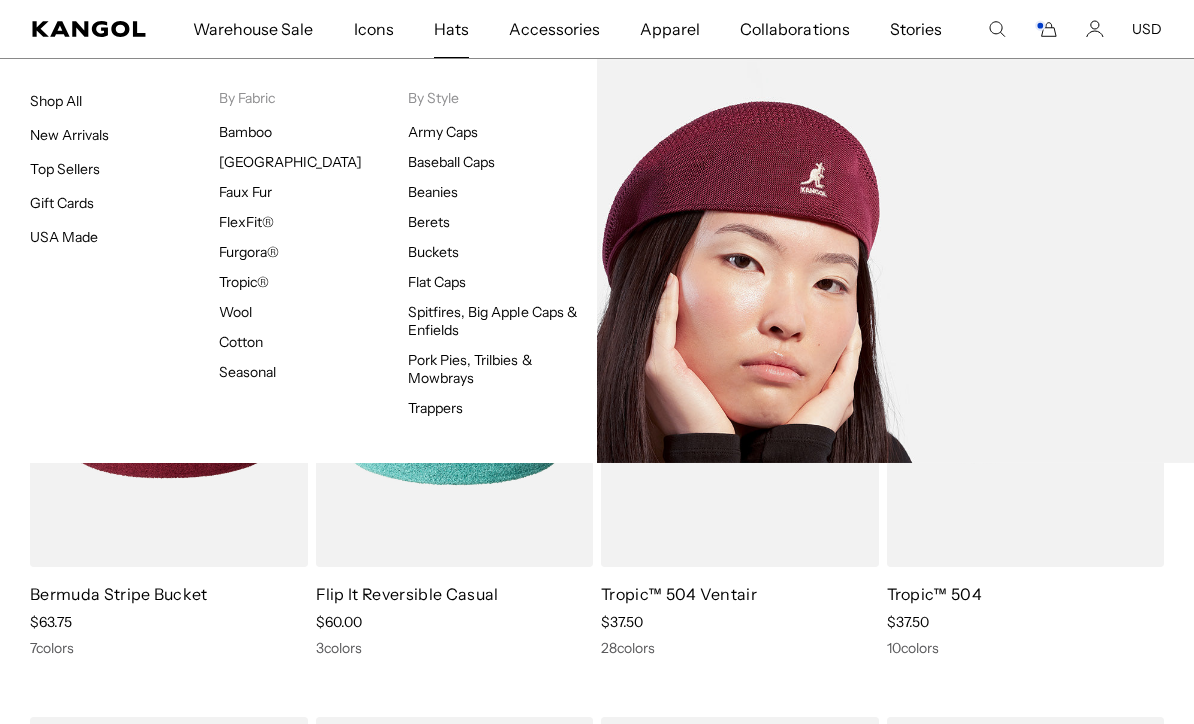 click on "Tropic®" at bounding box center (244, 282) 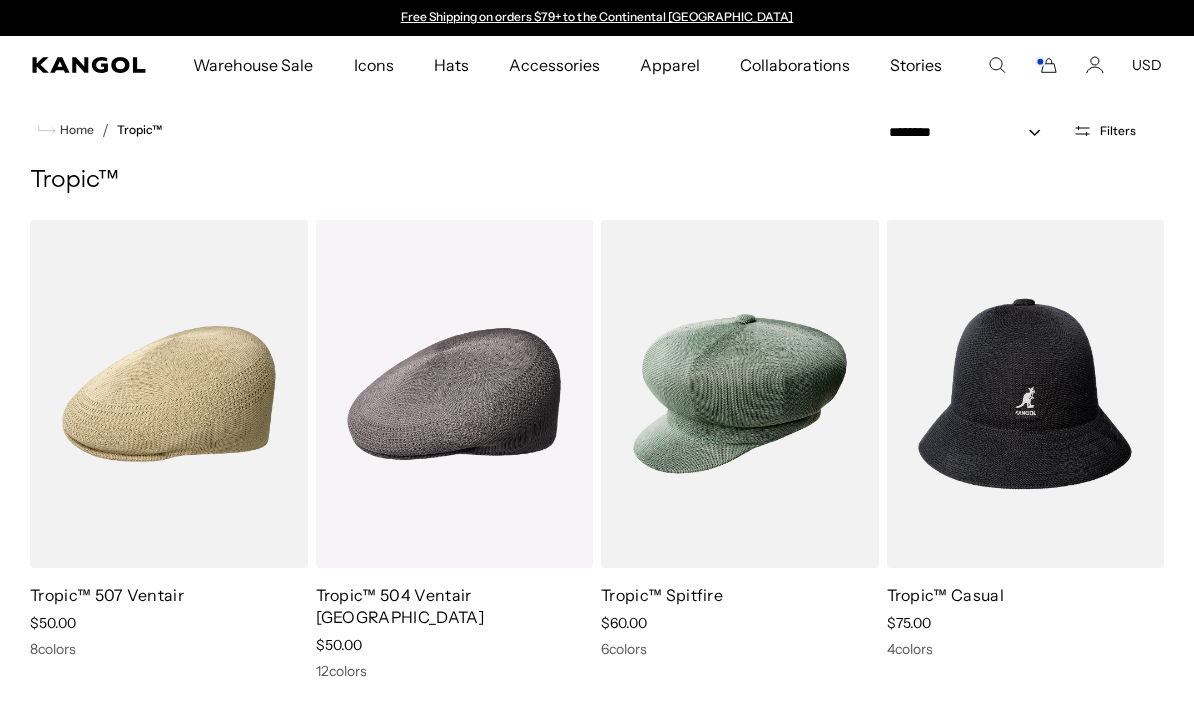 scroll, scrollTop: 0, scrollLeft: 0, axis: both 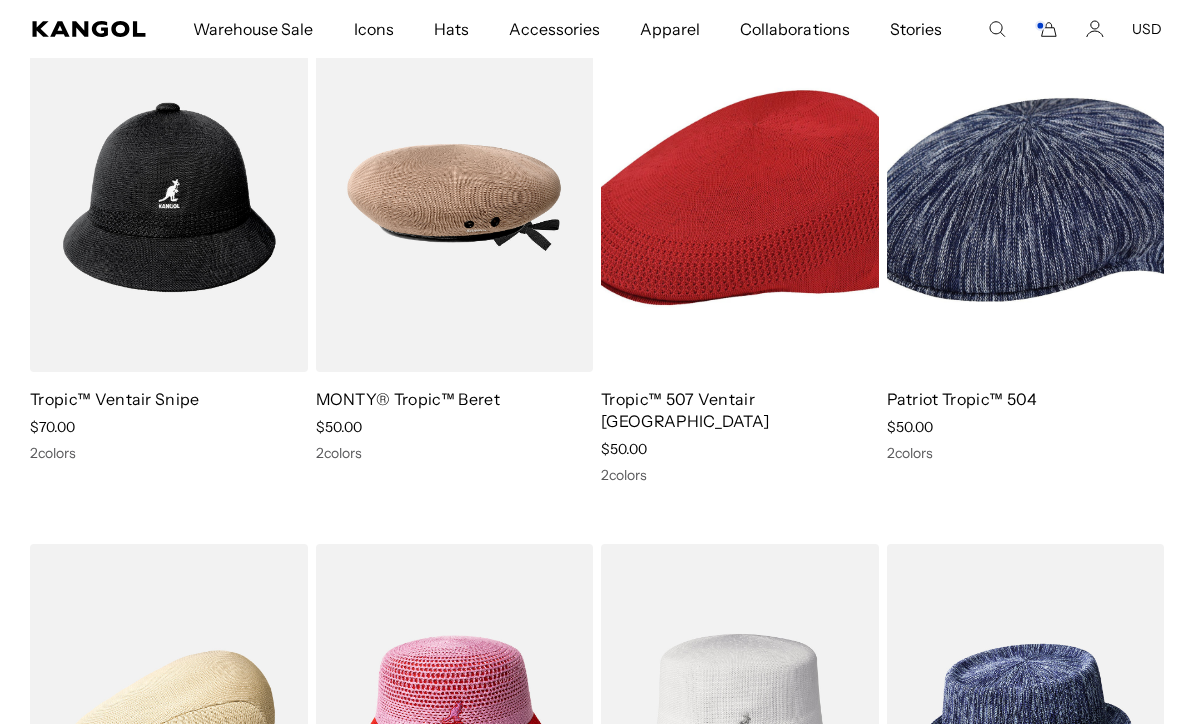 click at bounding box center (0, 0) 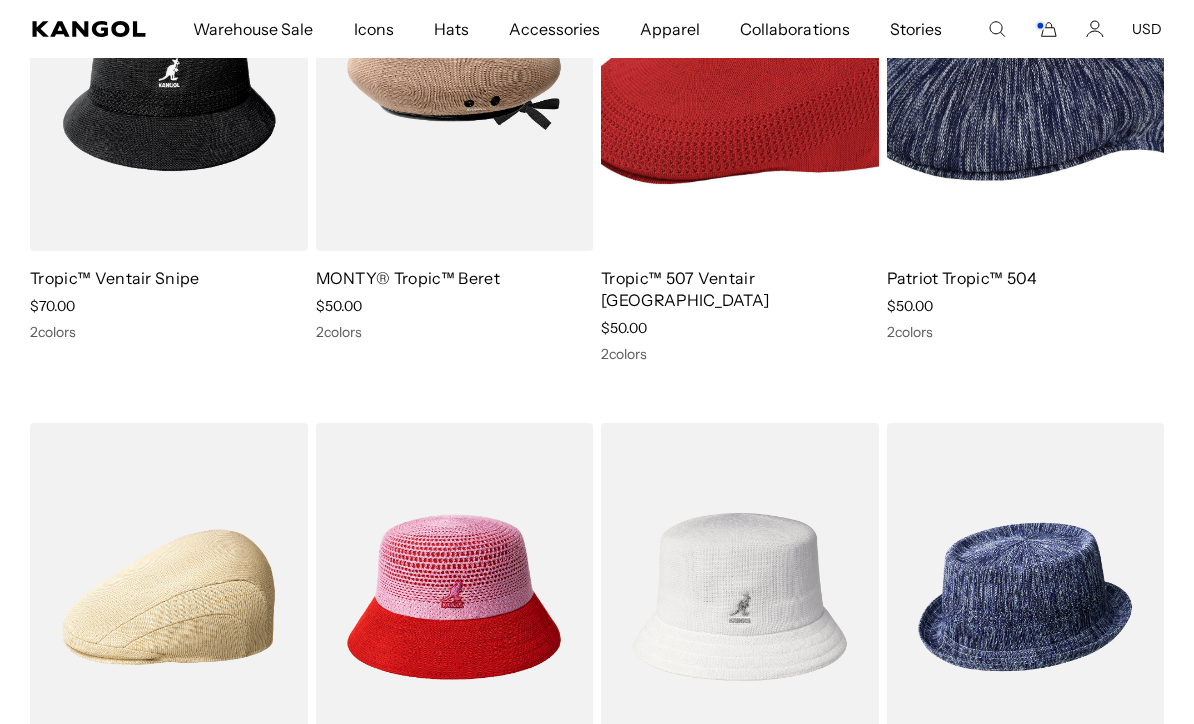 scroll, scrollTop: 885, scrollLeft: 0, axis: vertical 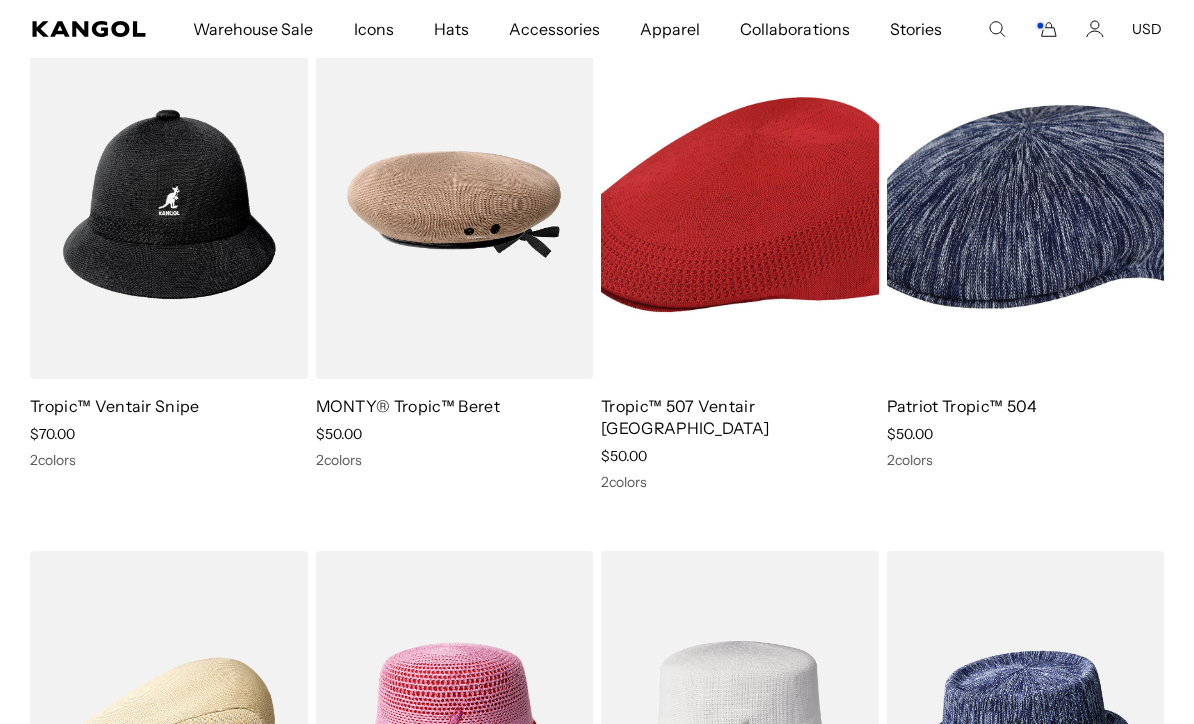 click on "Warehouse Sale
Warehouse Sale
Limited Time: Select Spring Styles on Sale
All Sale Hats
All Sale Accessories
Icons
Icons
Berets" at bounding box center [567, 29] 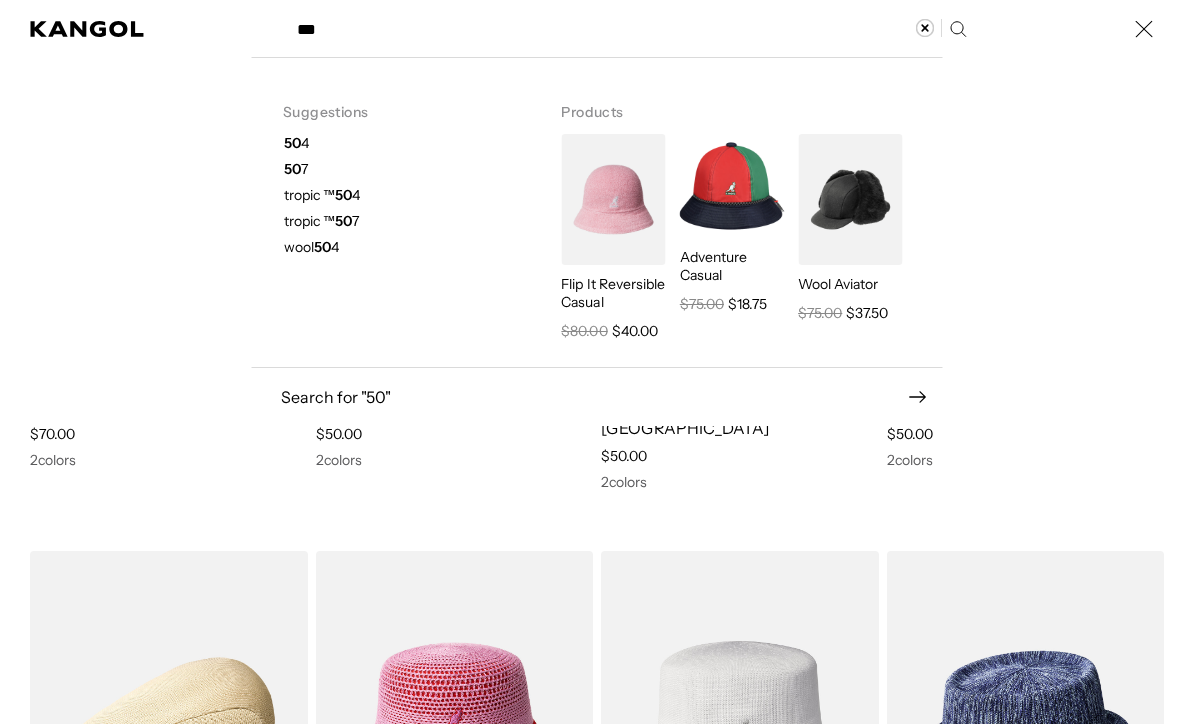 scroll, scrollTop: 0, scrollLeft: 412, axis: horizontal 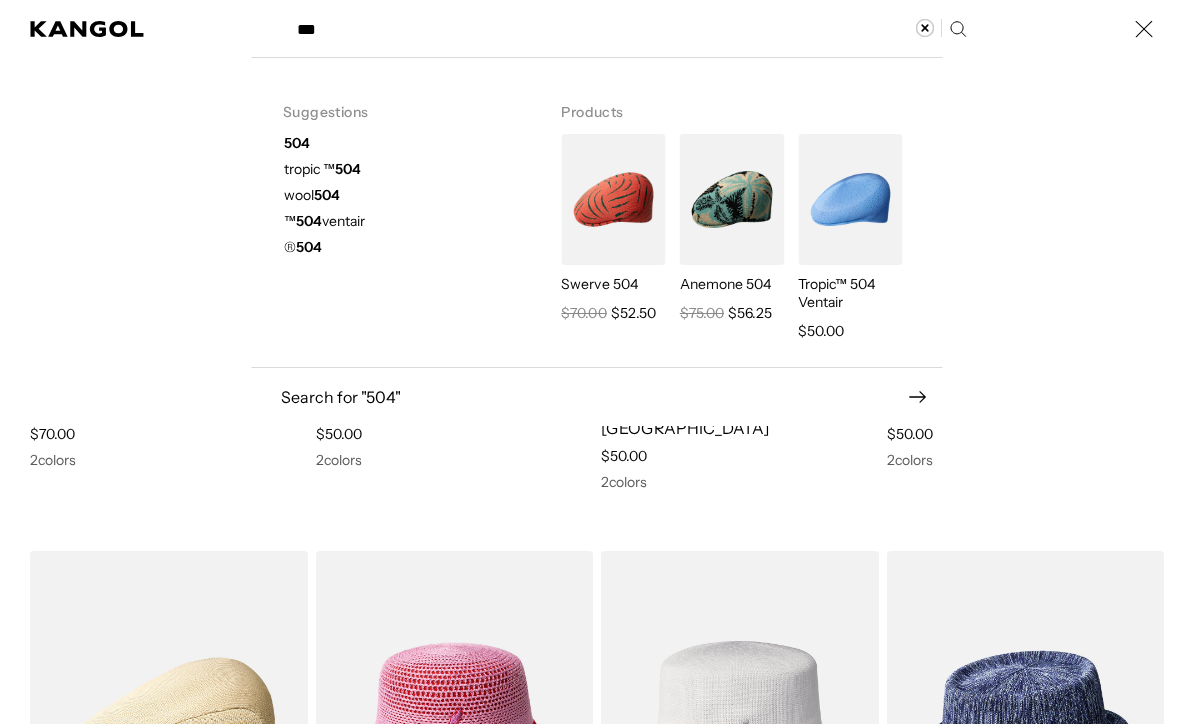 type on "***" 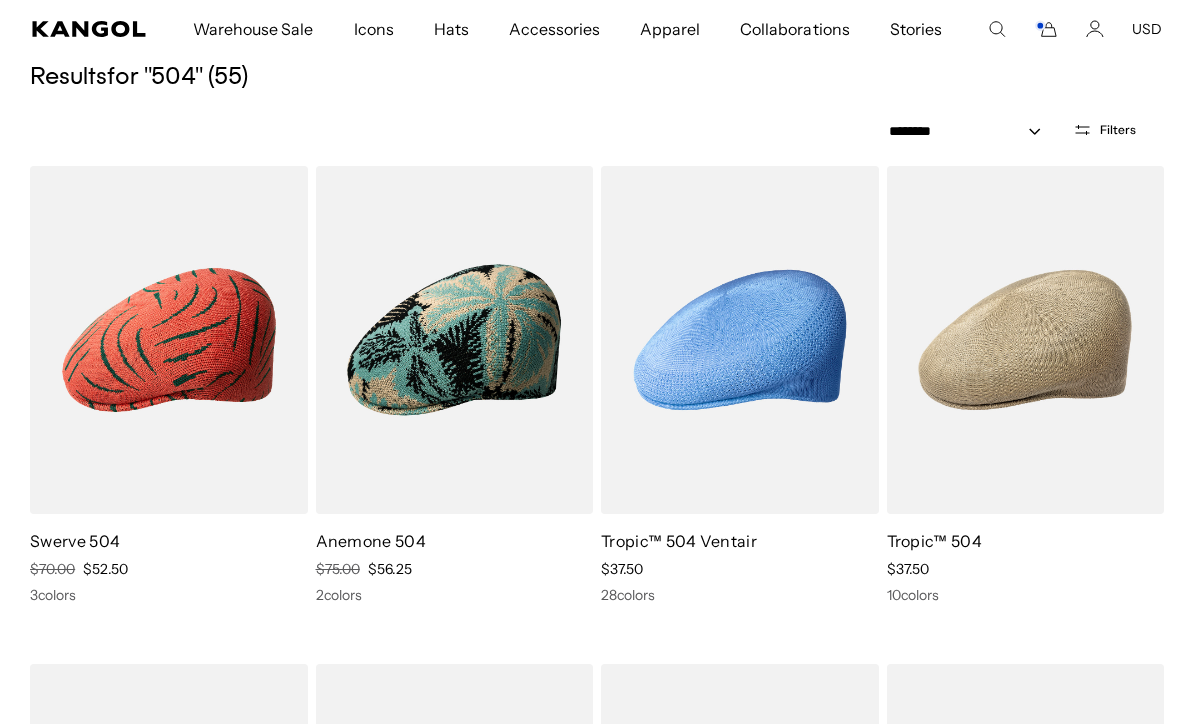 scroll, scrollTop: 0, scrollLeft: 0, axis: both 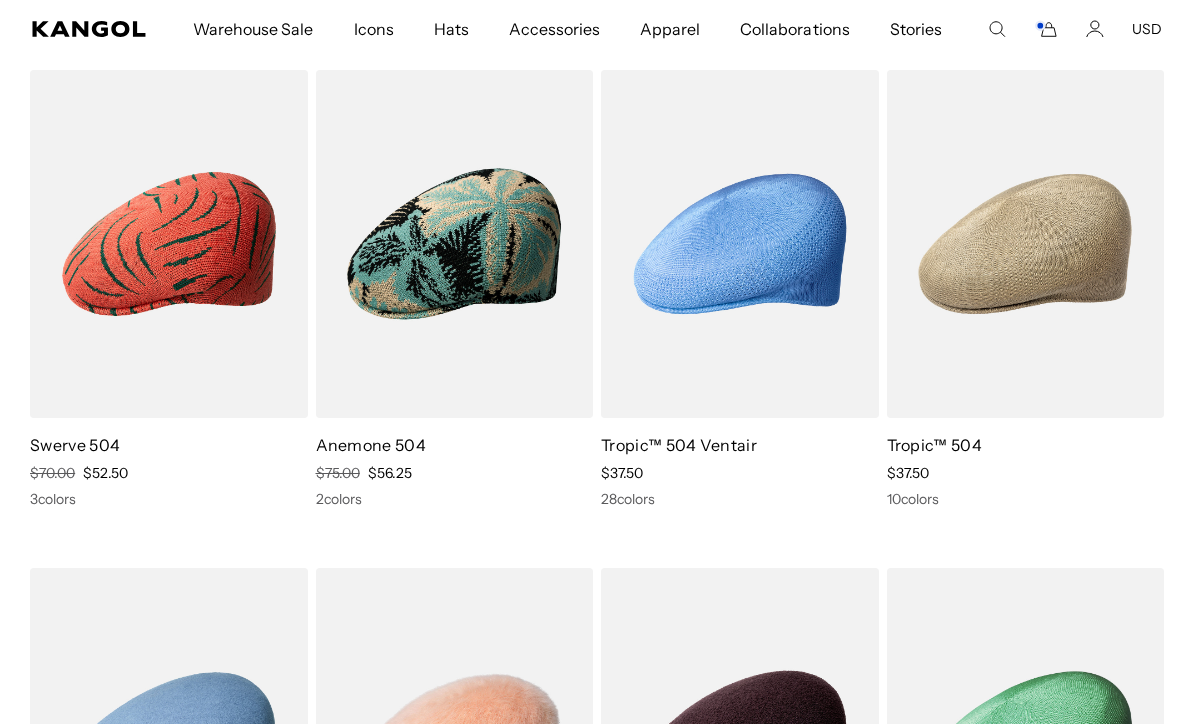 click on "Tropic™ 504" at bounding box center [935, 445] 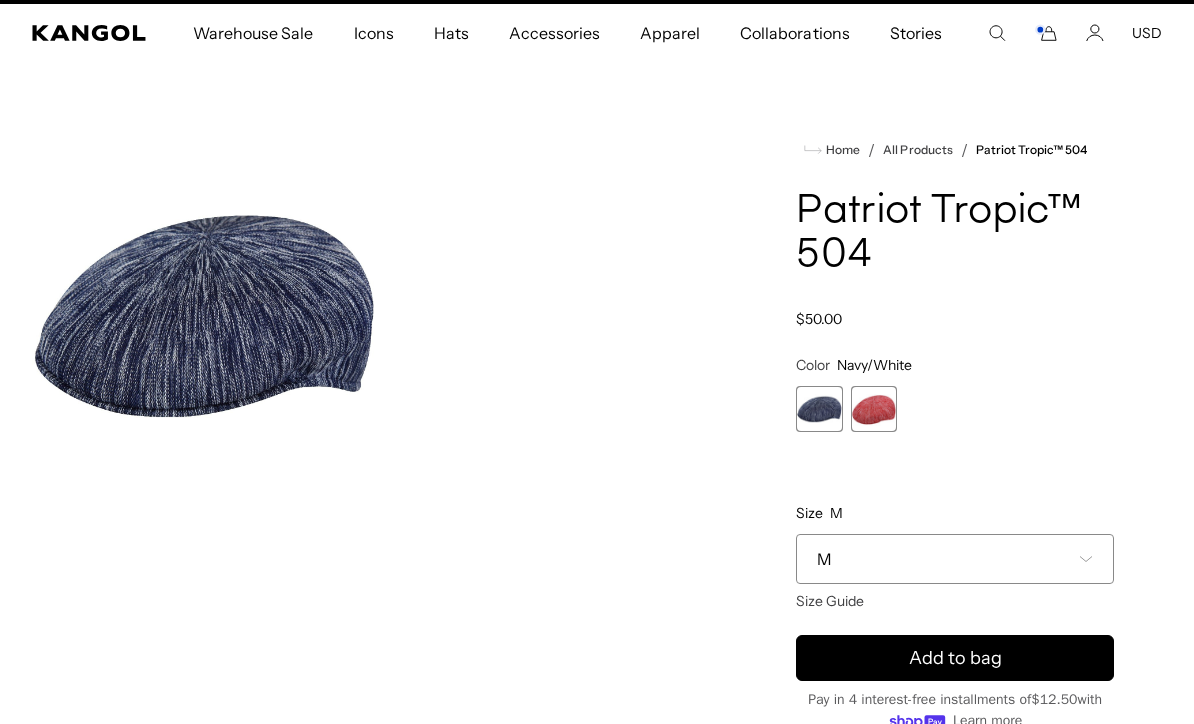 scroll, scrollTop: 0, scrollLeft: 0, axis: both 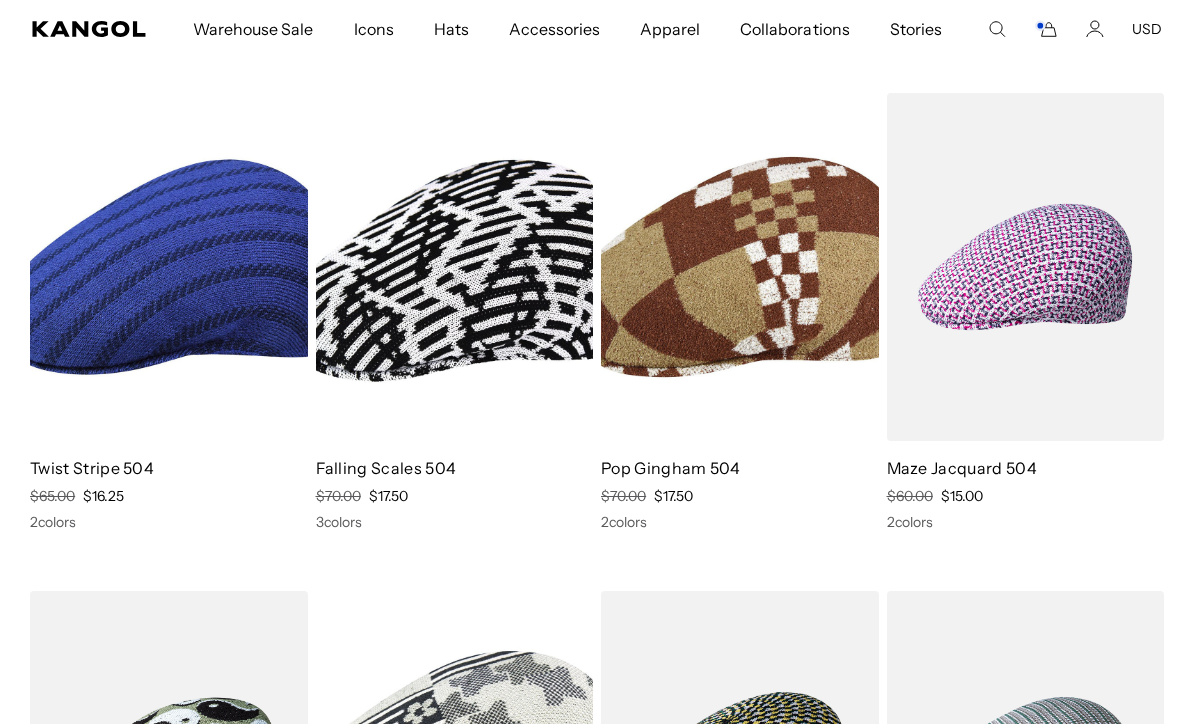 click at bounding box center [0, 0] 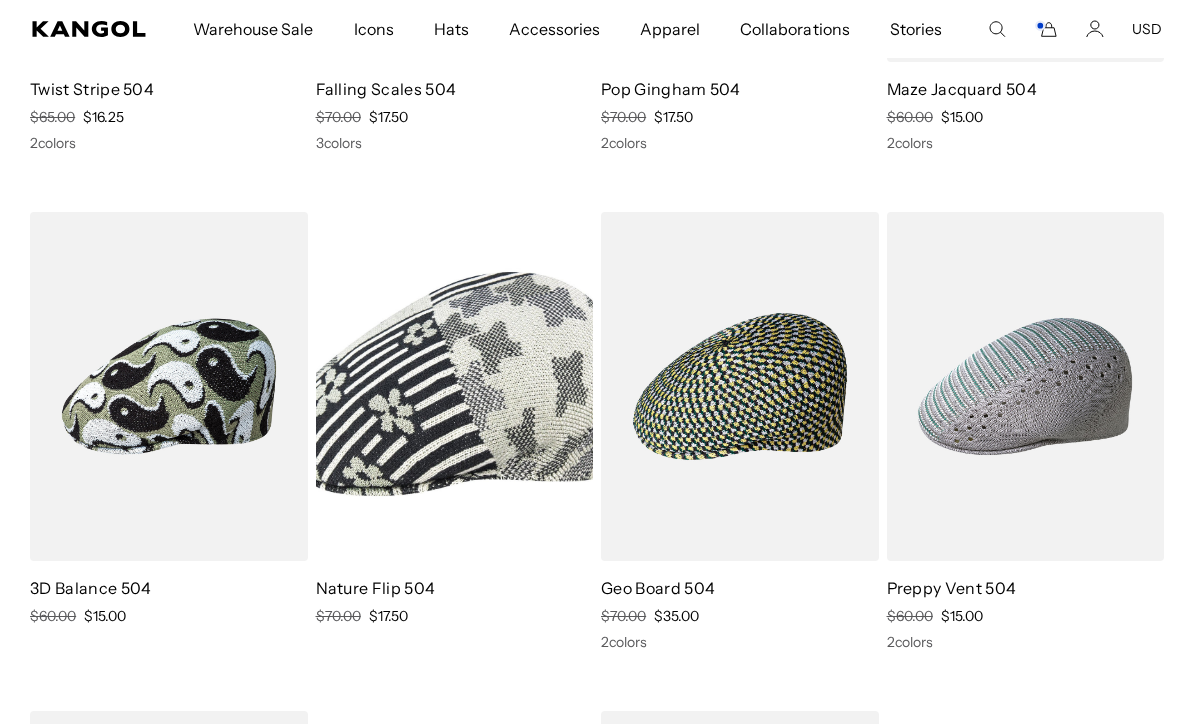 scroll, scrollTop: 5753, scrollLeft: 0, axis: vertical 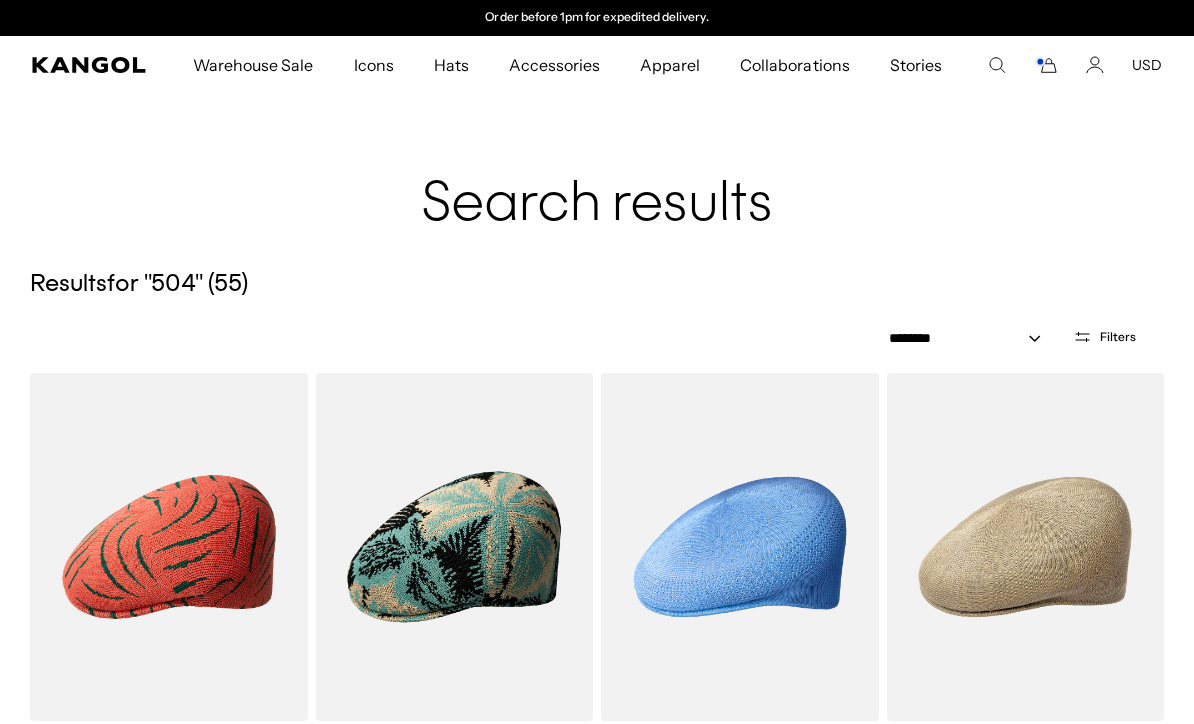 click 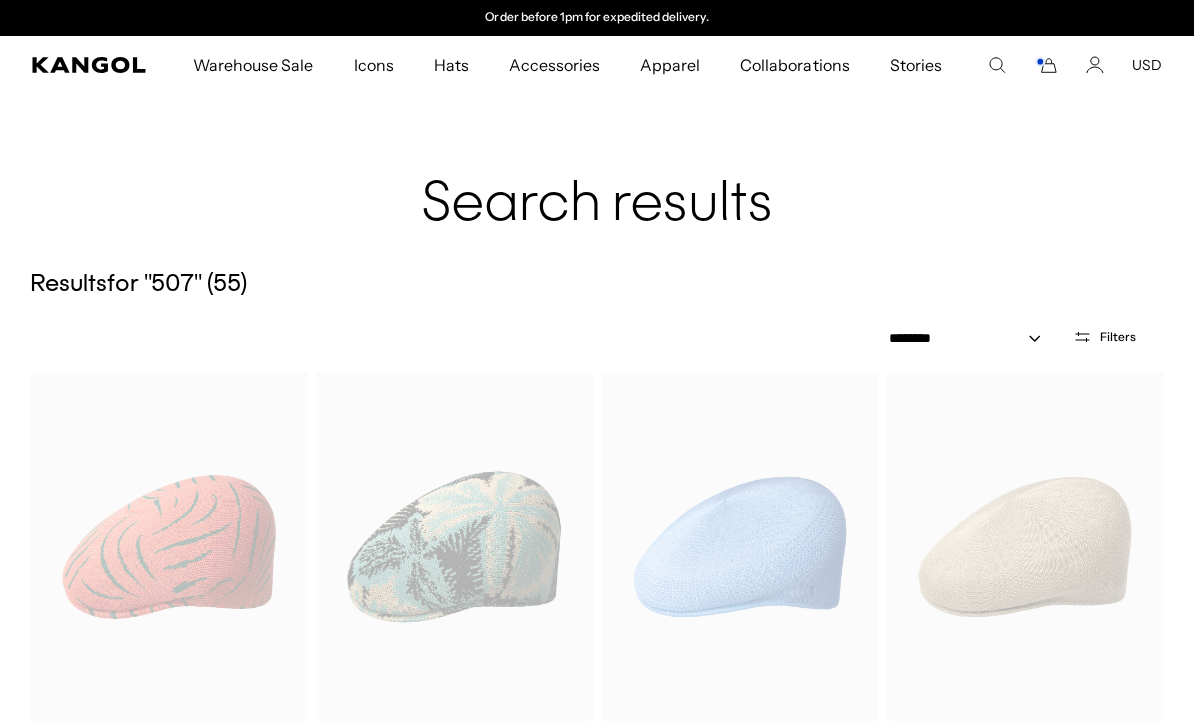 type on "***" 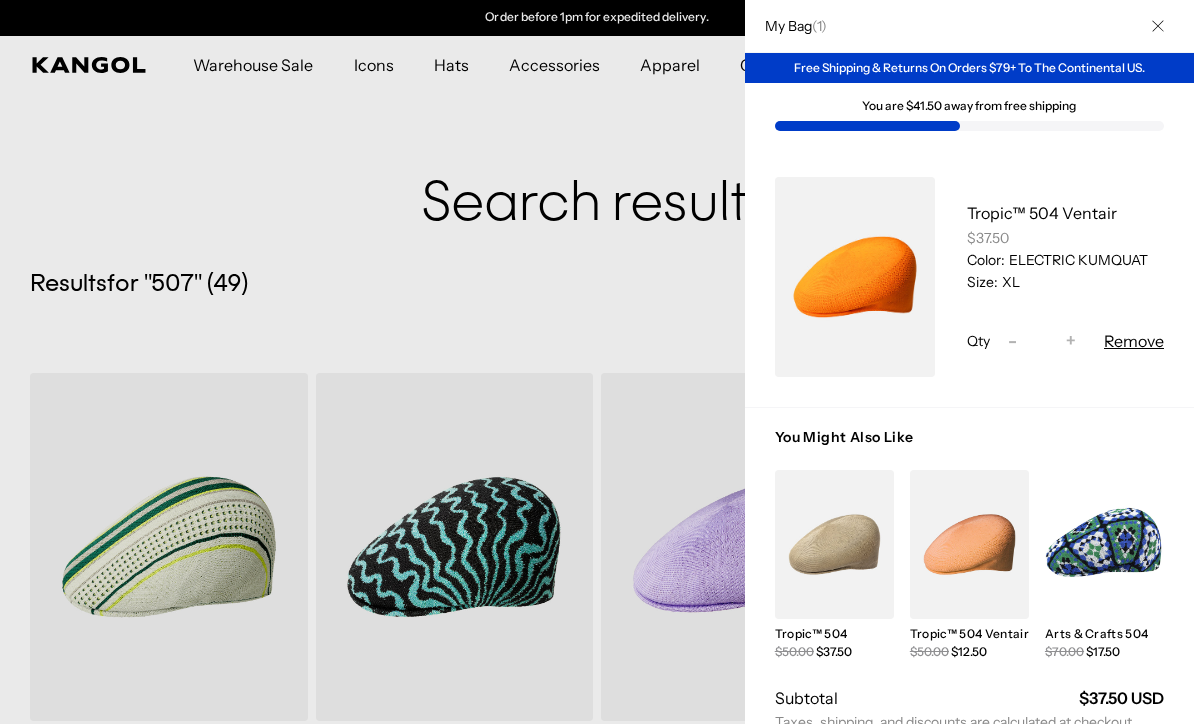 click on "Tropic™ 504 Ventair" at bounding box center (1042, 213) 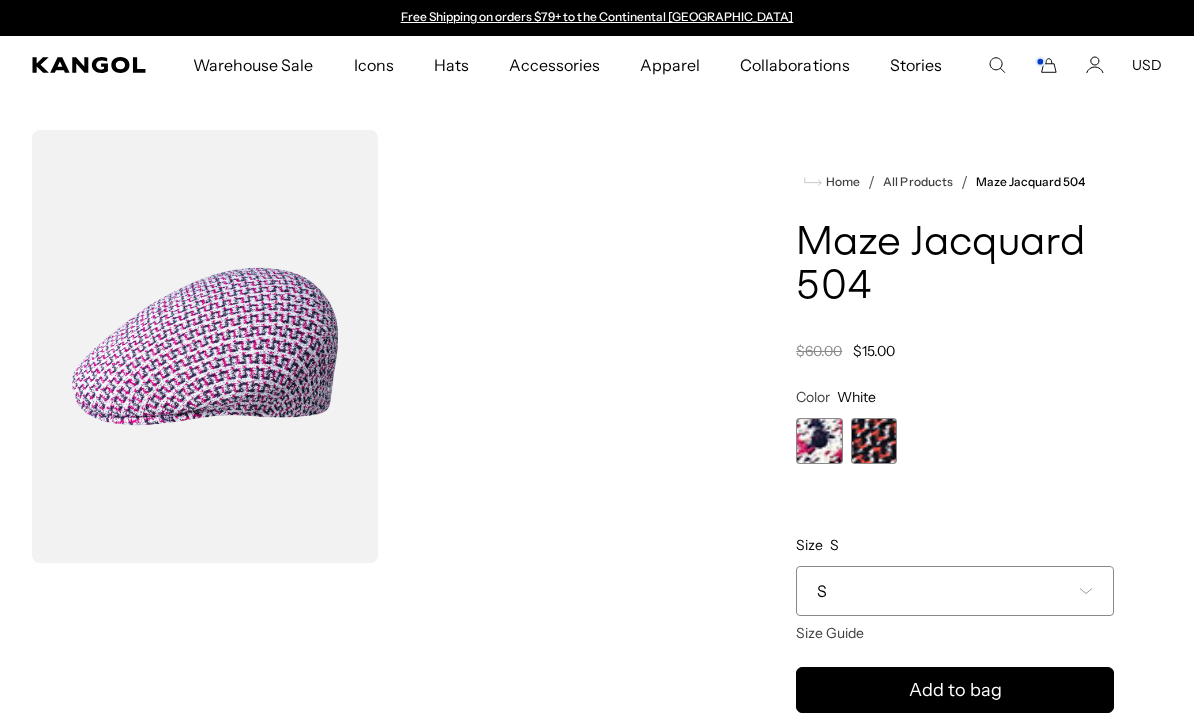 scroll, scrollTop: 0, scrollLeft: 0, axis: both 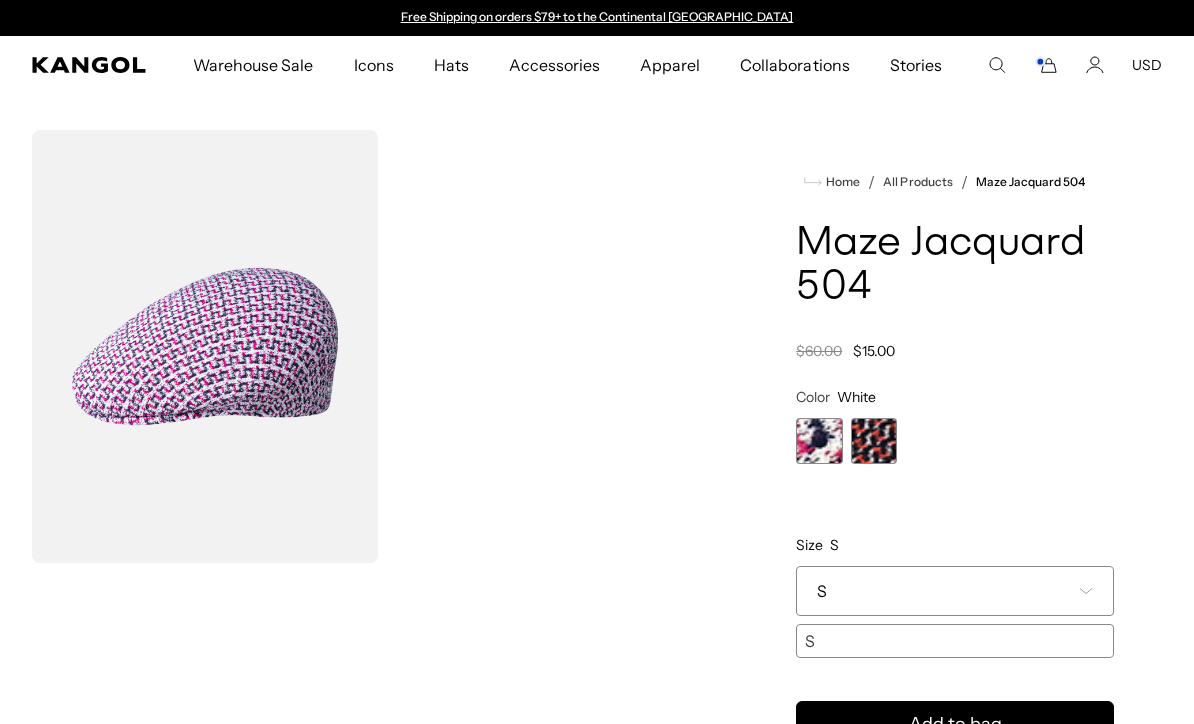 click at bounding box center [874, 441] 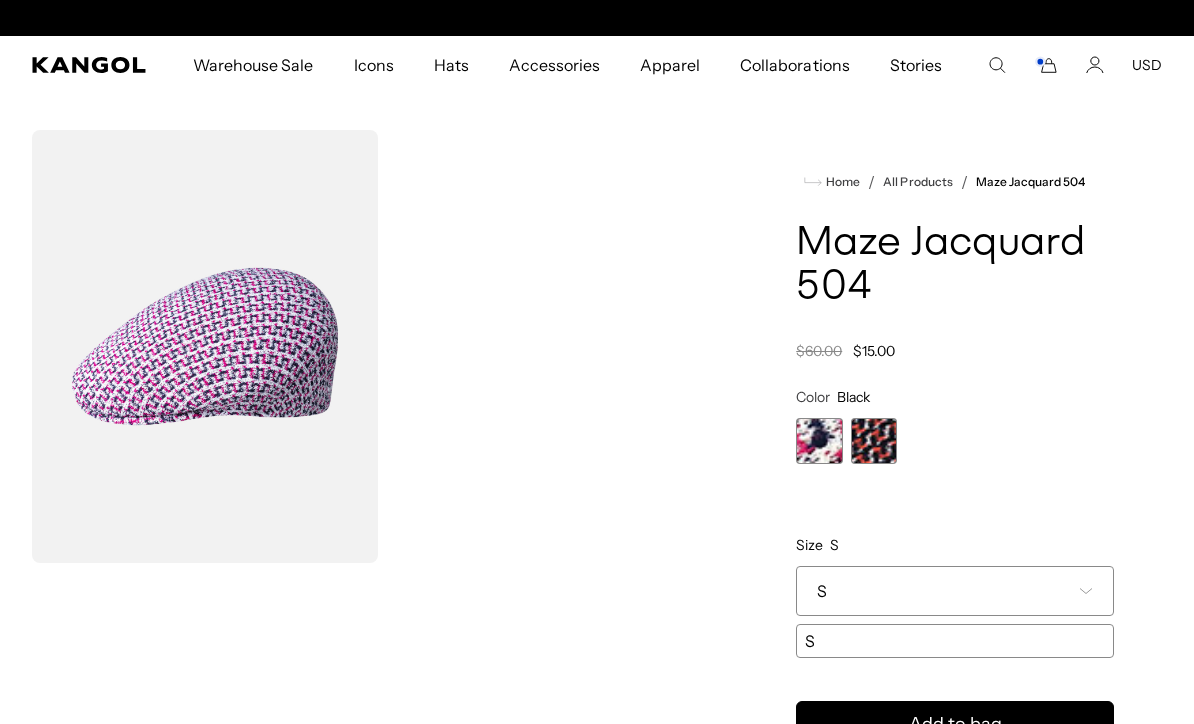 scroll, scrollTop: 0, scrollLeft: 412, axis: horizontal 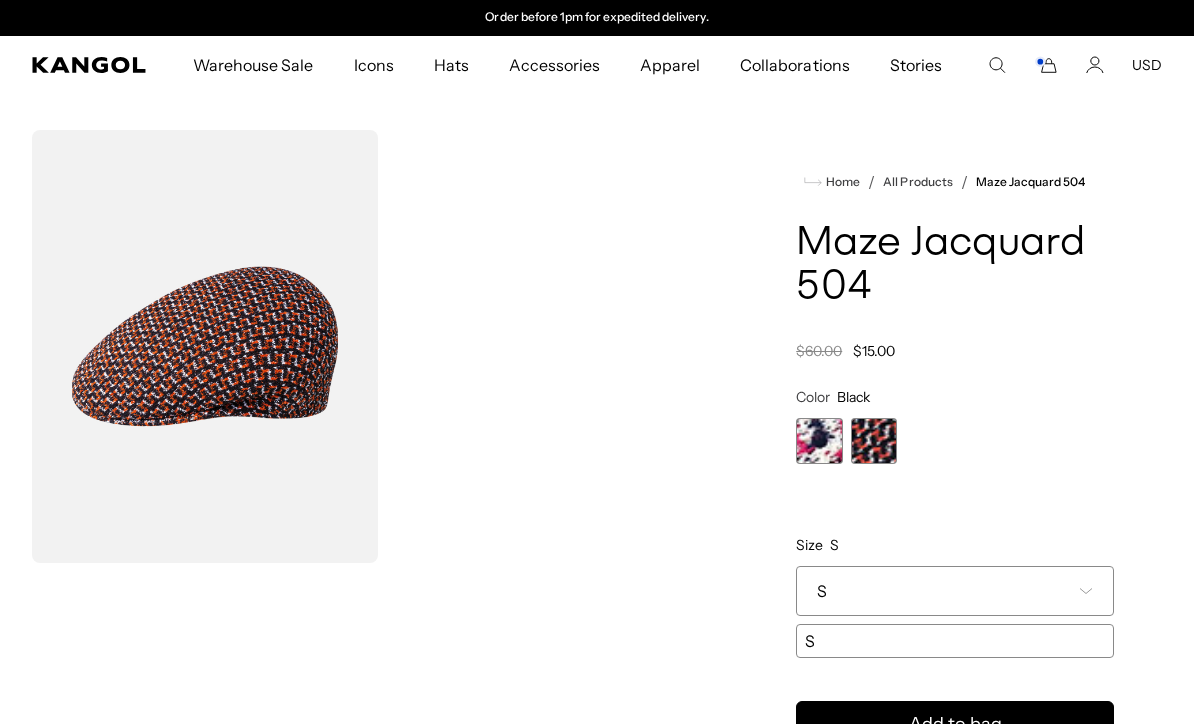 click on "S" at bounding box center (955, 591) 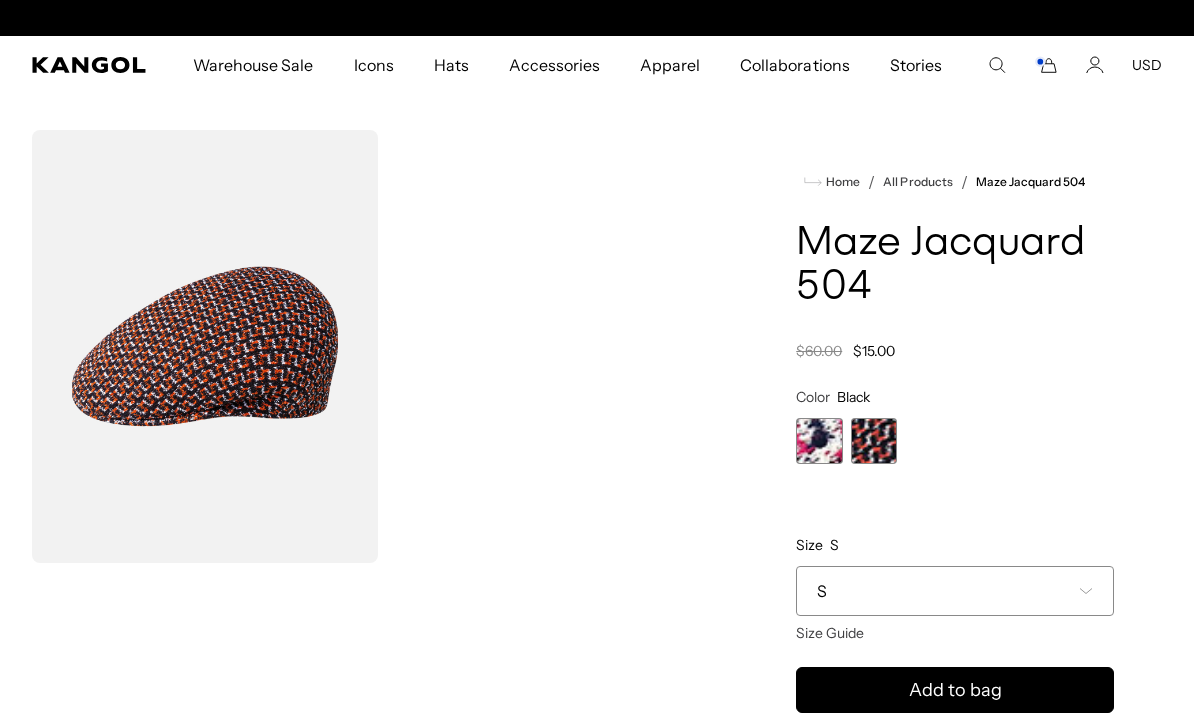 scroll, scrollTop: 0, scrollLeft: 0, axis: both 